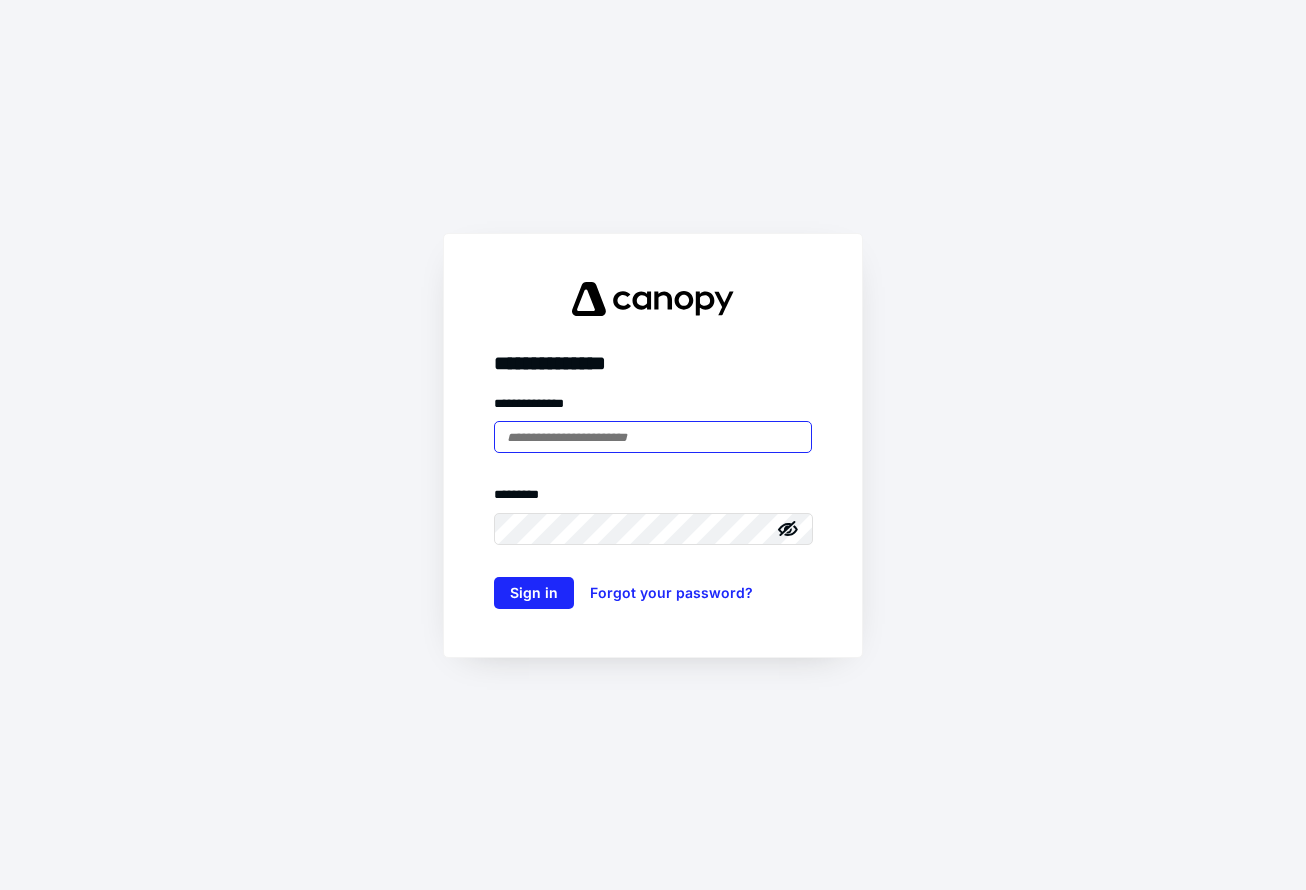 scroll, scrollTop: 0, scrollLeft: 0, axis: both 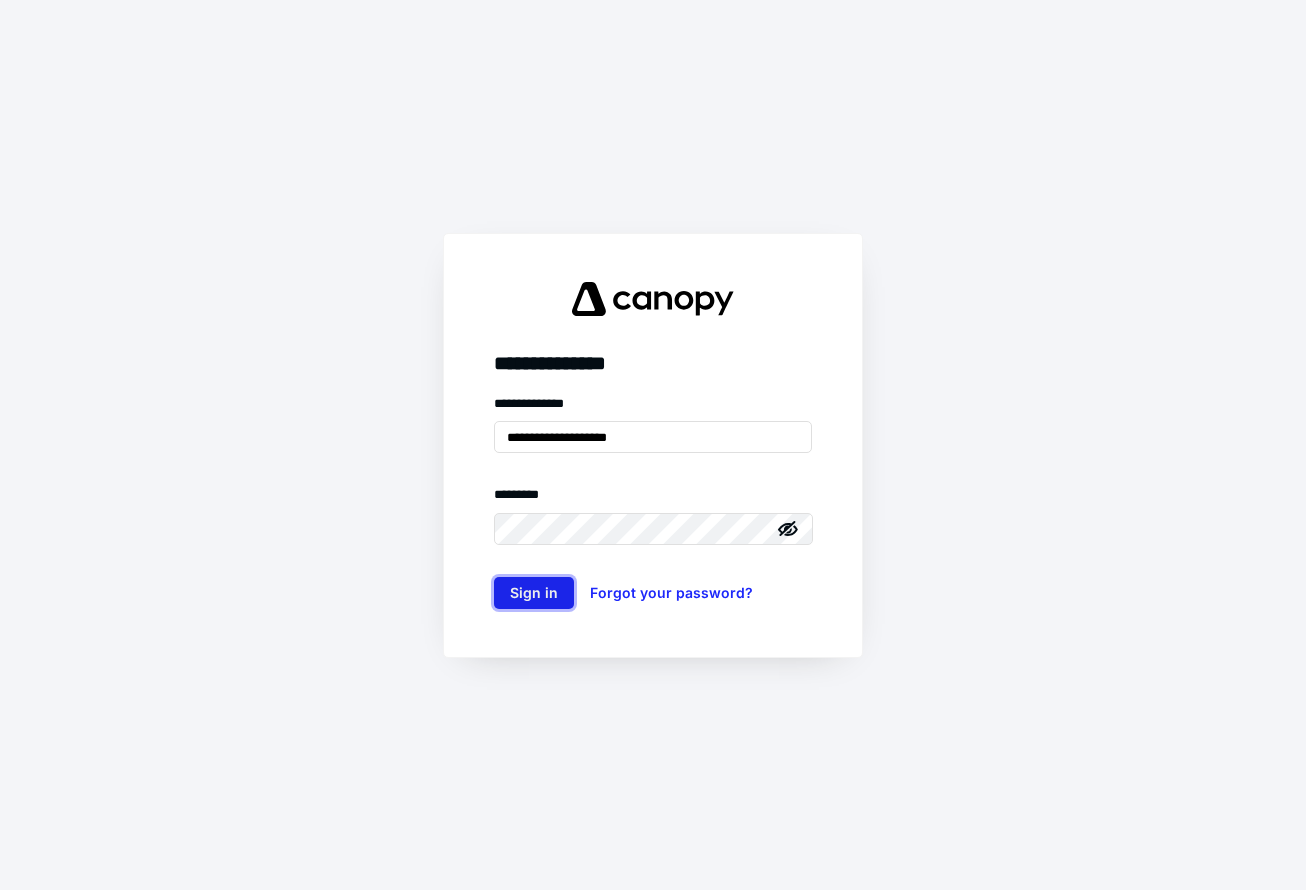 click on "Sign in" at bounding box center [534, 593] 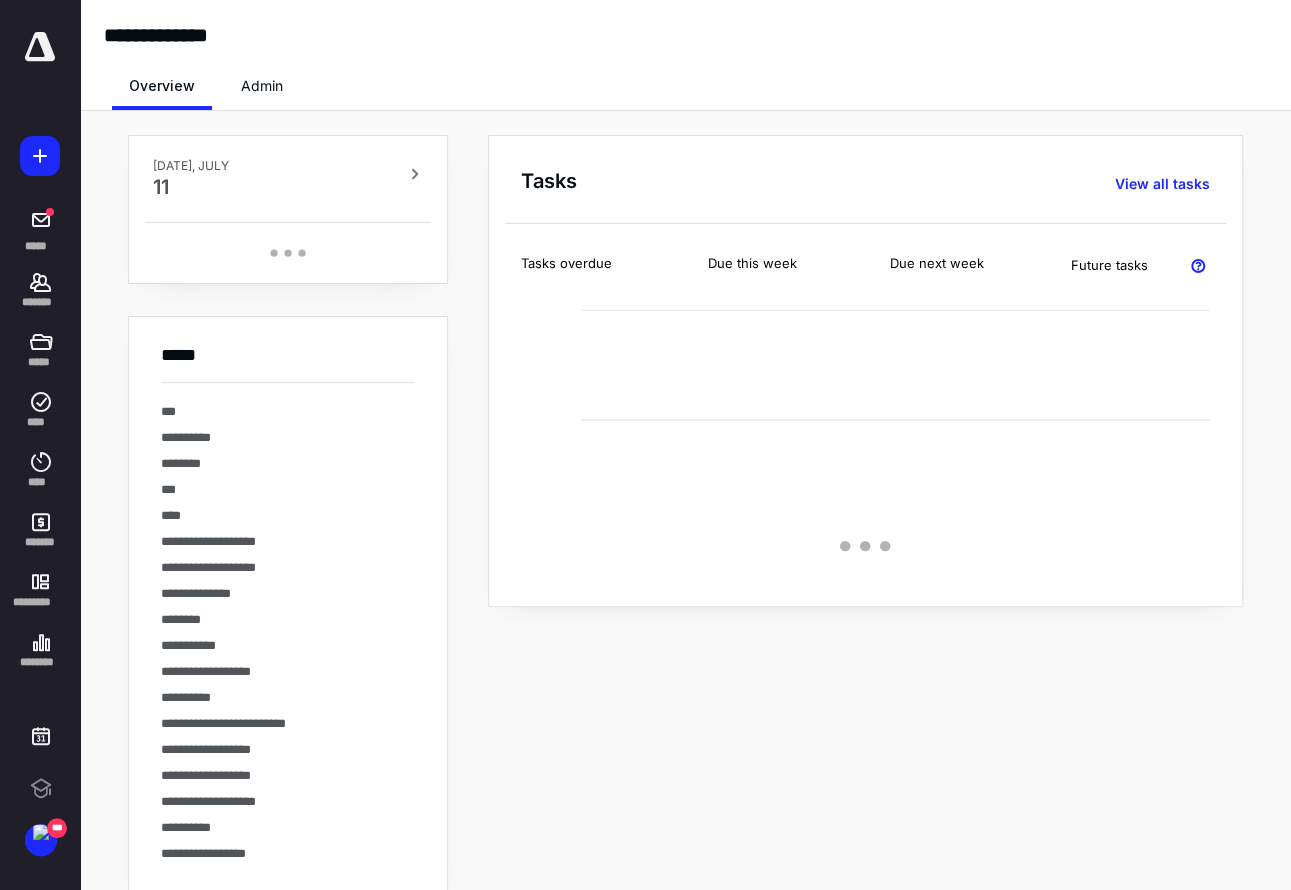 scroll, scrollTop: 0, scrollLeft: 0, axis: both 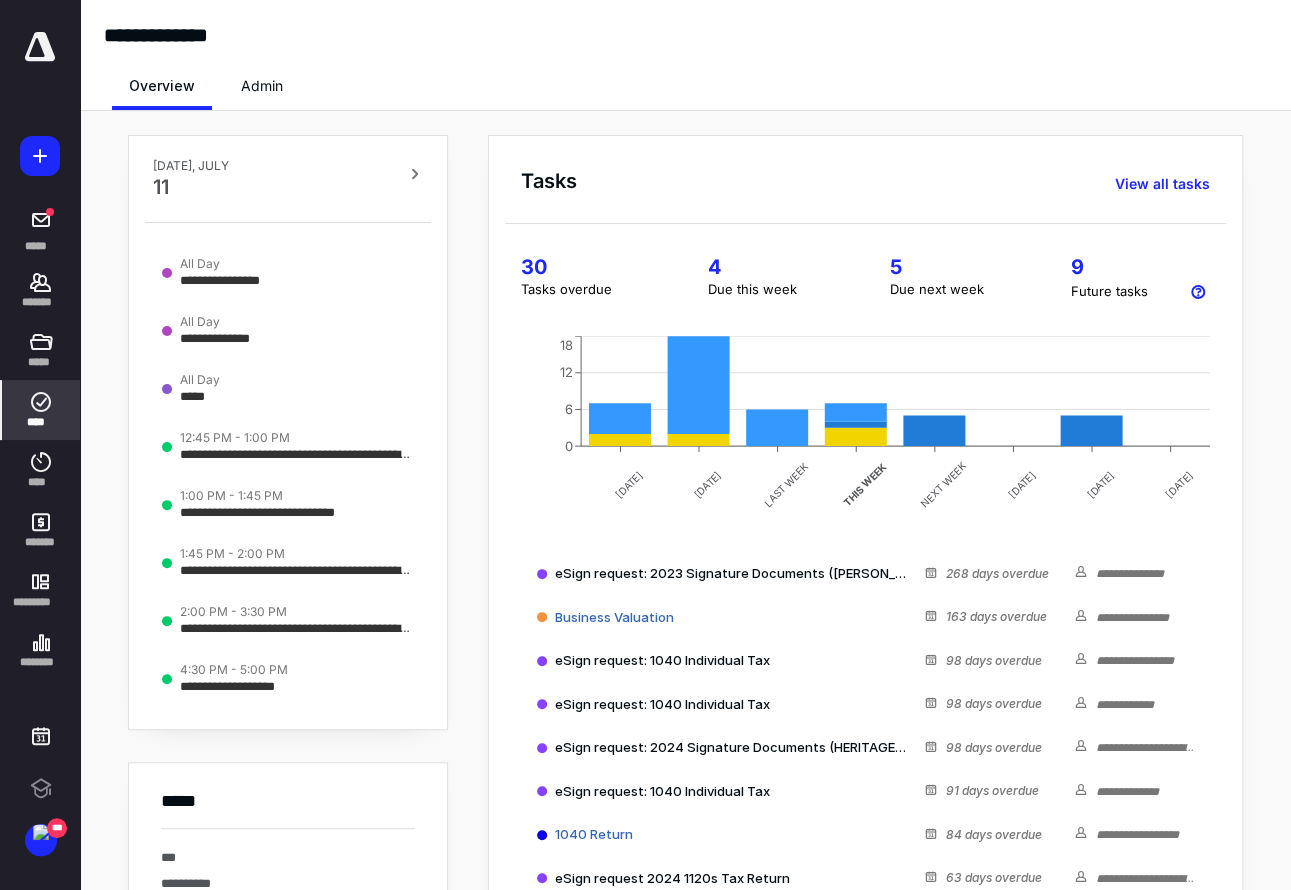click on "****" at bounding box center (41, 422) 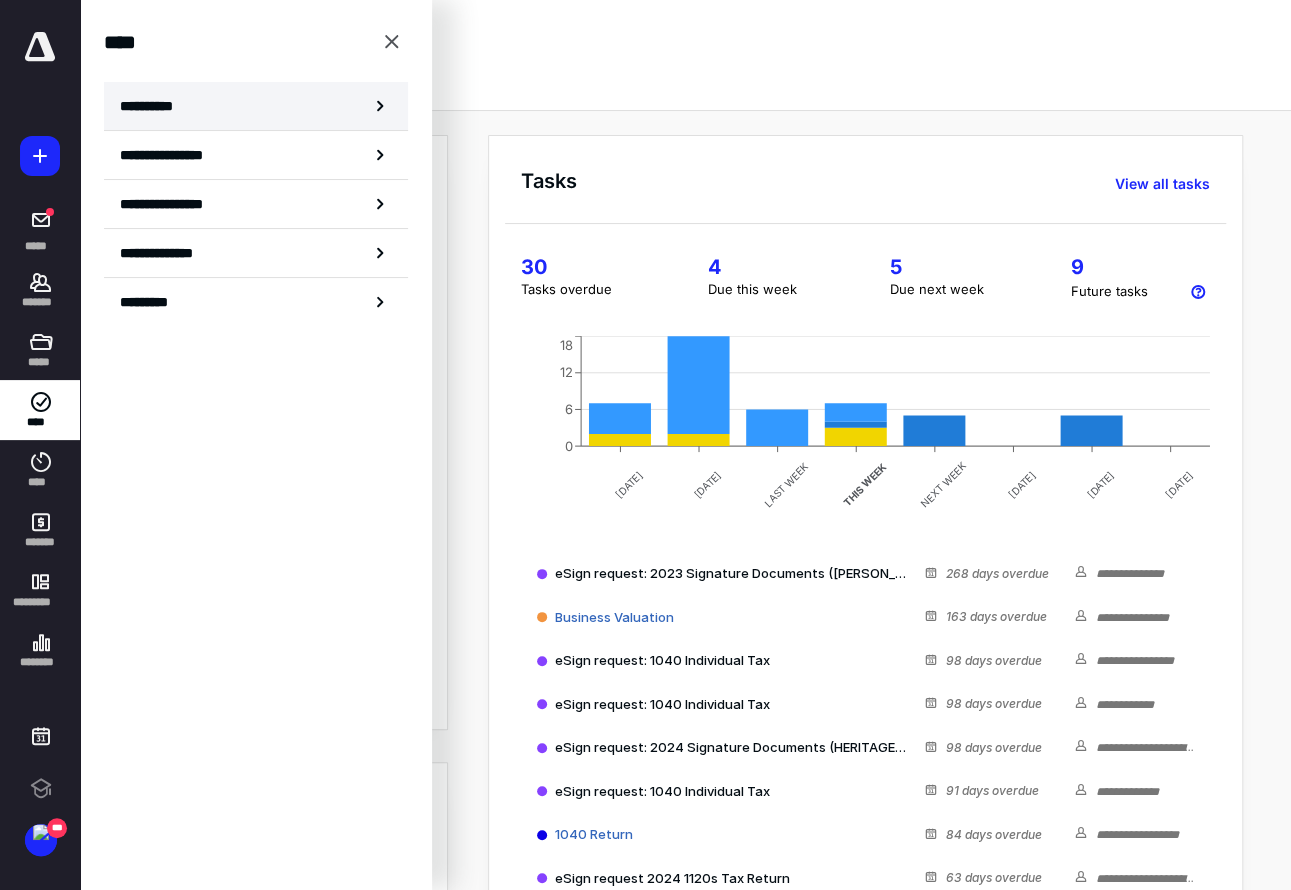 click on "**********" at bounding box center (153, 106) 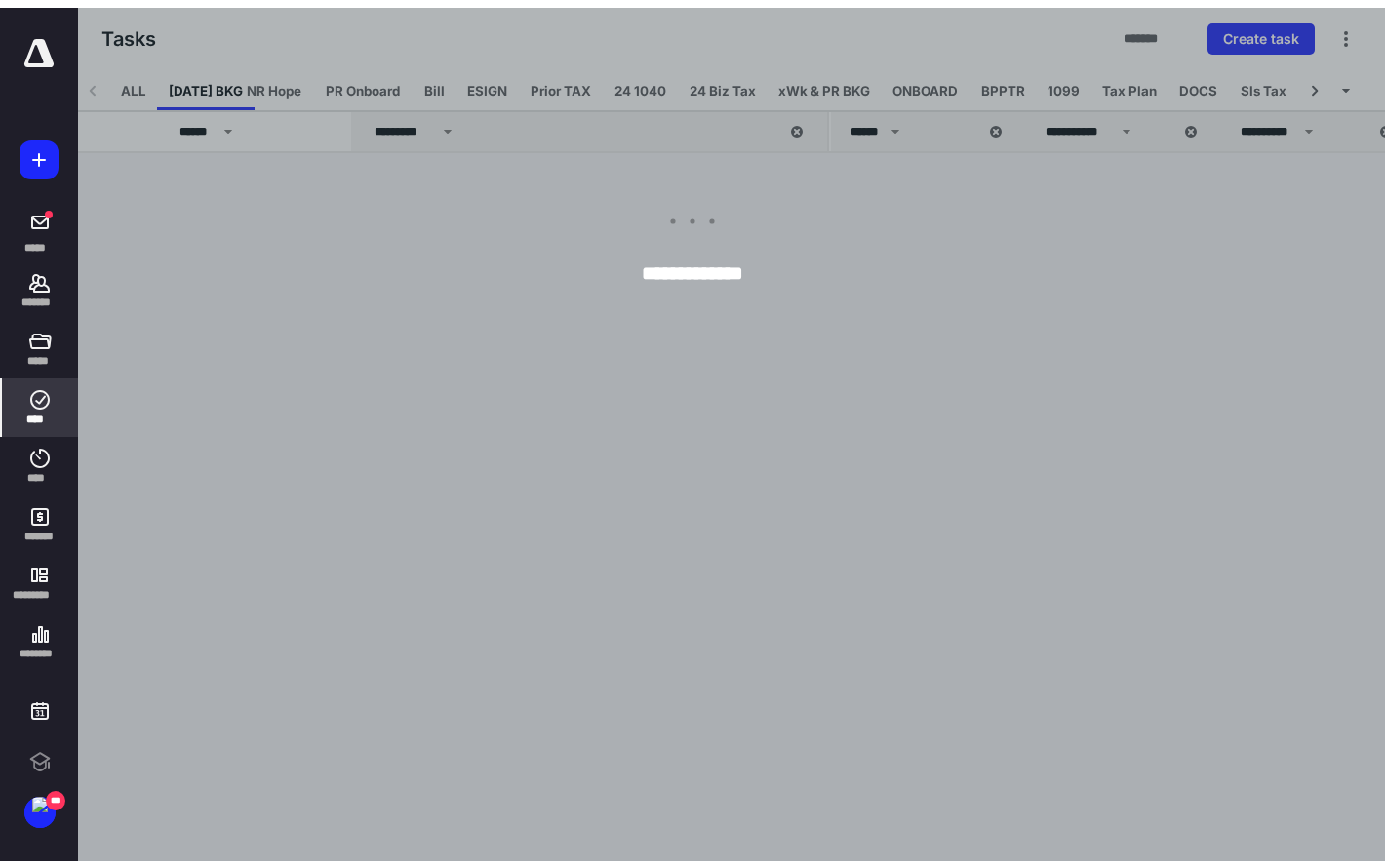 scroll, scrollTop: 0, scrollLeft: 0, axis: both 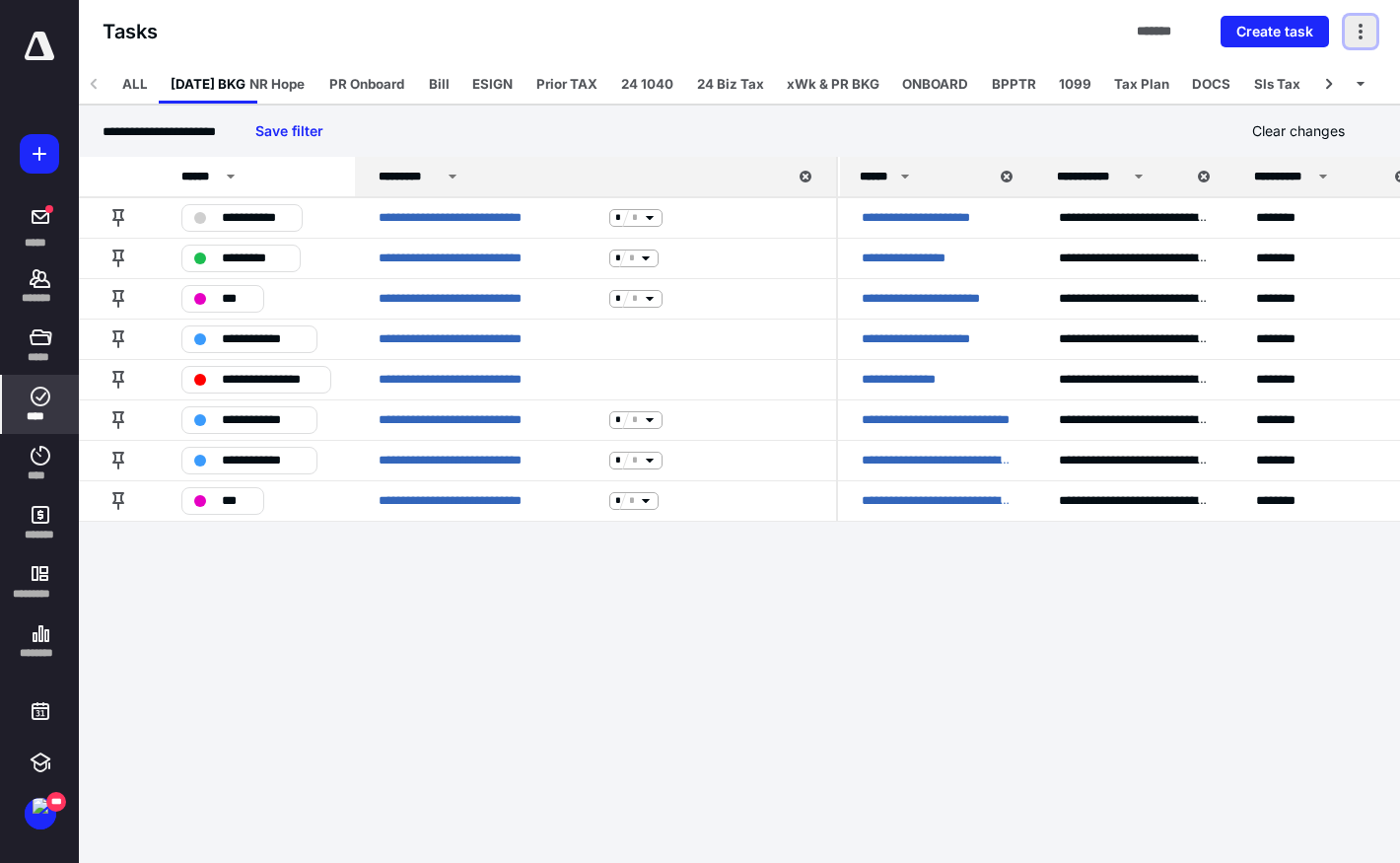 click at bounding box center [1361, 32] 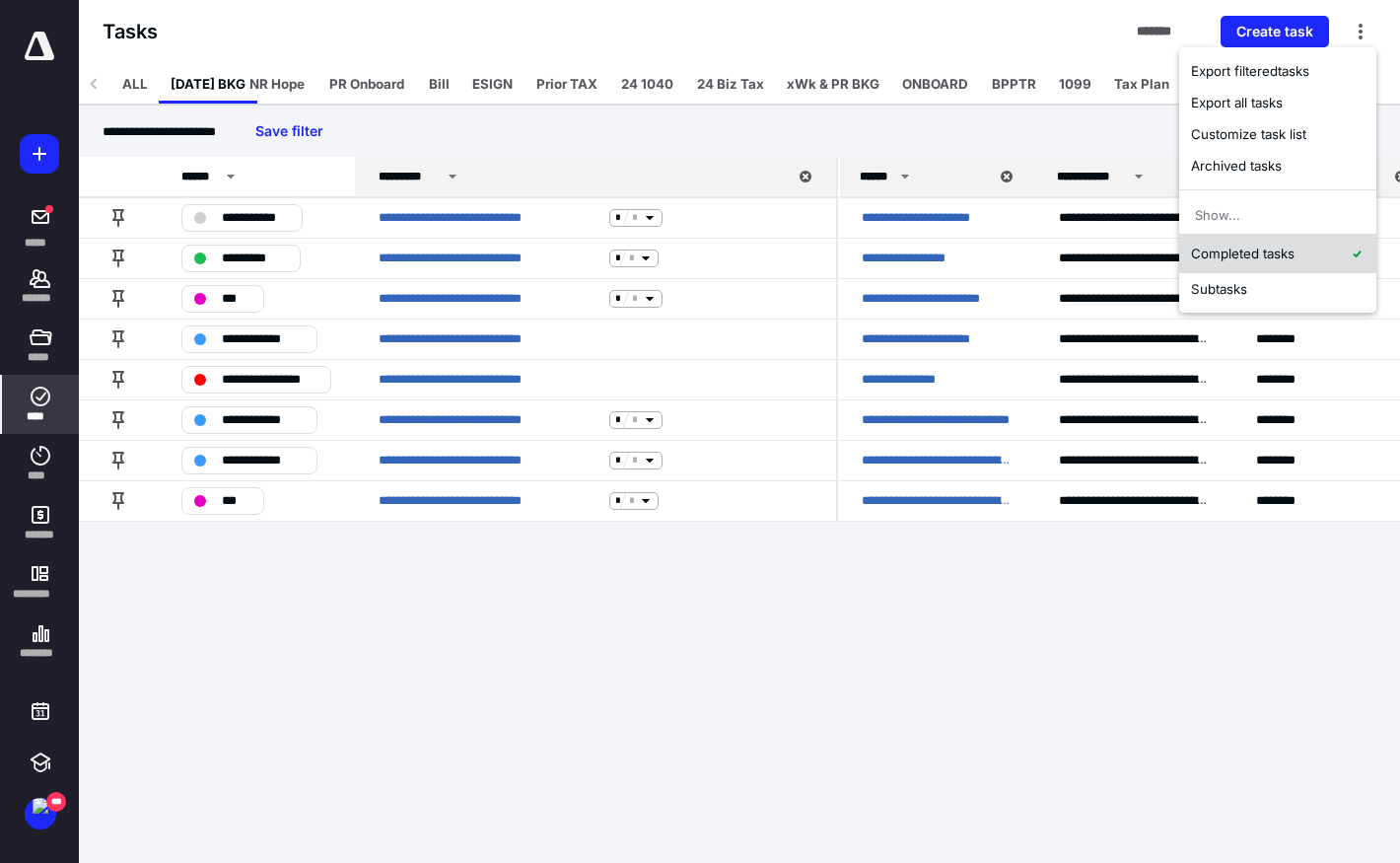 click on "Completed tasks" at bounding box center (1278, 253) 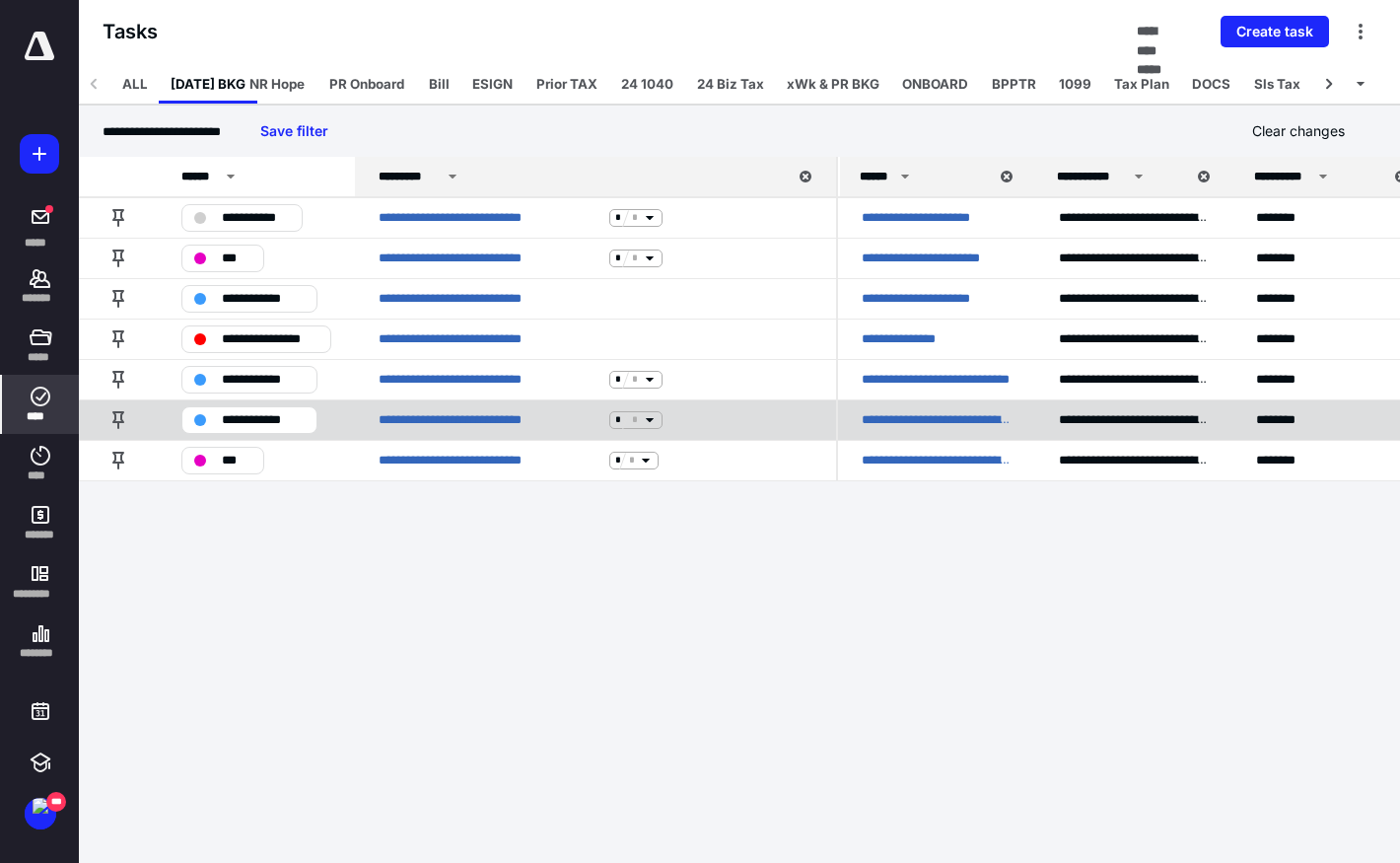 click on "**********" at bounding box center (249, 420) 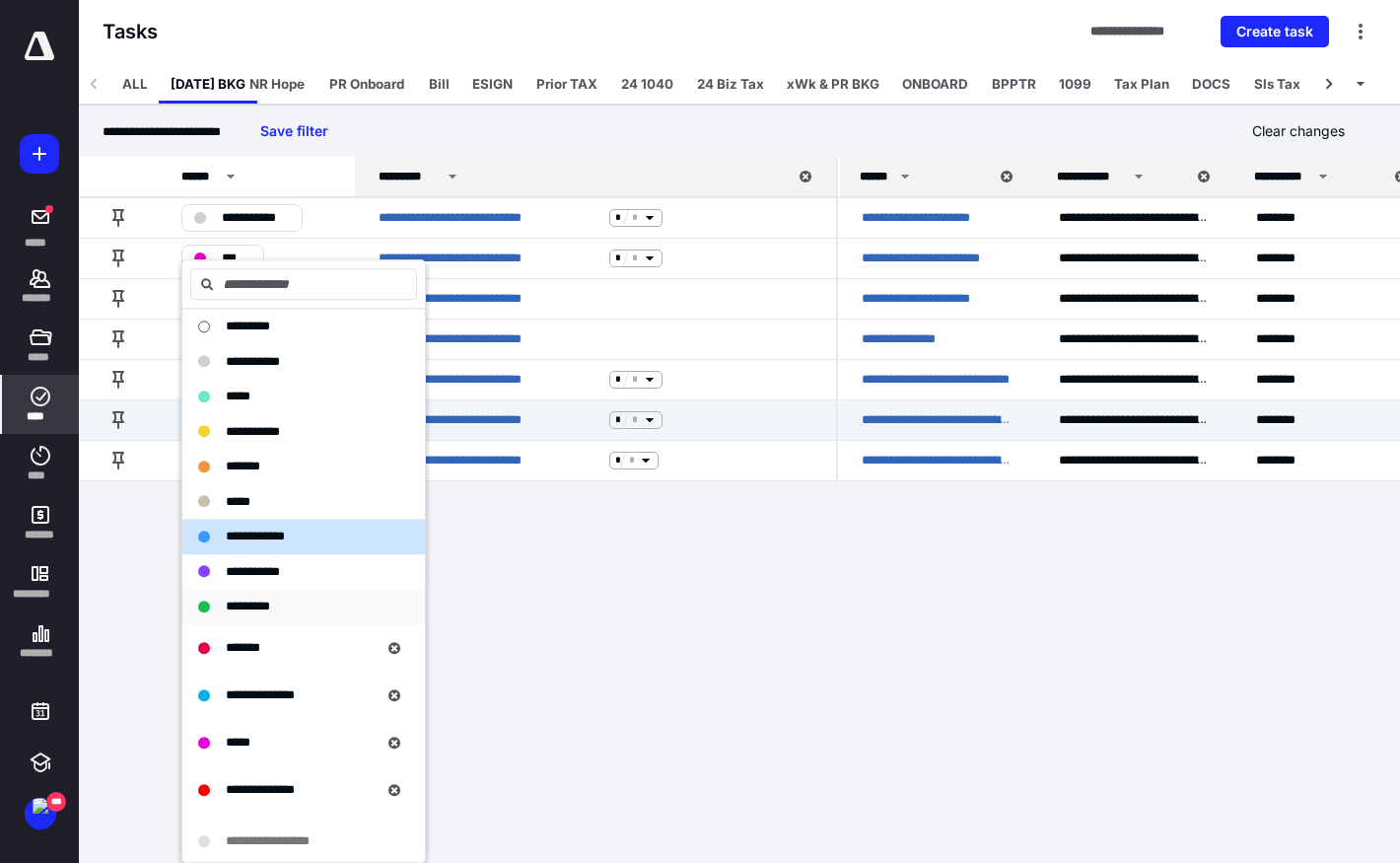 click on "*********" at bounding box center [247, 606] 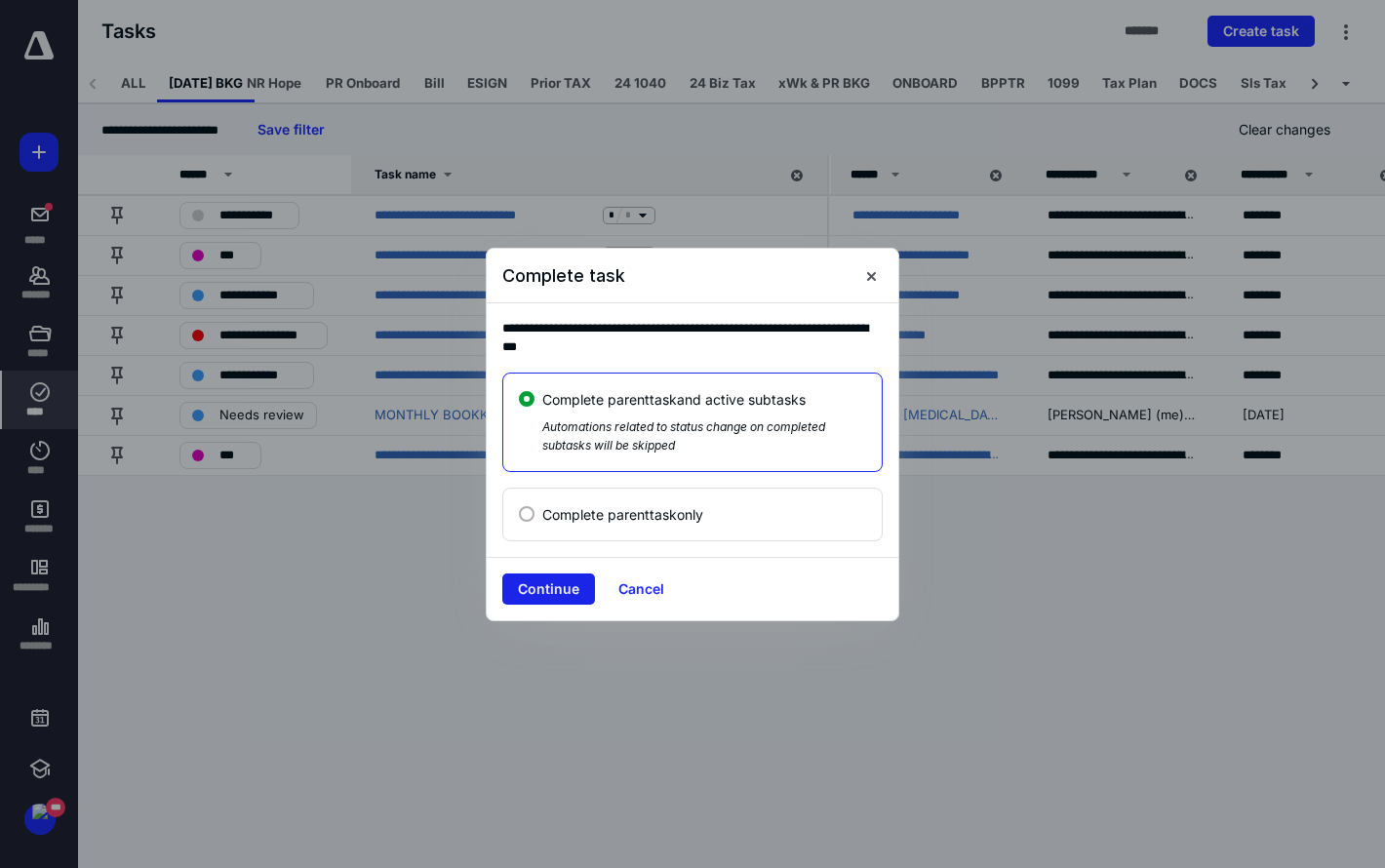 click on "Continue" at bounding box center (548, 589) 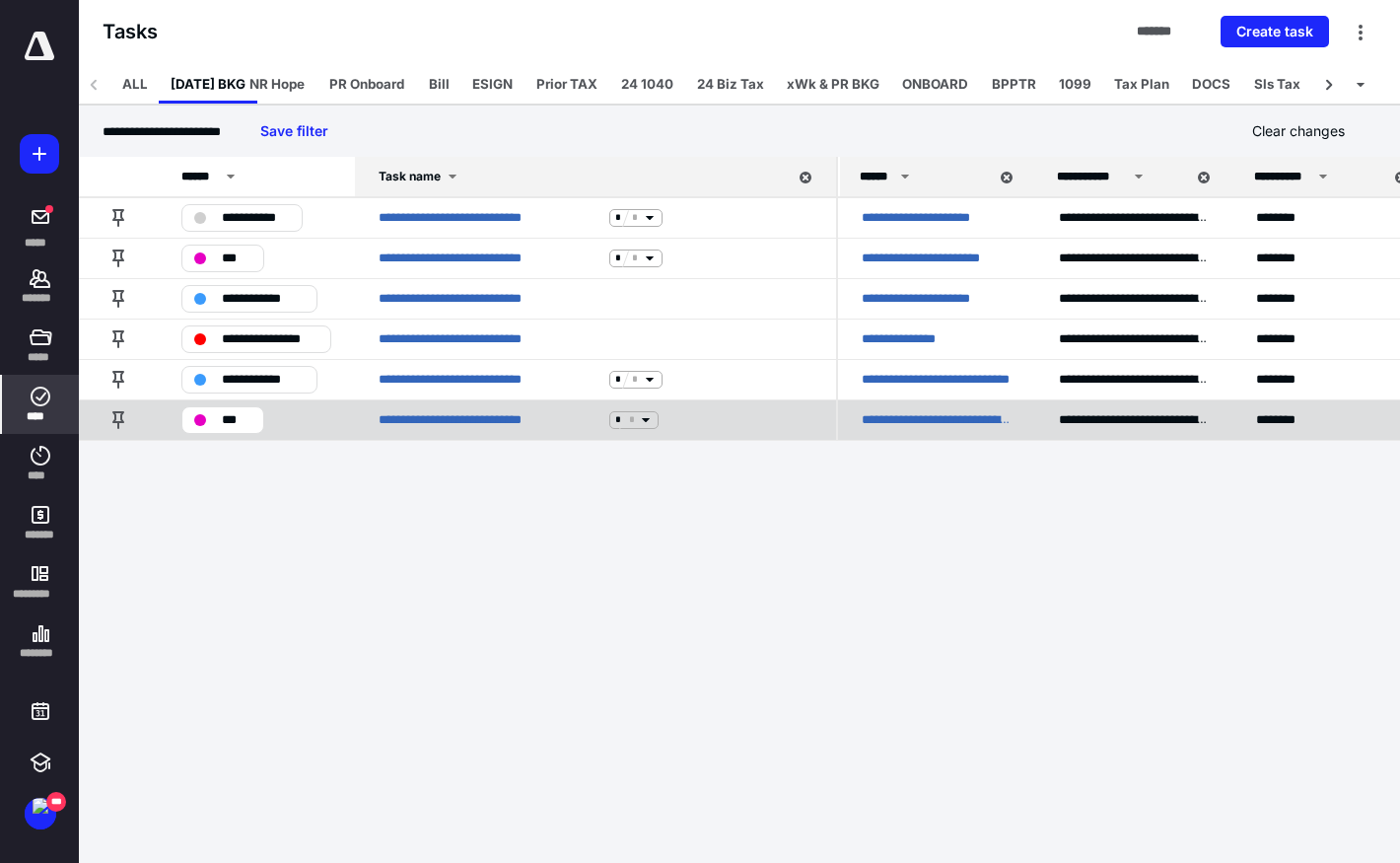click on "**********" at bounding box center (937, 420) 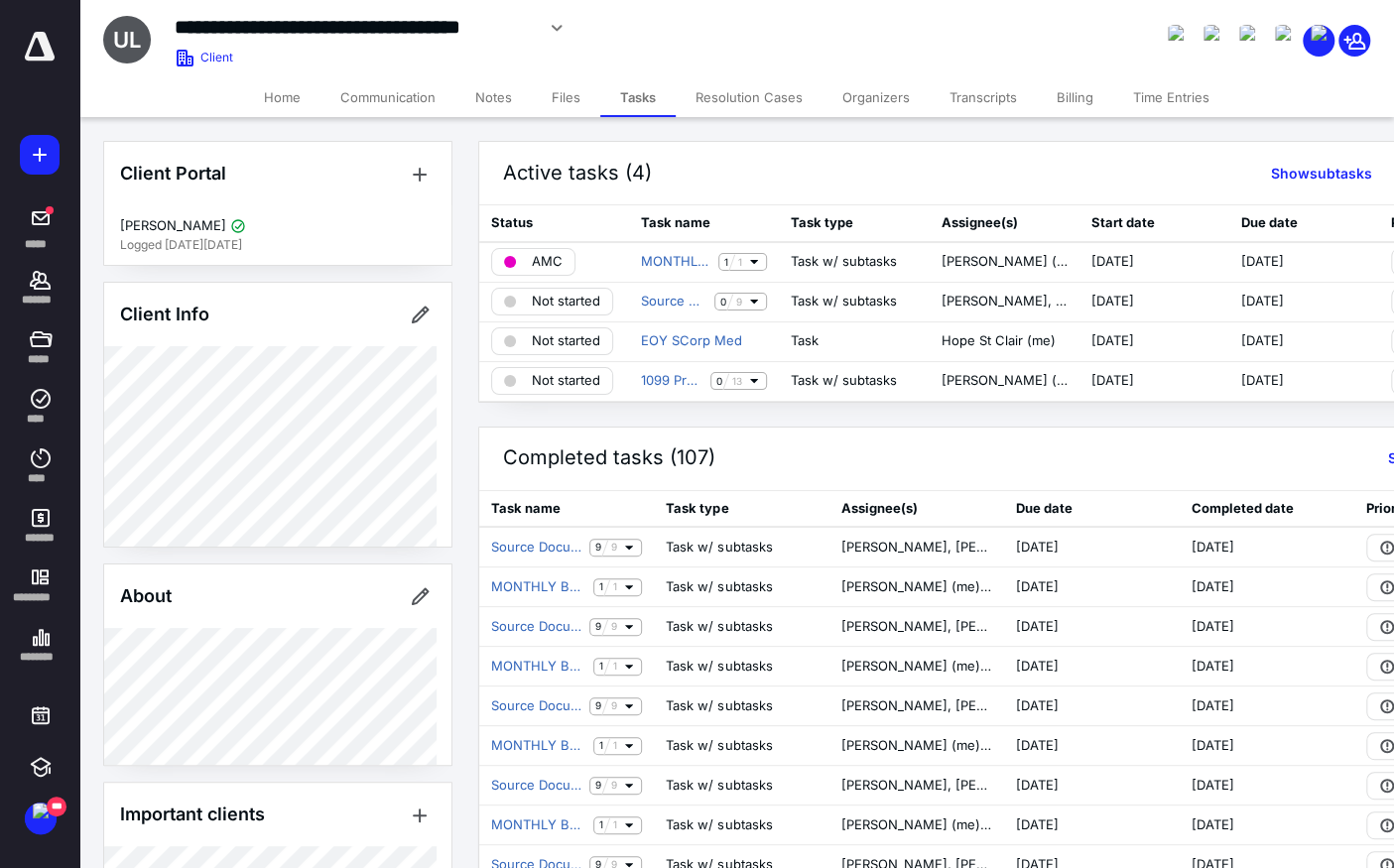 click on "Files" at bounding box center [566, 97] 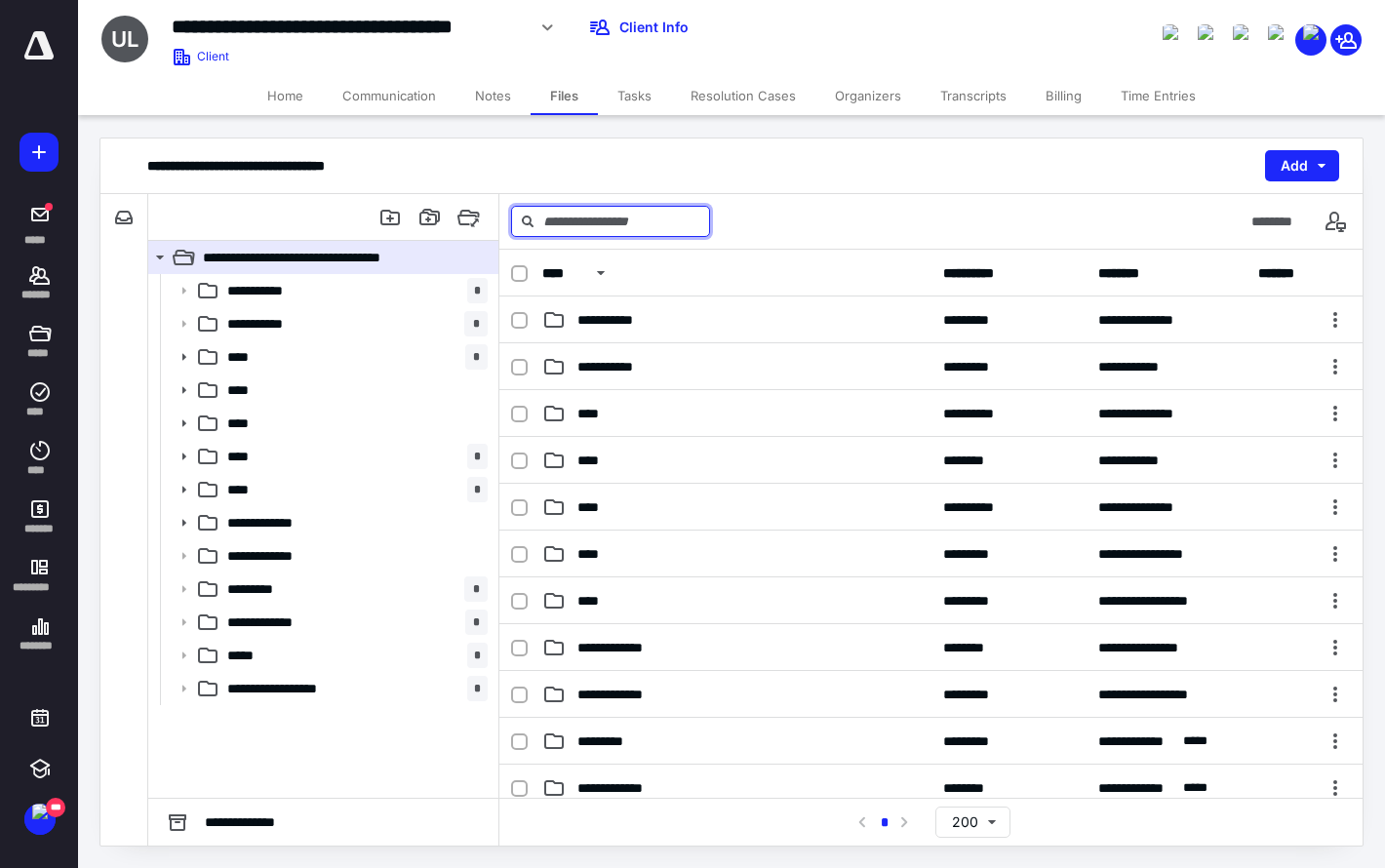 click at bounding box center [611, 221] 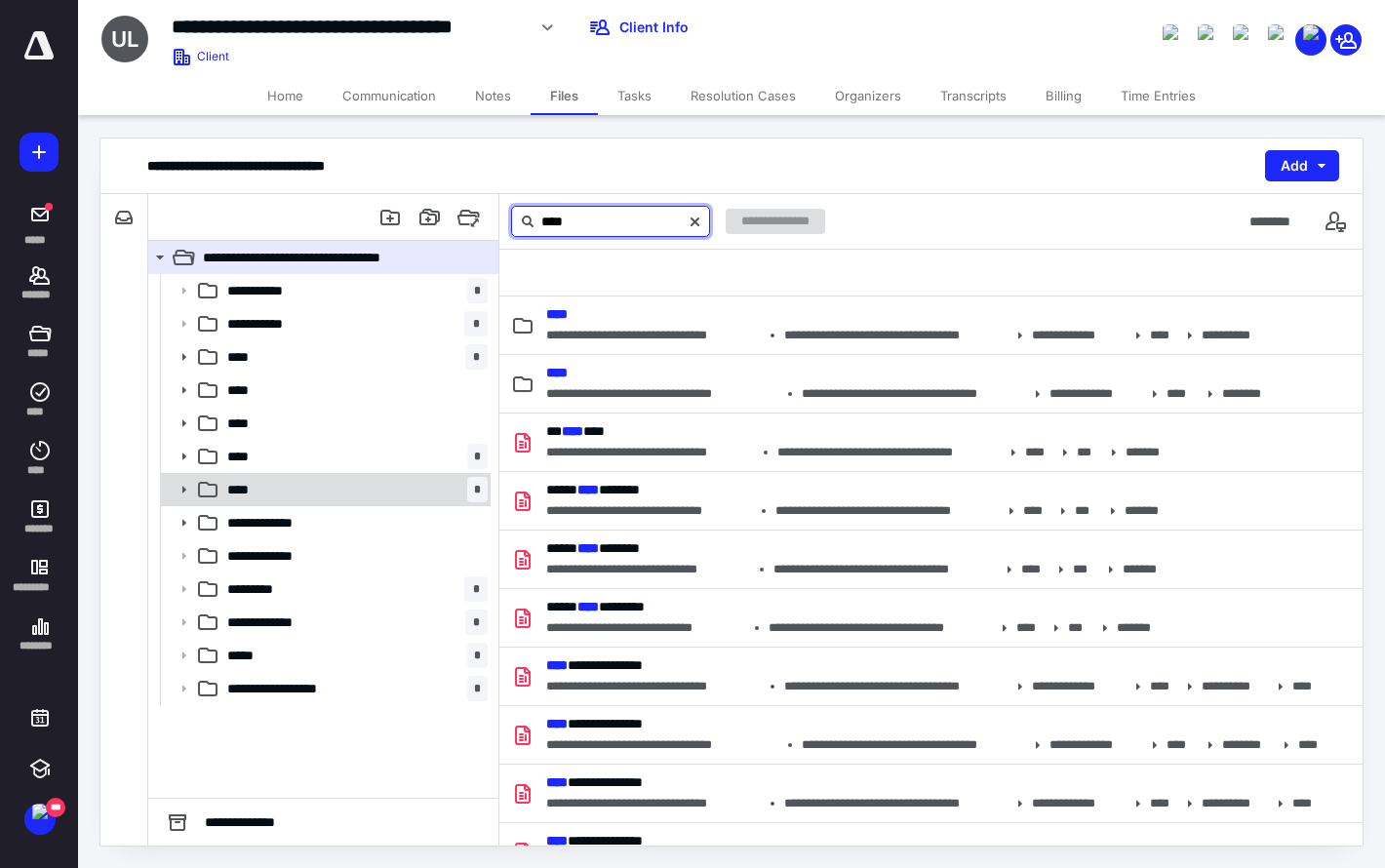 type on "****" 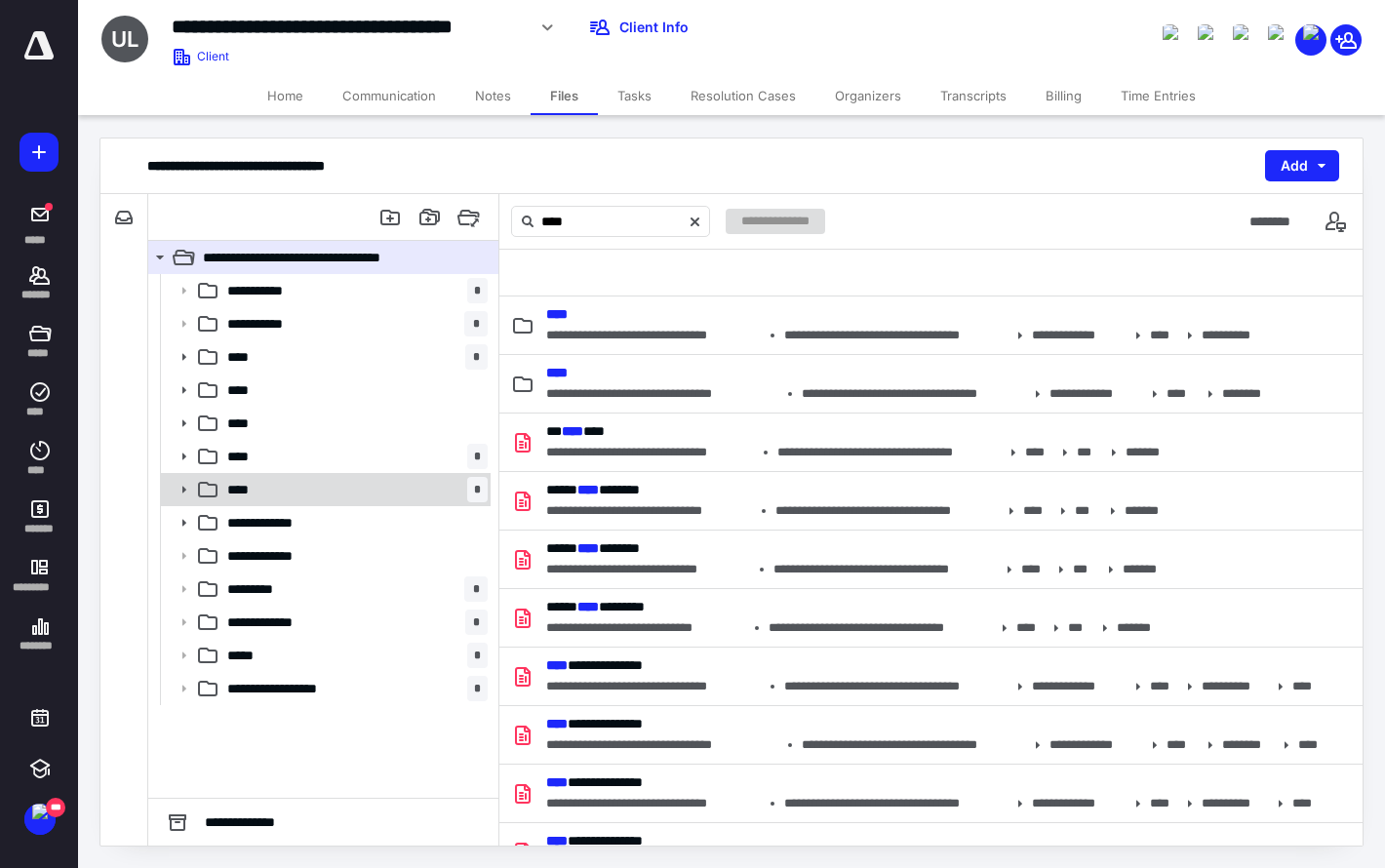 click on "**** *" at bounding box center (353, 490) 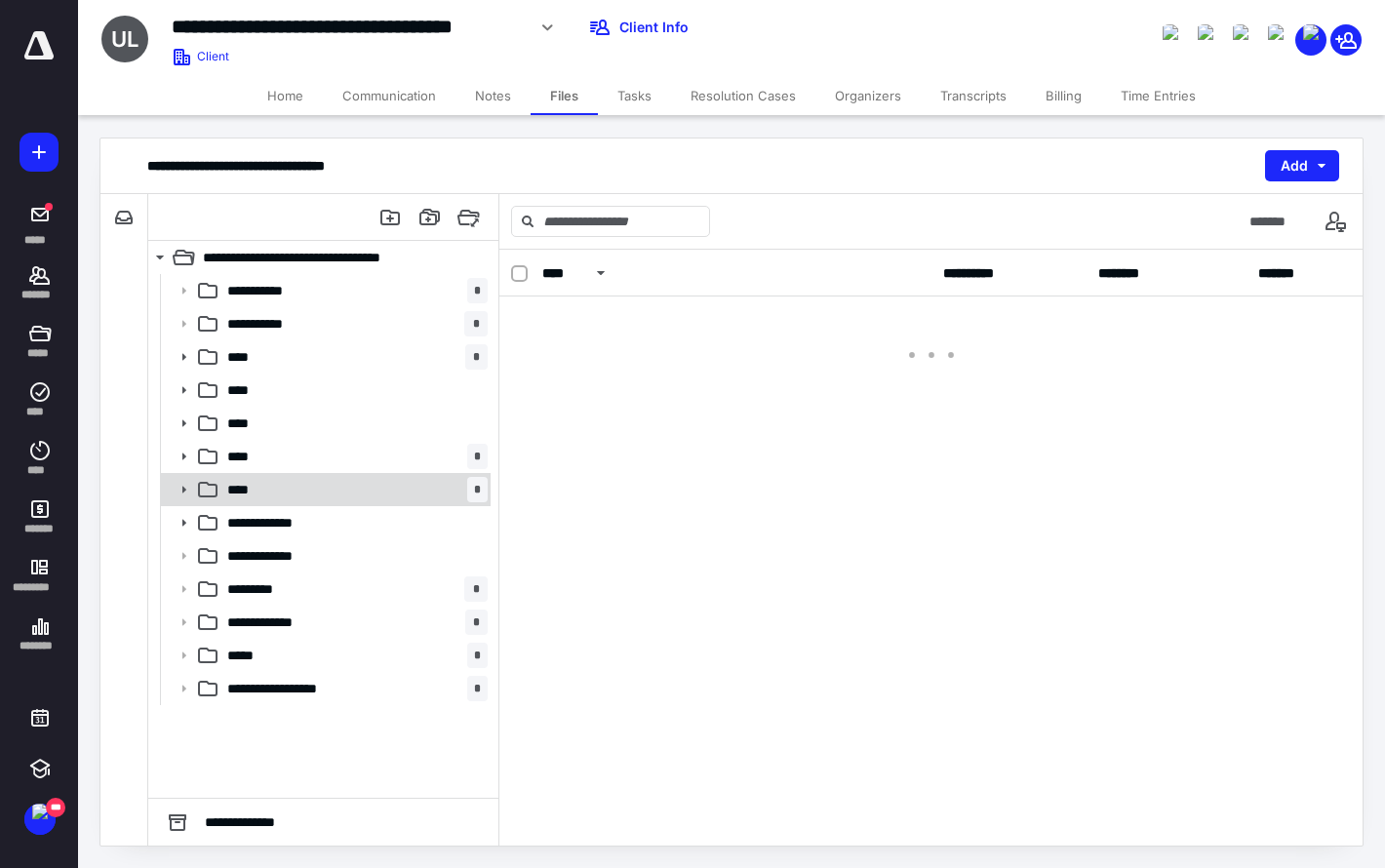 click on "**** *" at bounding box center (353, 490) 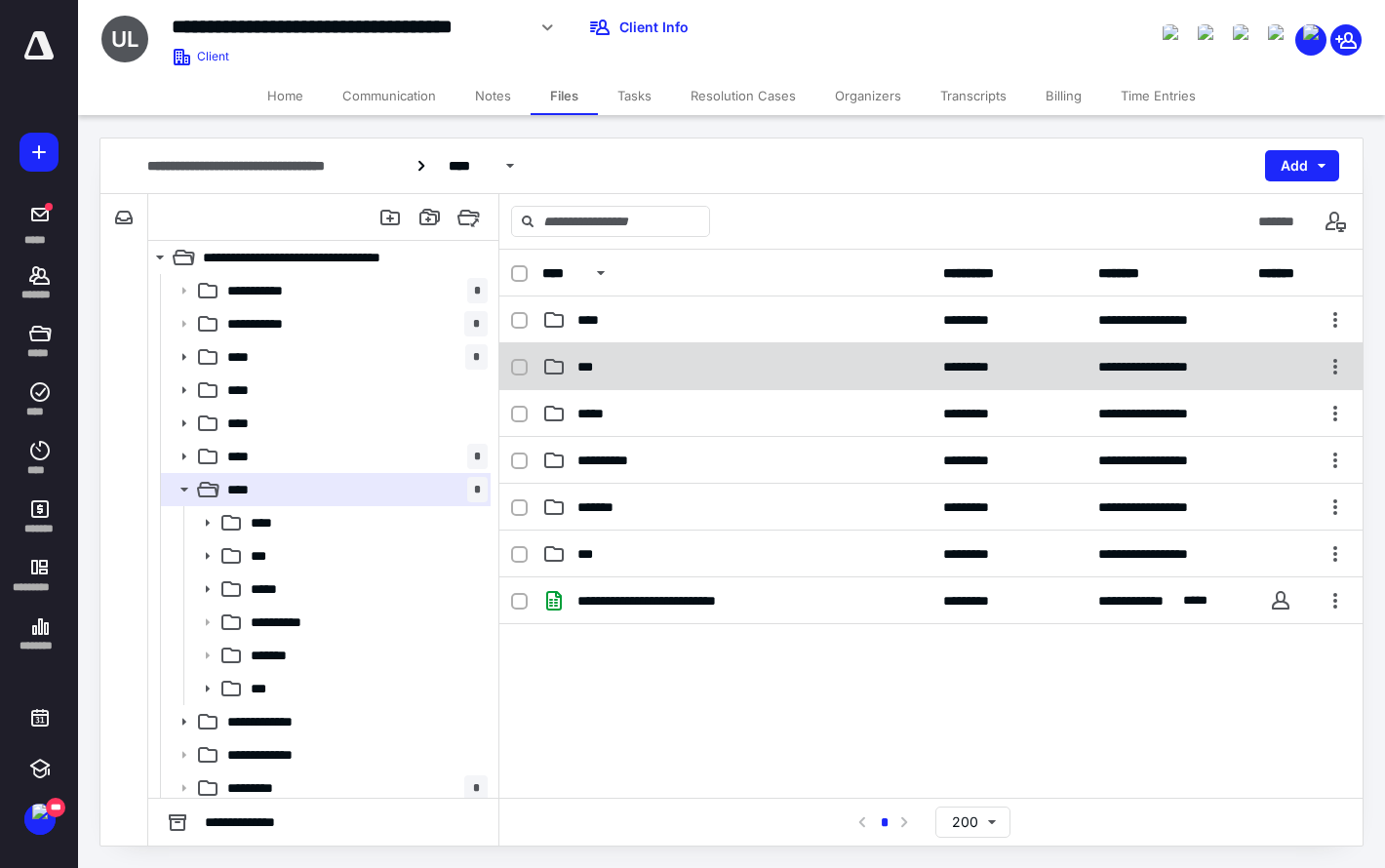 click on "***" at bounding box center [736, 367] 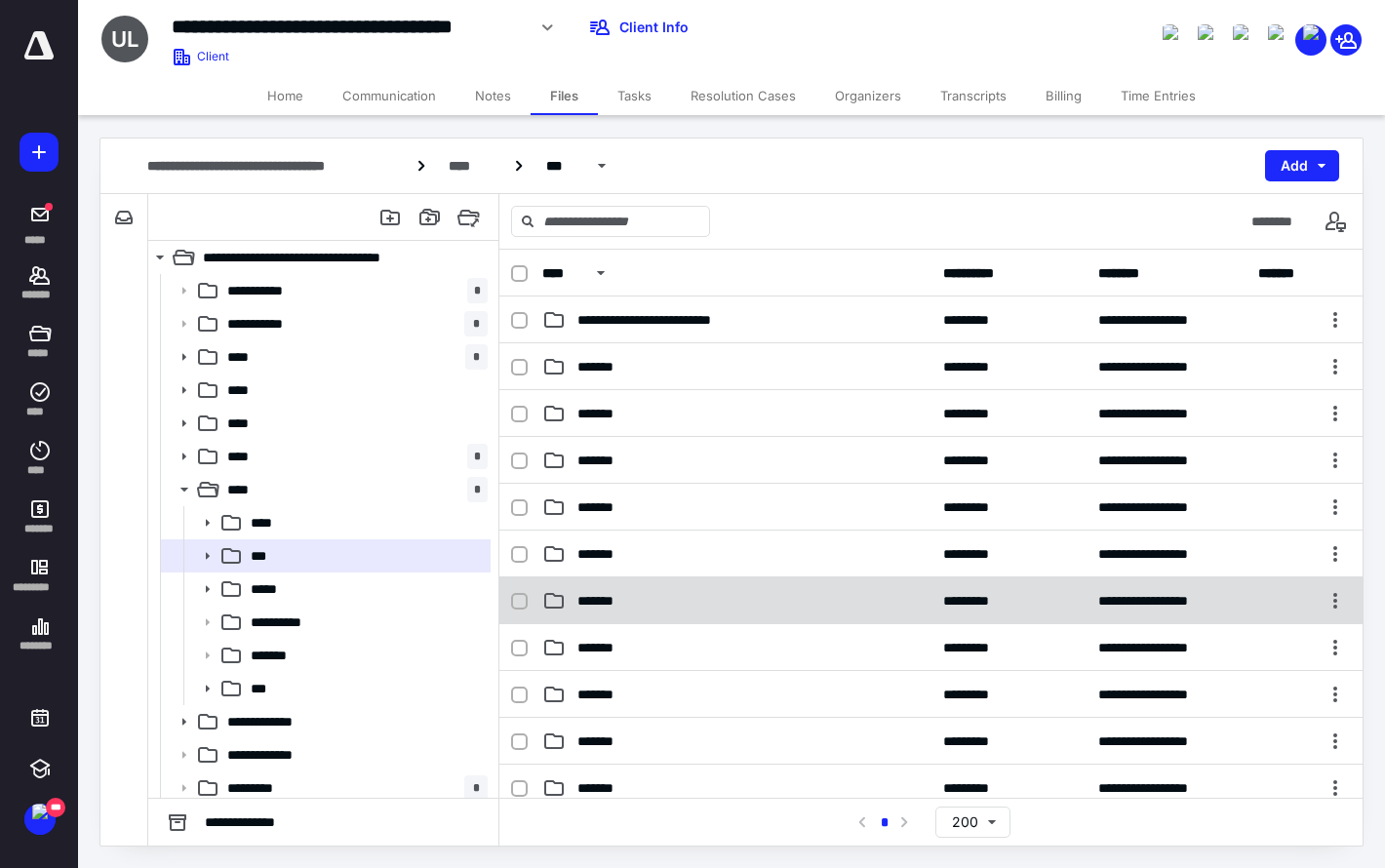 click on "*******" at bounding box center (736, 601) 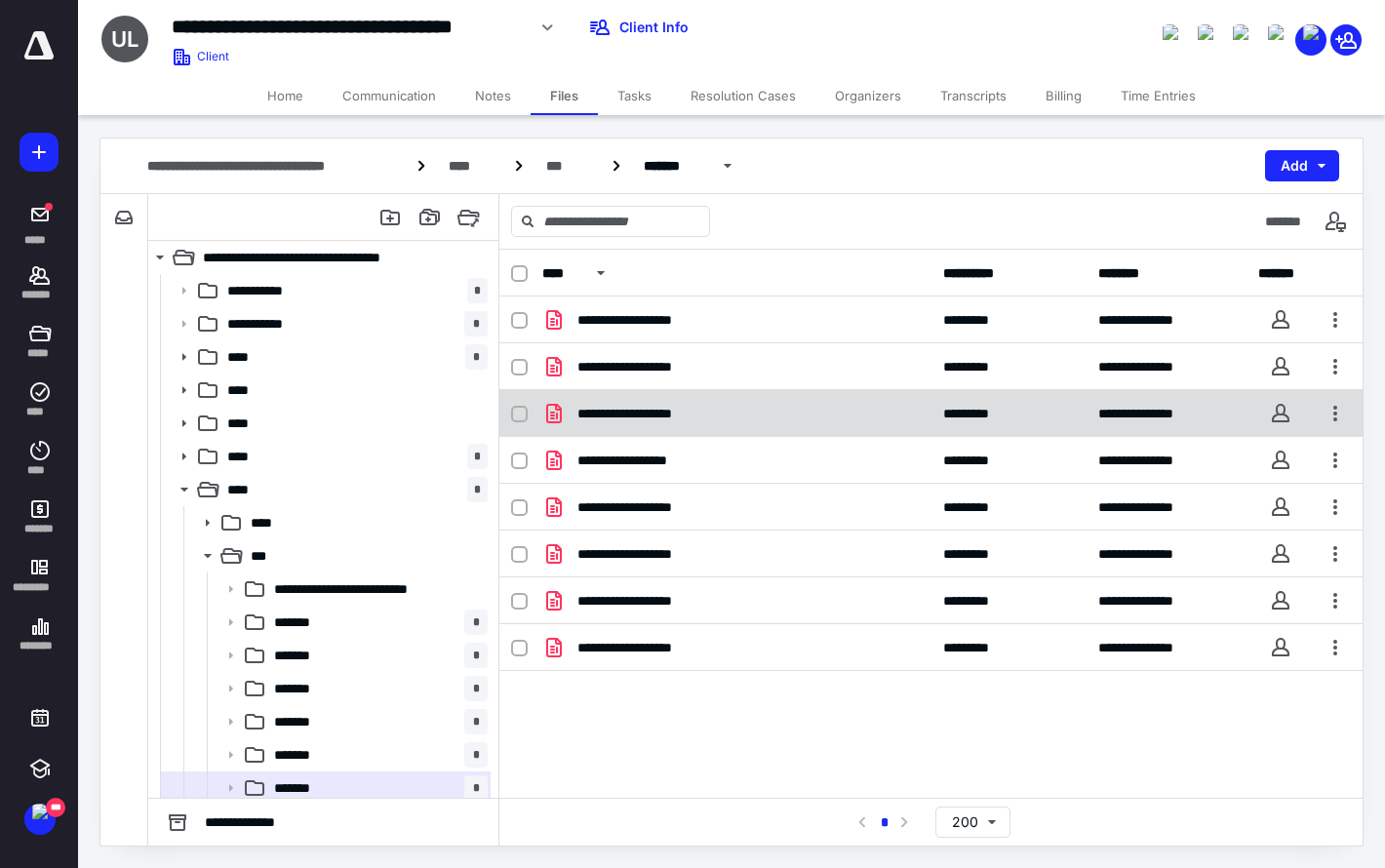 click on "**********" at bounding box center (642, 414) 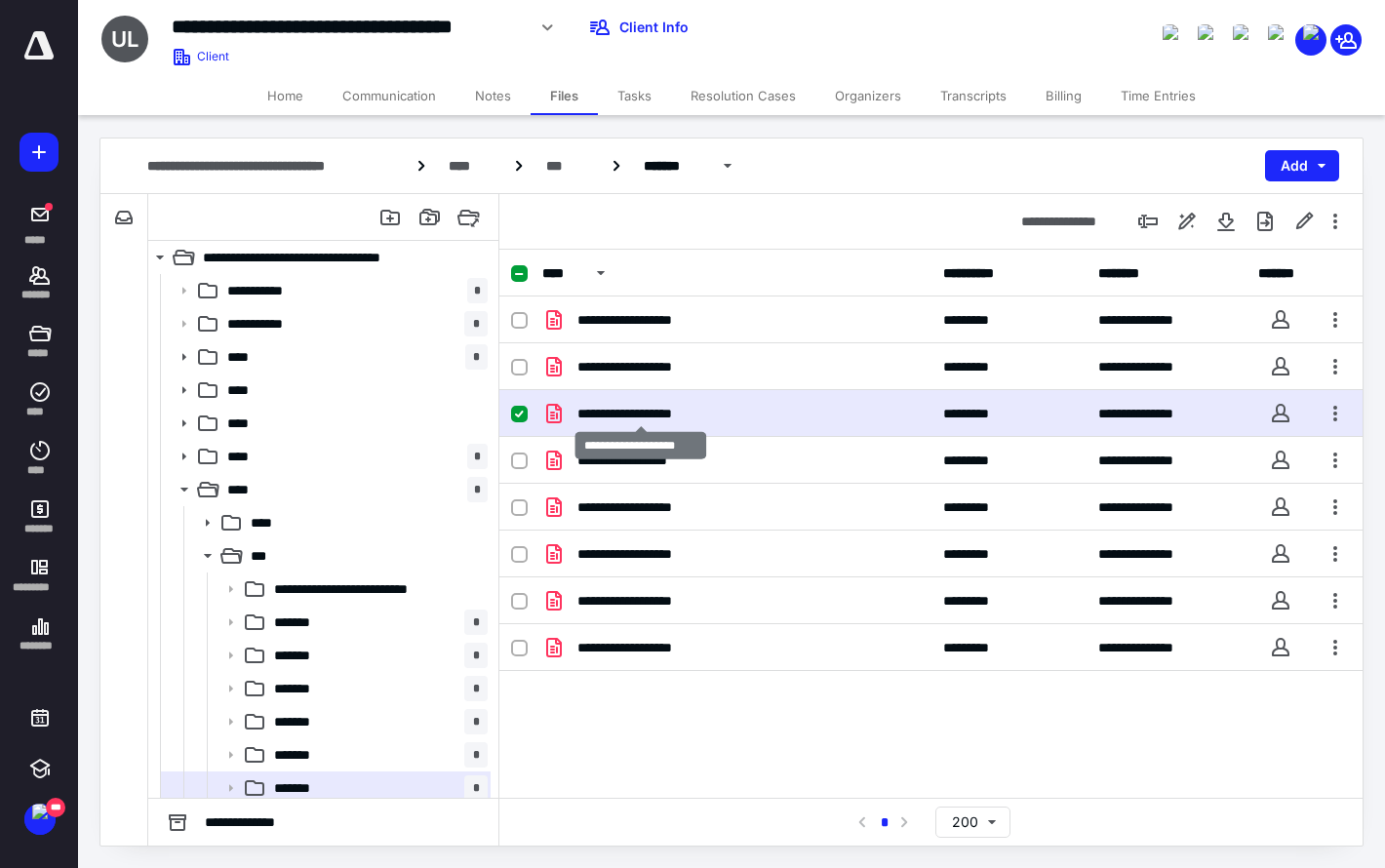 click on "**********" at bounding box center [642, 414] 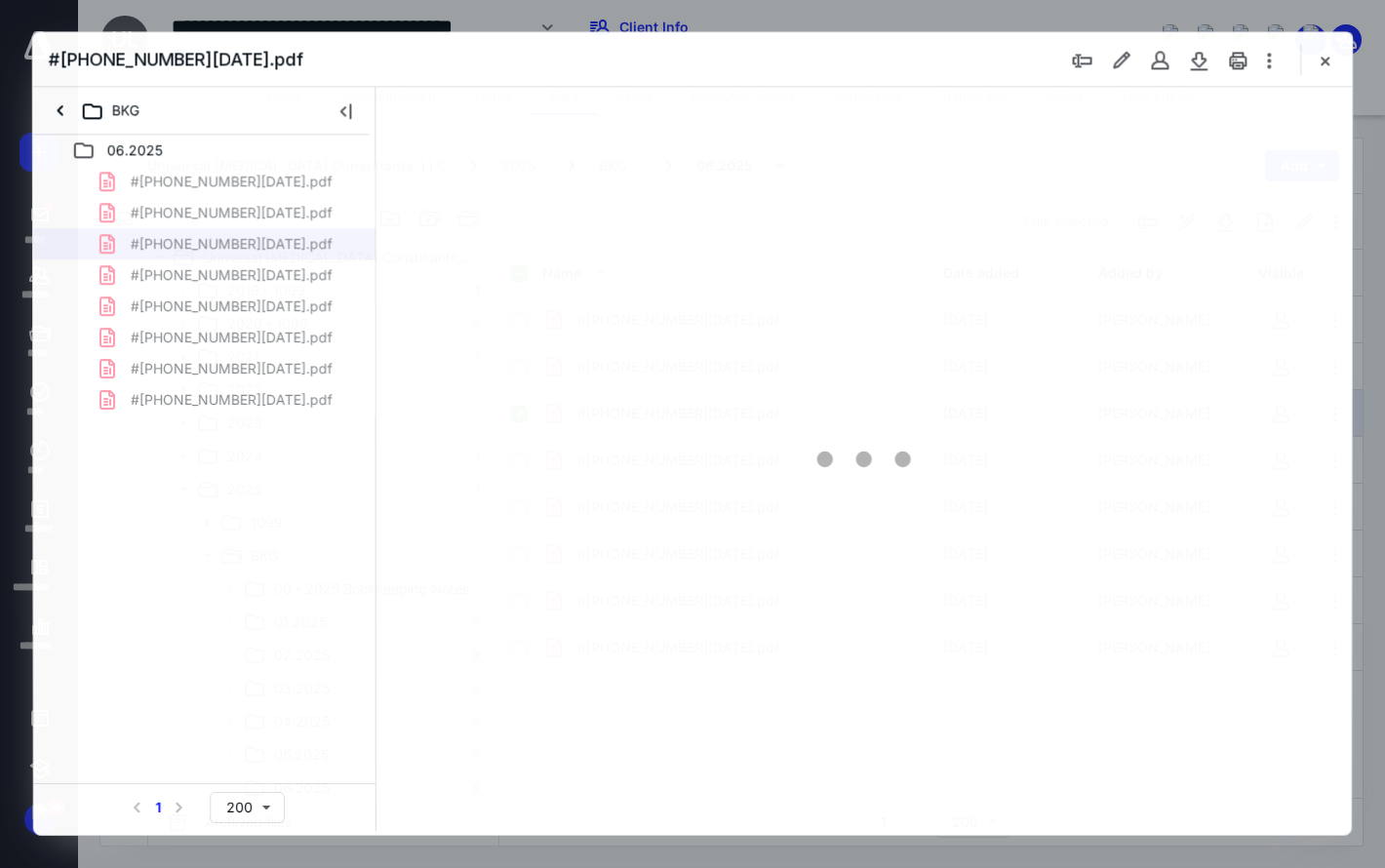 scroll, scrollTop: 0, scrollLeft: 0, axis: both 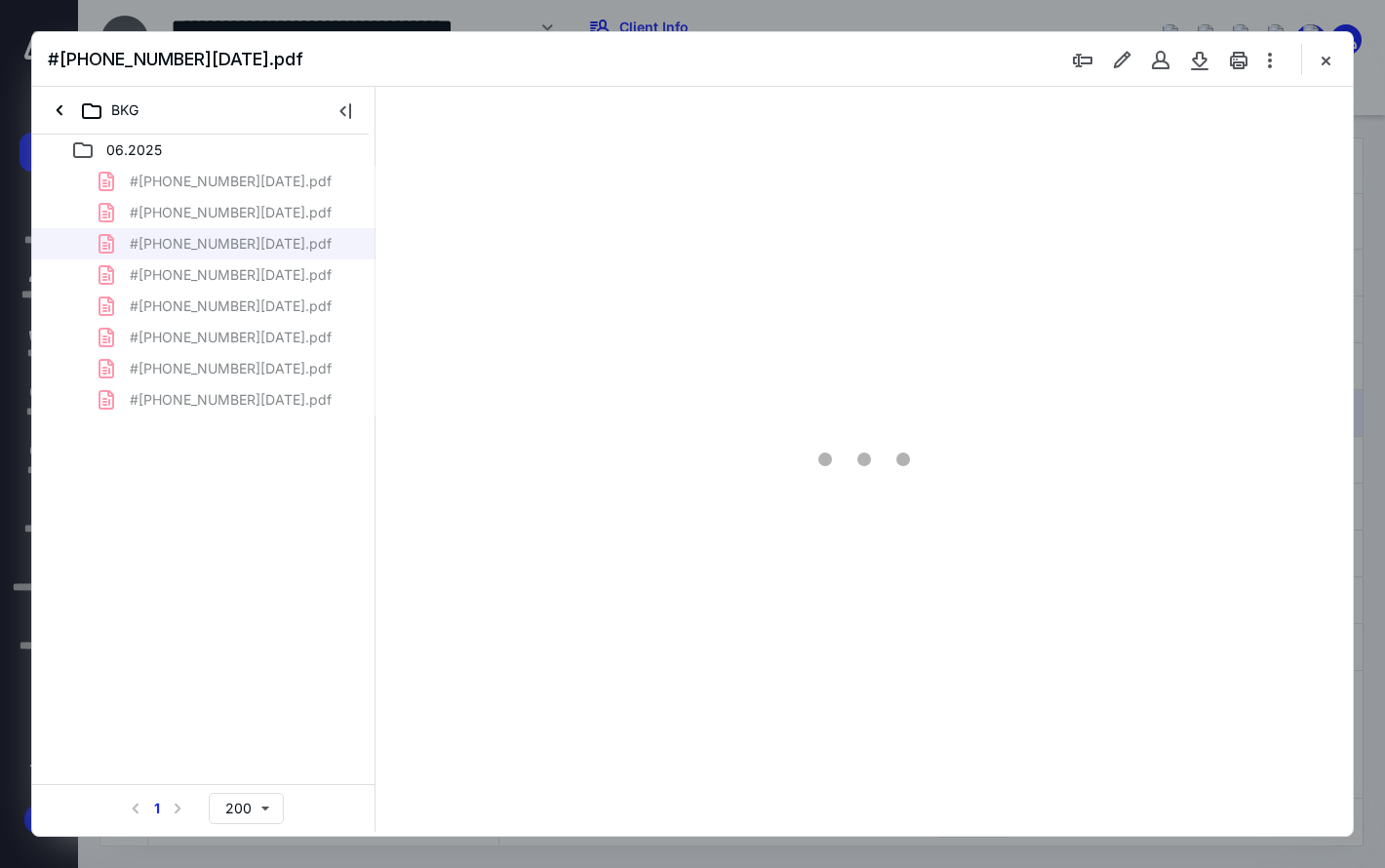 type on "160" 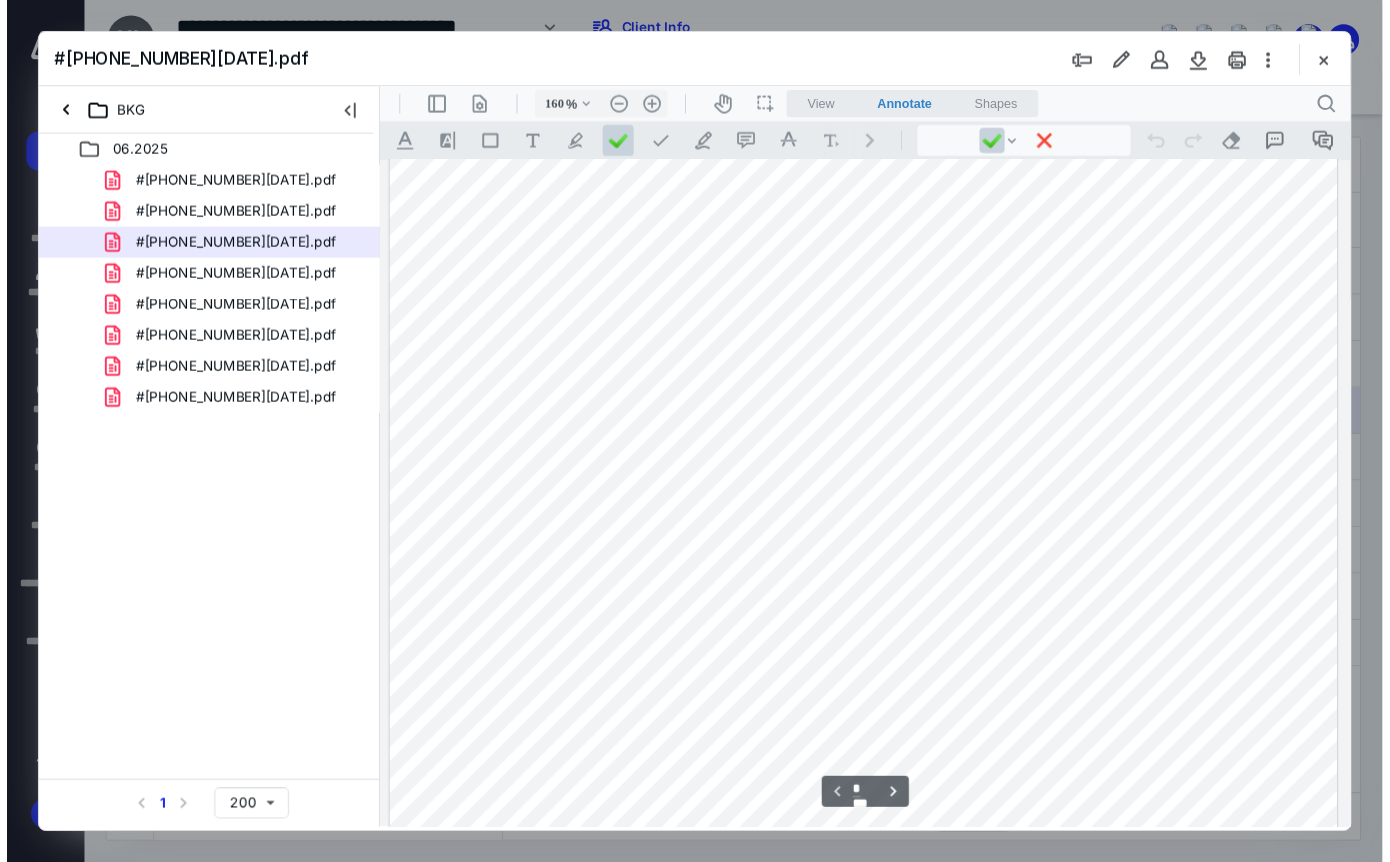 scroll, scrollTop: 282, scrollLeft: 0, axis: vertical 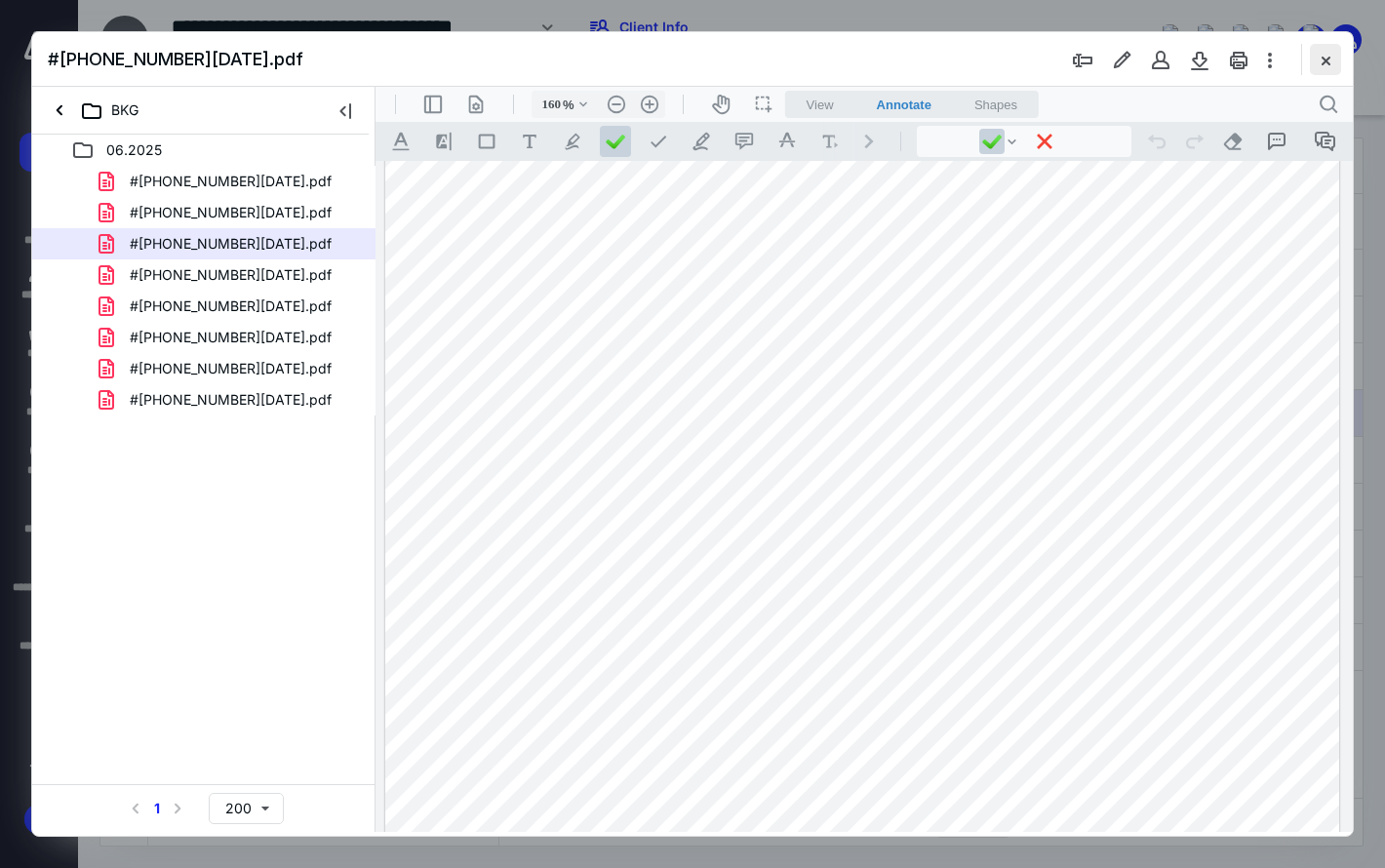click at bounding box center (1326, 59) 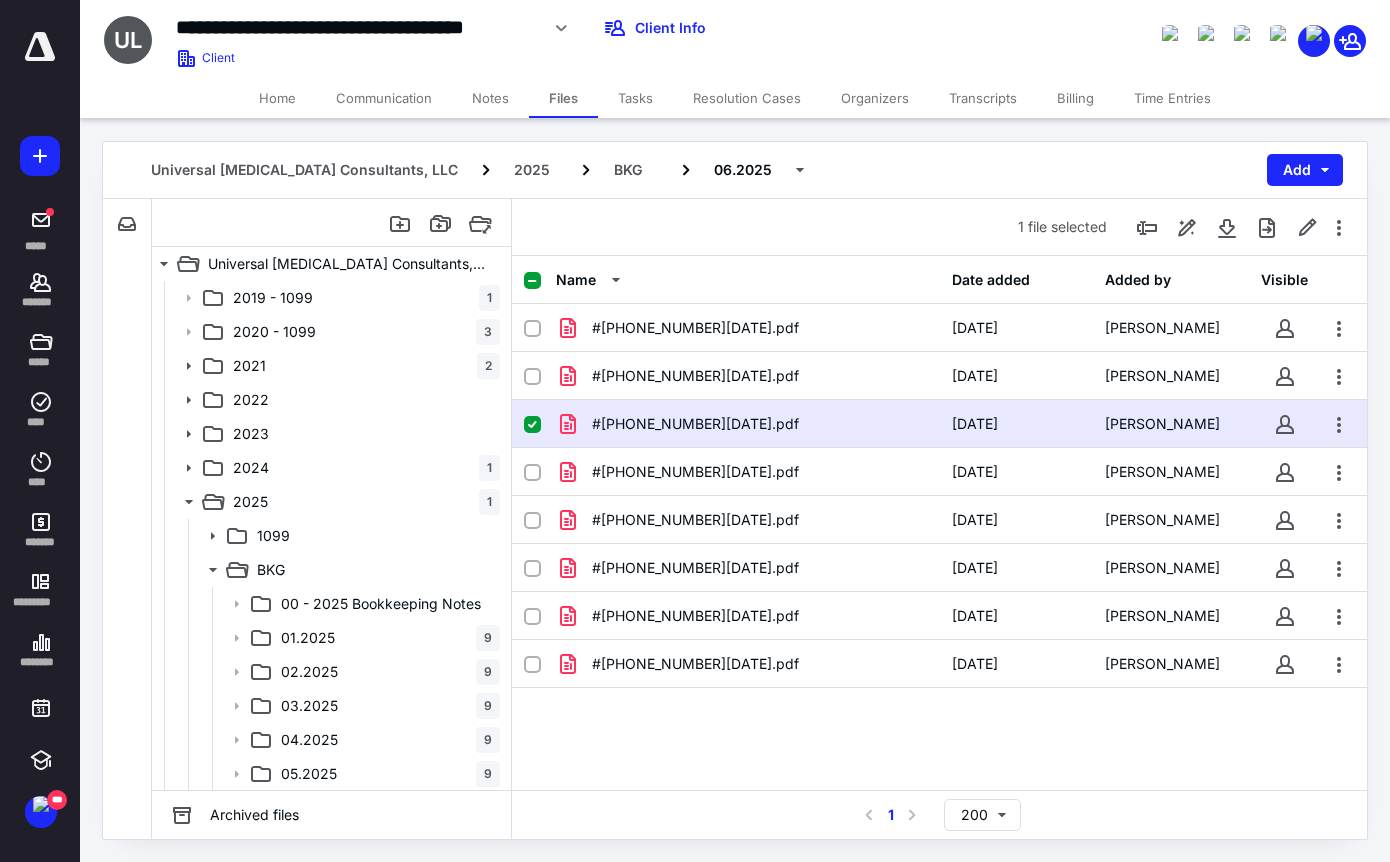 click on "Tasks" at bounding box center [635, 98] 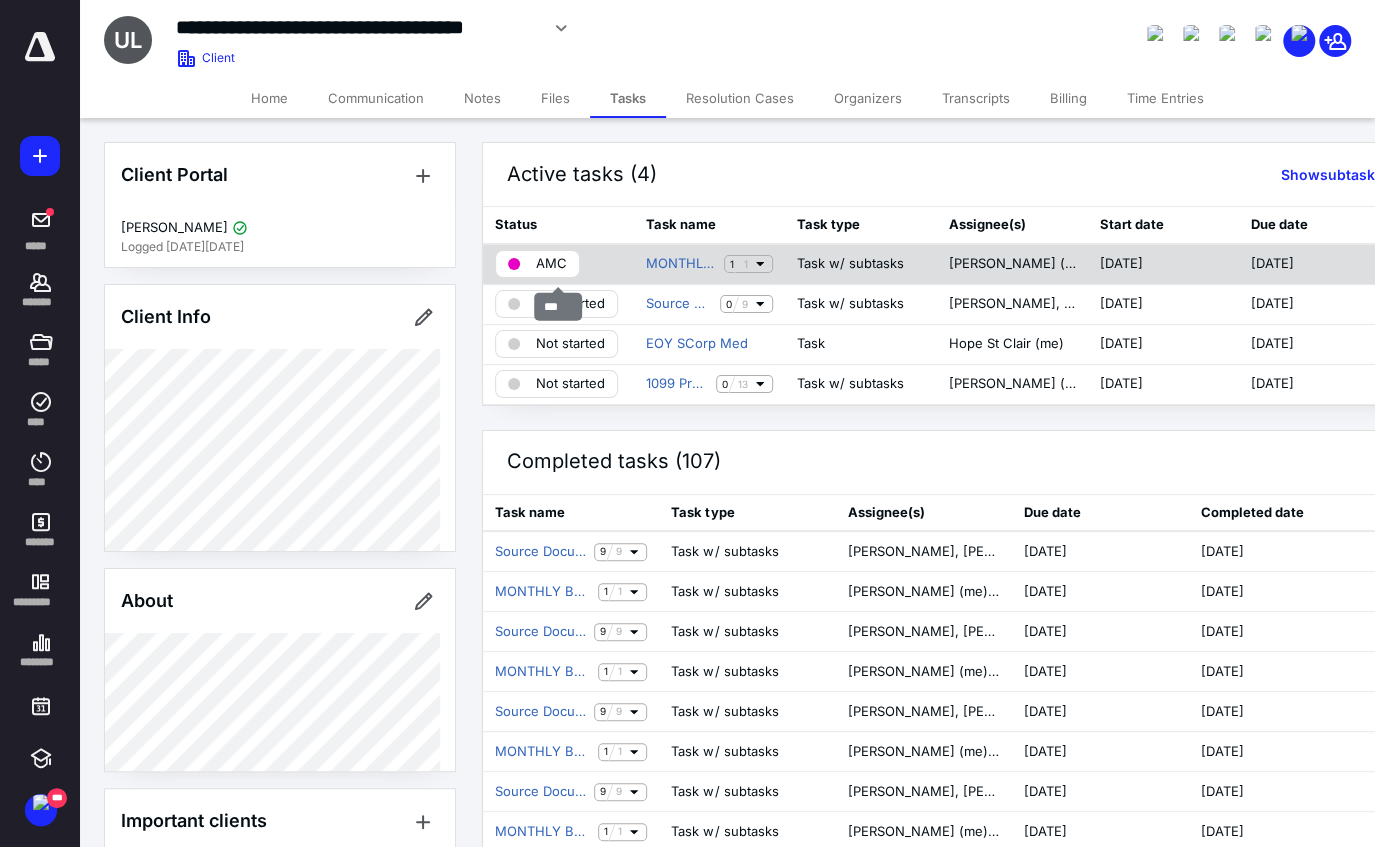 click on "AMC" at bounding box center [537, 264] 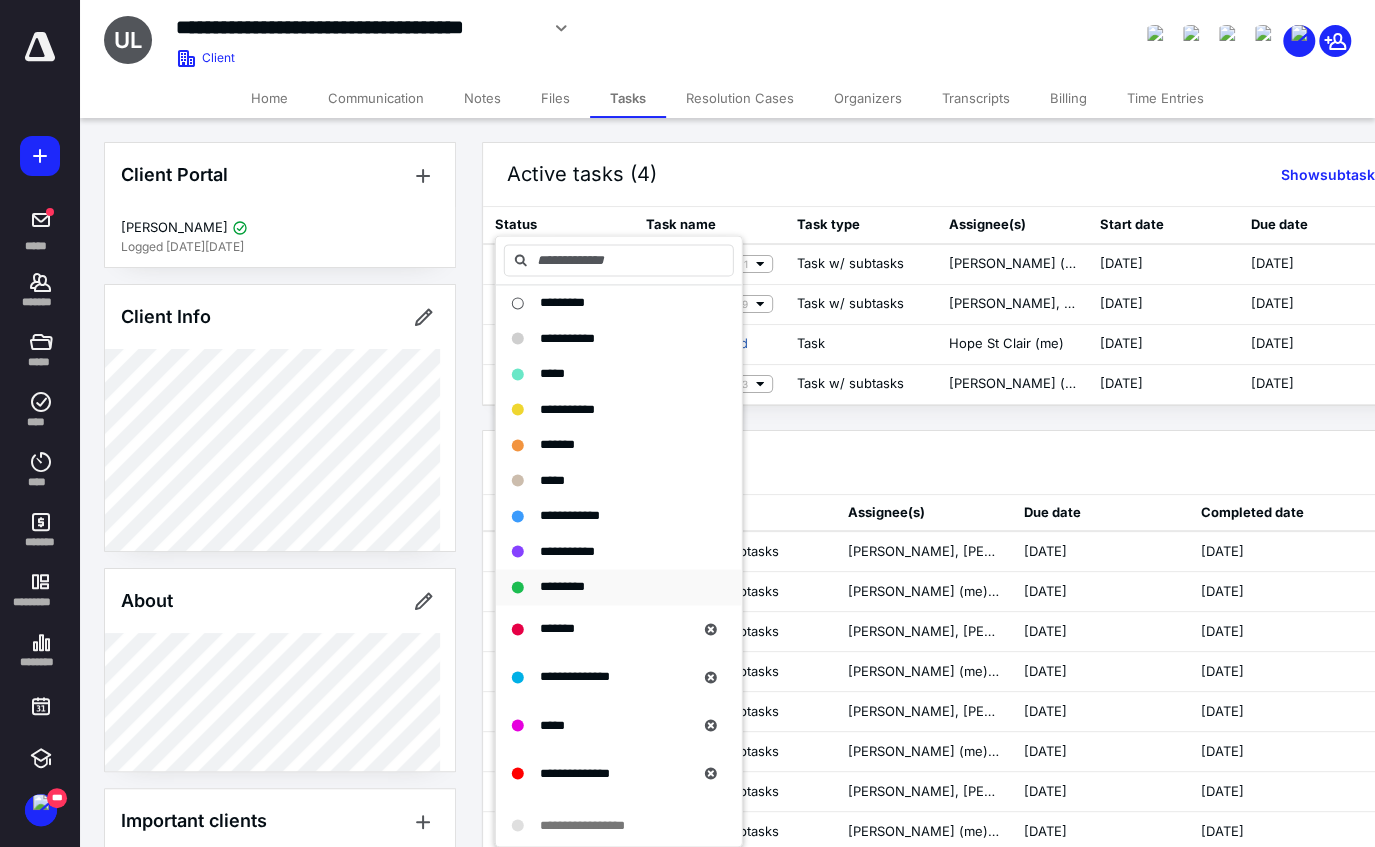 click on "*********" at bounding box center (562, 586) 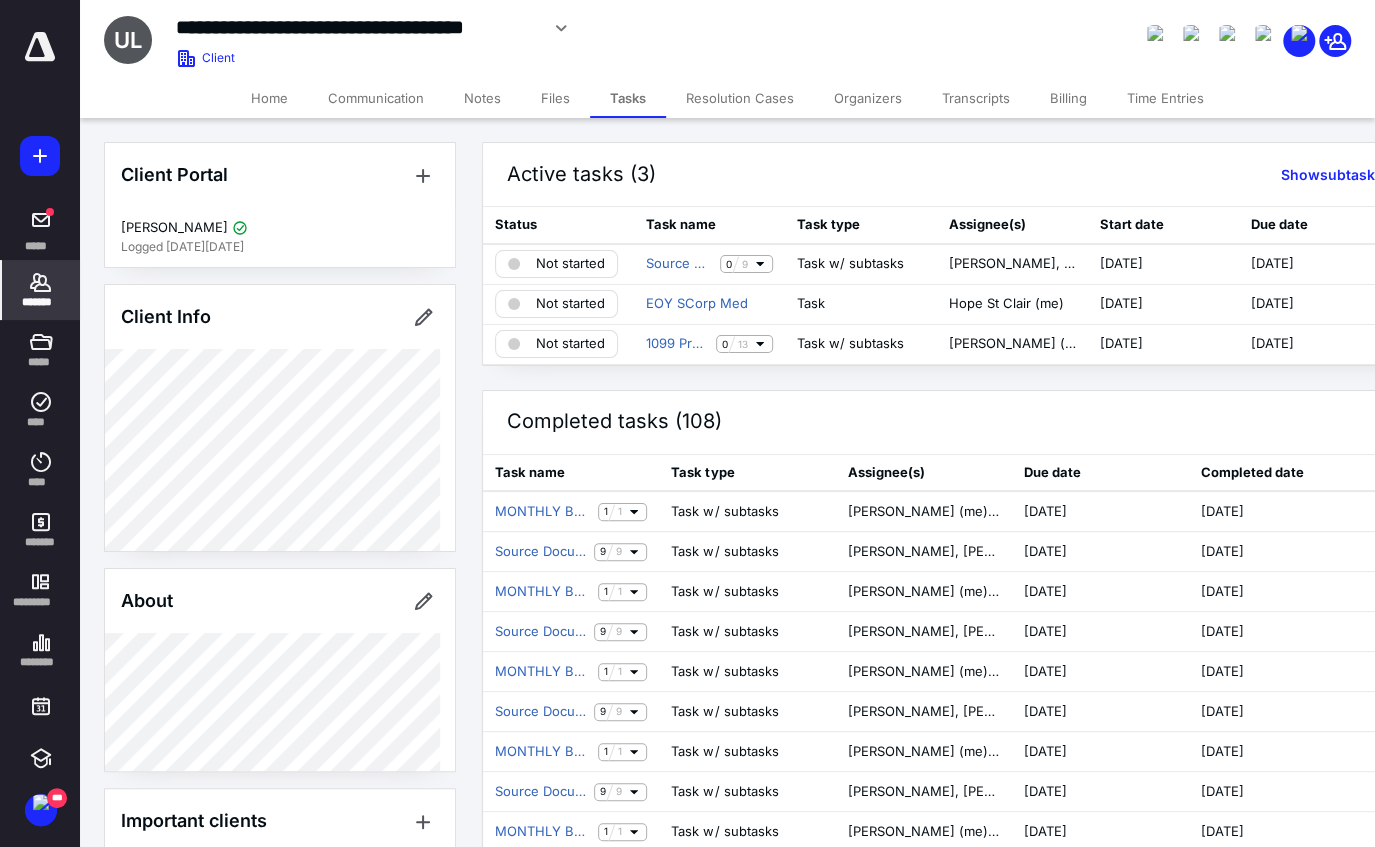 click on "*******" at bounding box center (41, 302) 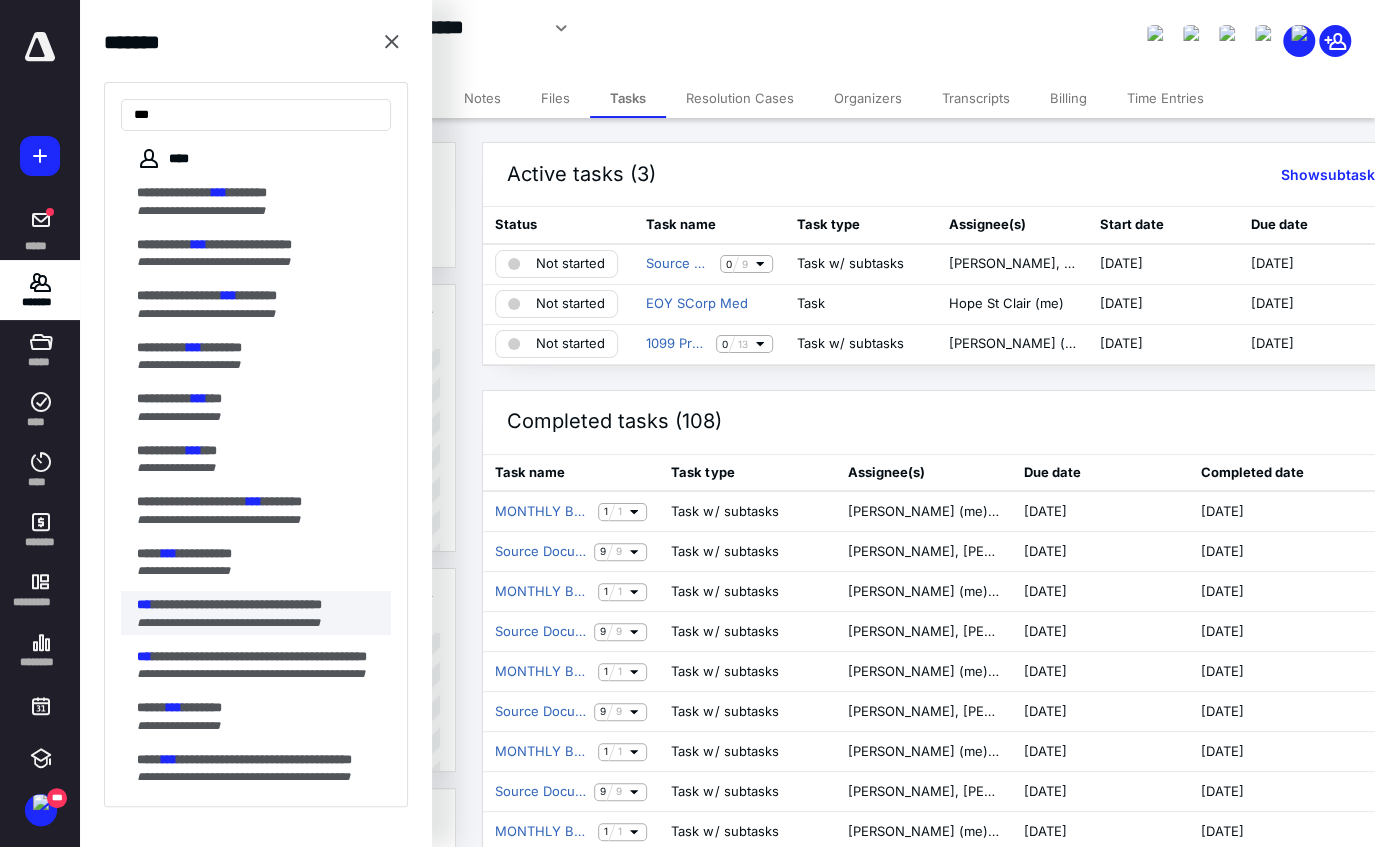 type on "***" 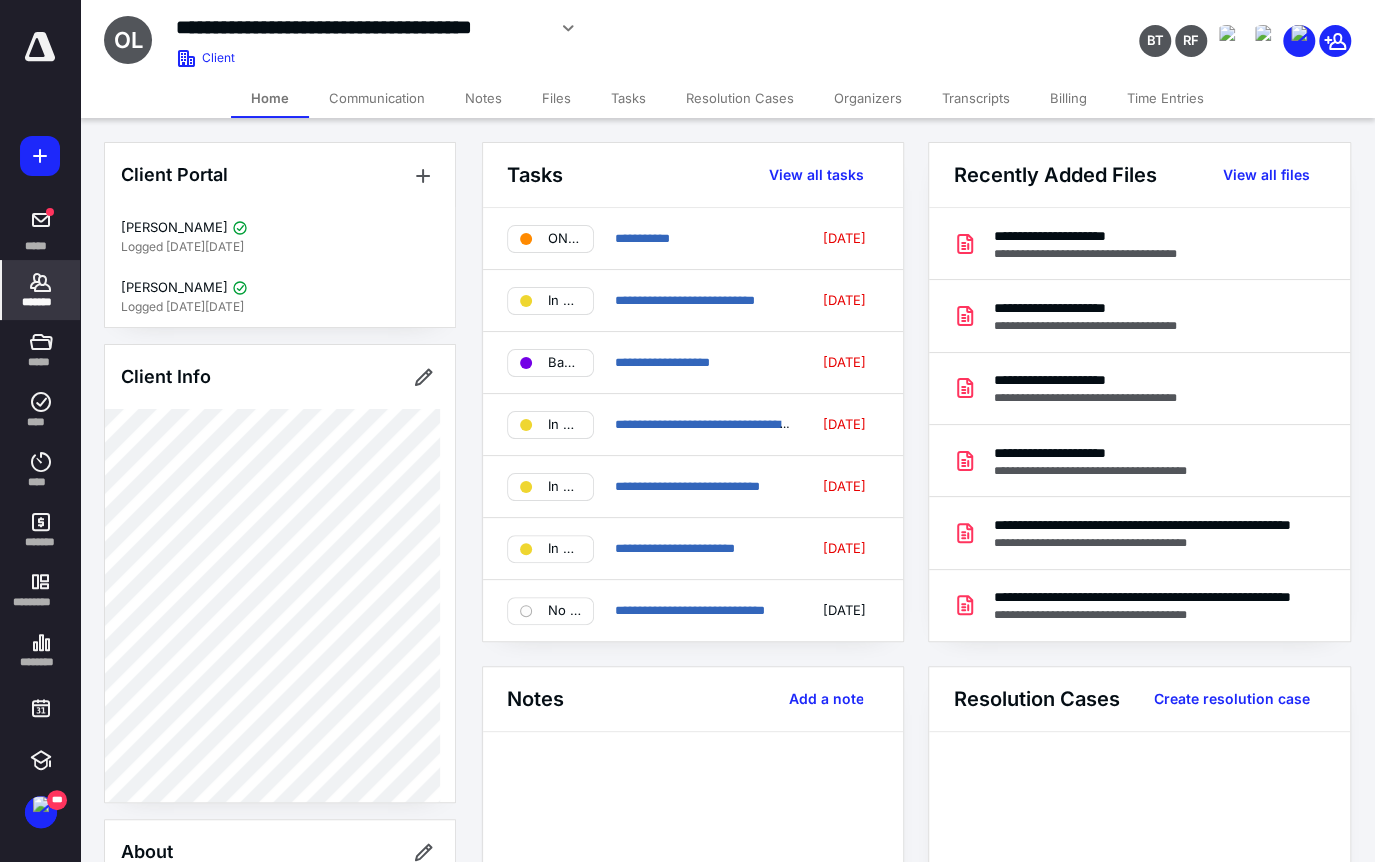click on "Files" at bounding box center (556, 98) 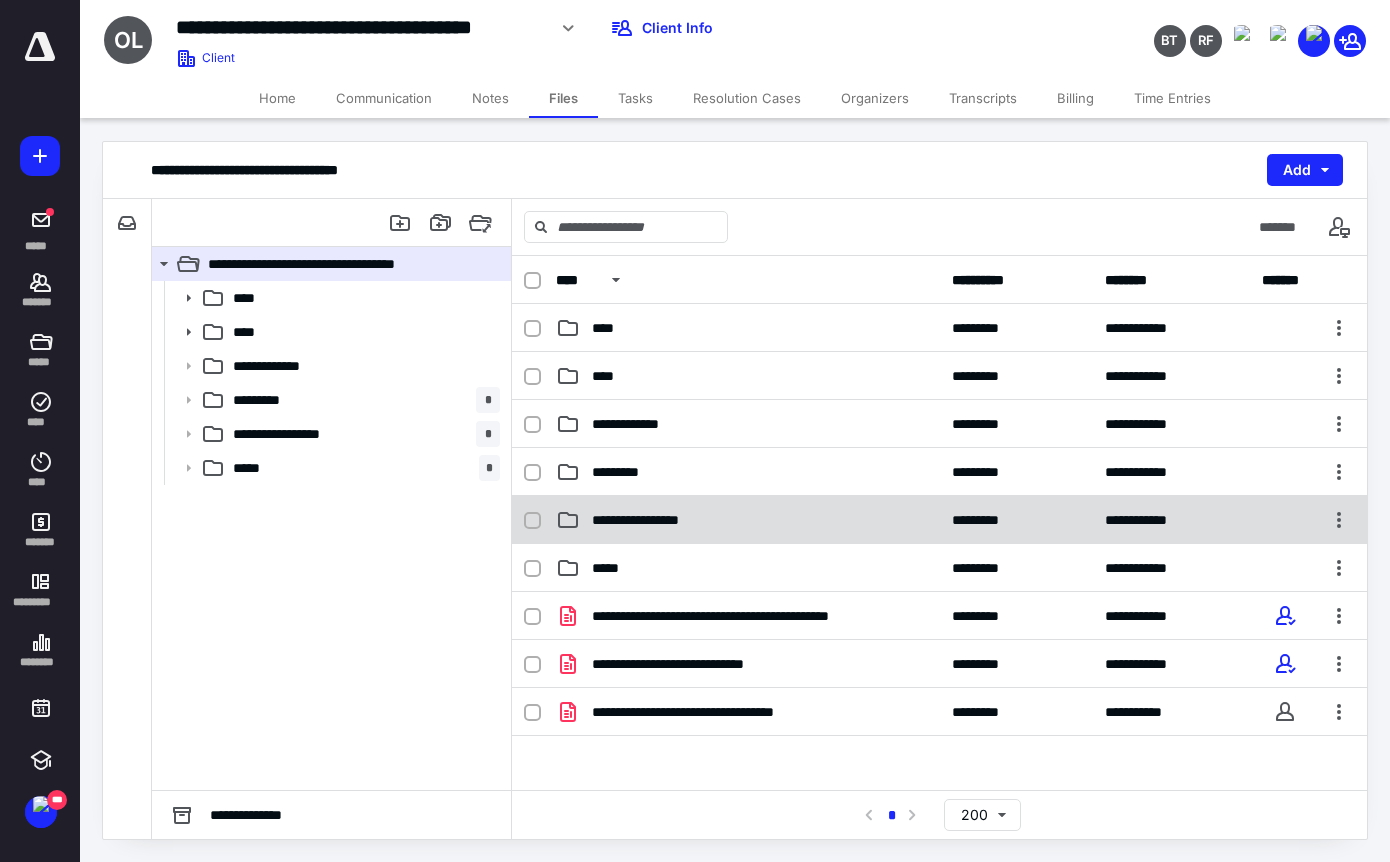 click on "**********" at bounding box center (649, 520) 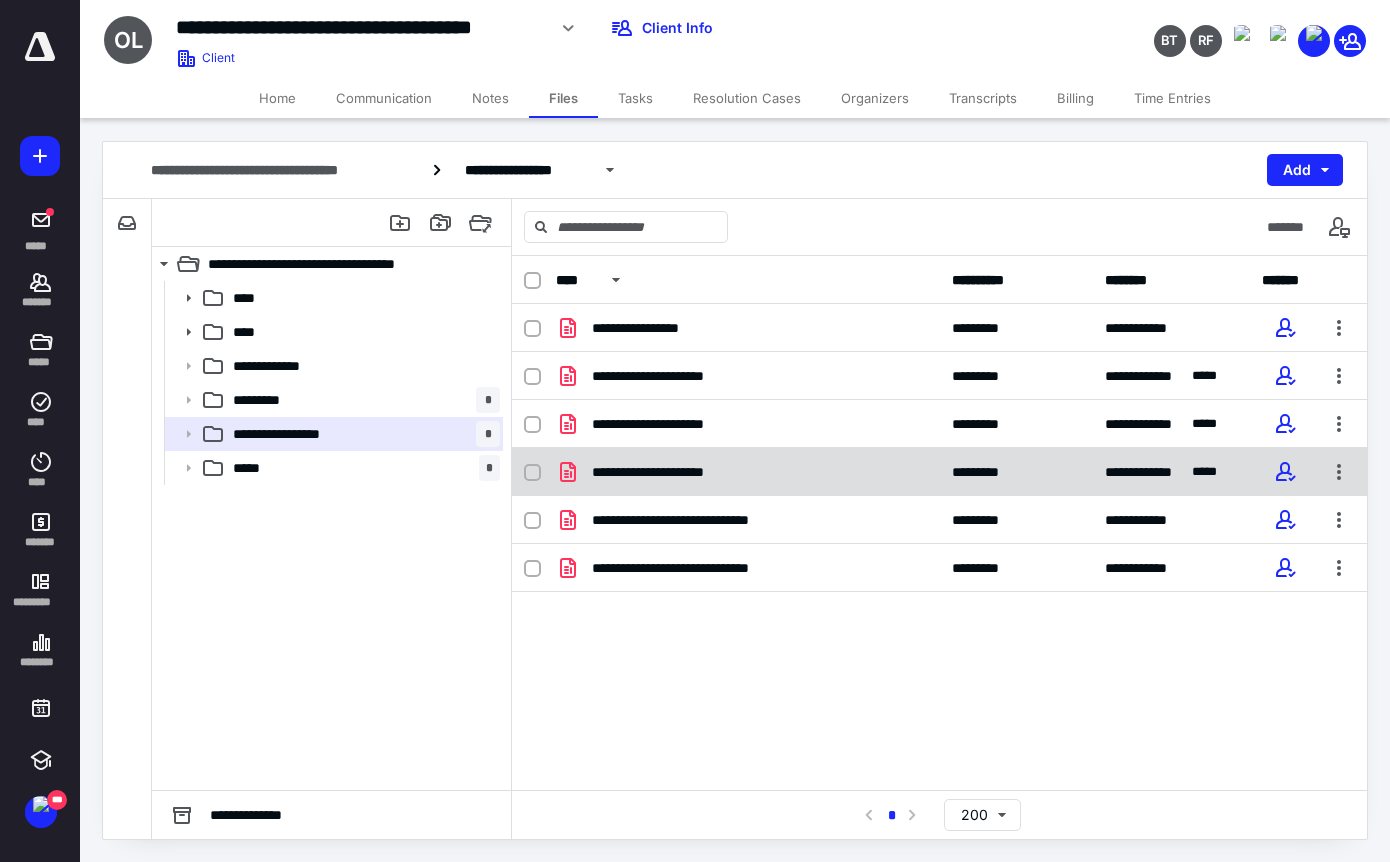 click on "**********" at bounding box center (670, 472) 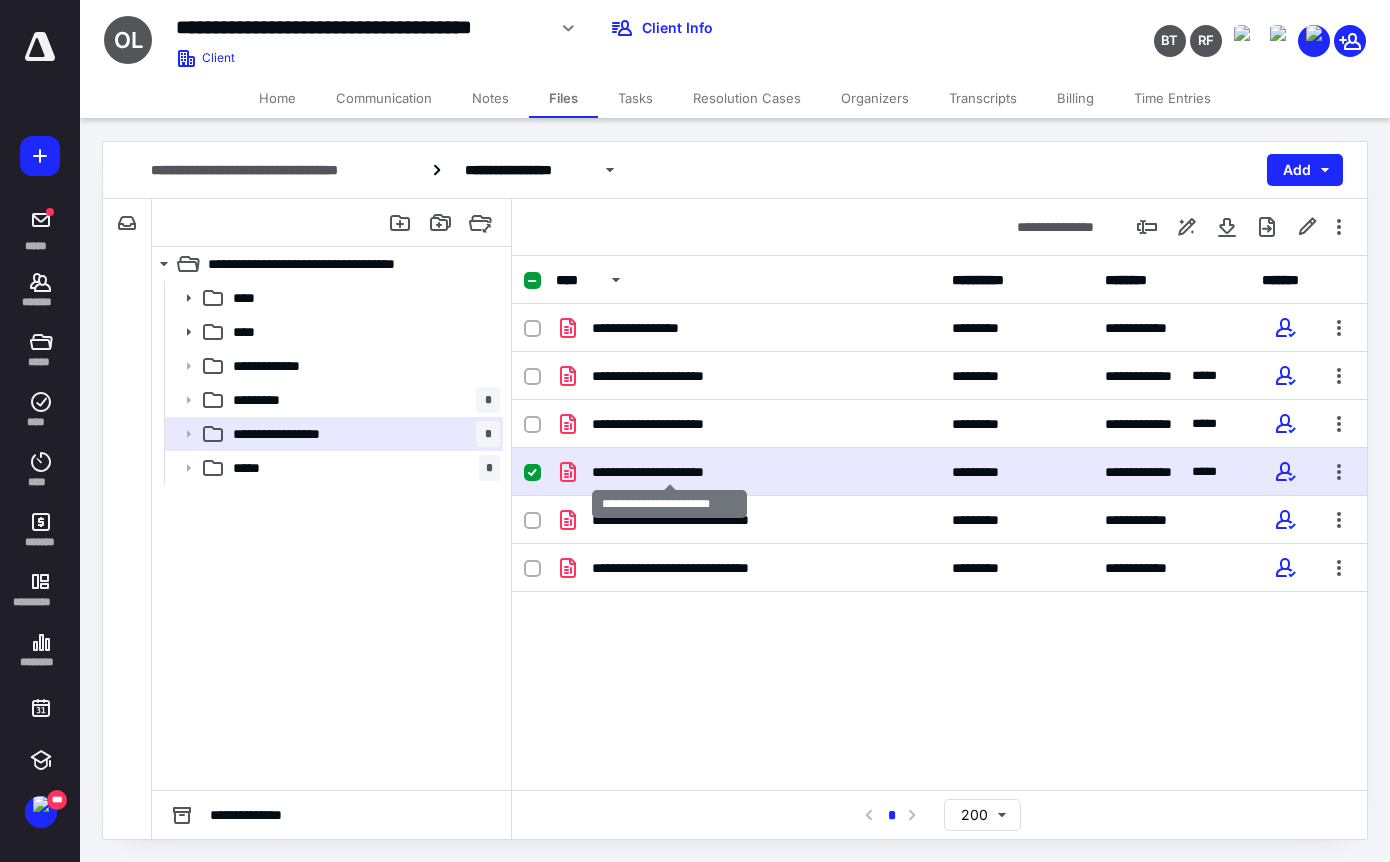 click on "**********" at bounding box center (670, 472) 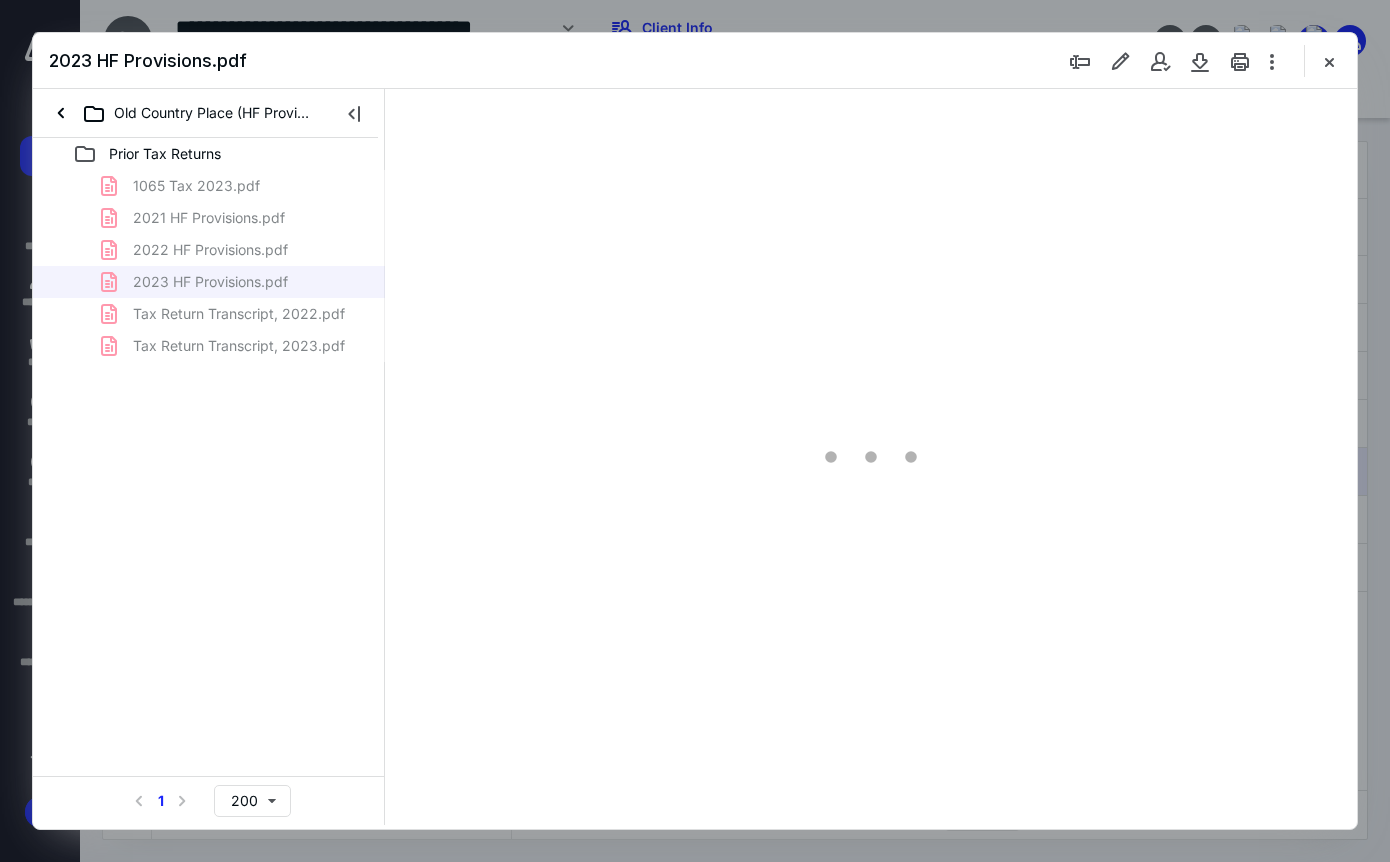 scroll, scrollTop: 0, scrollLeft: 0, axis: both 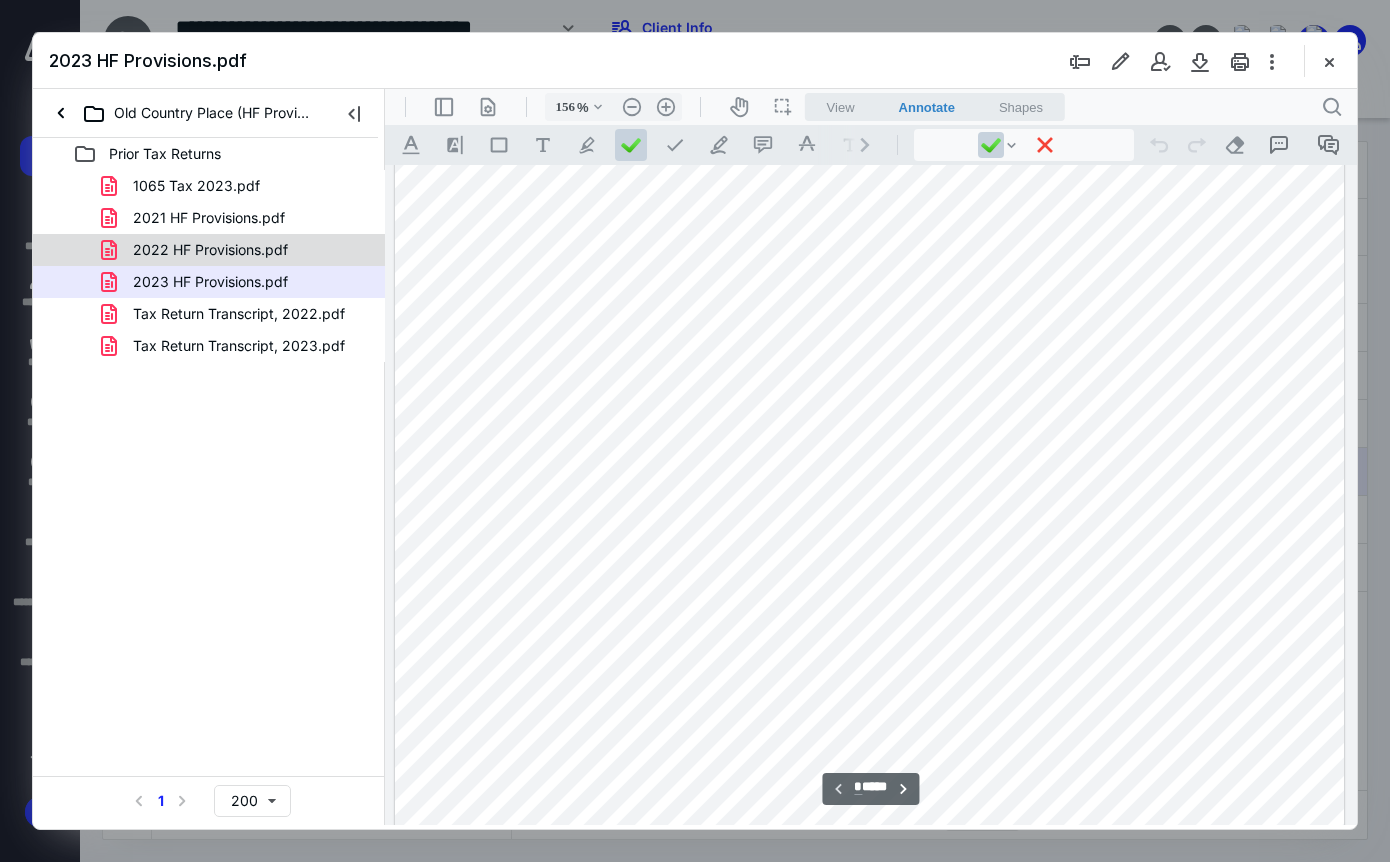 click on "2022 HF Provisions.pdf" at bounding box center (210, 250) 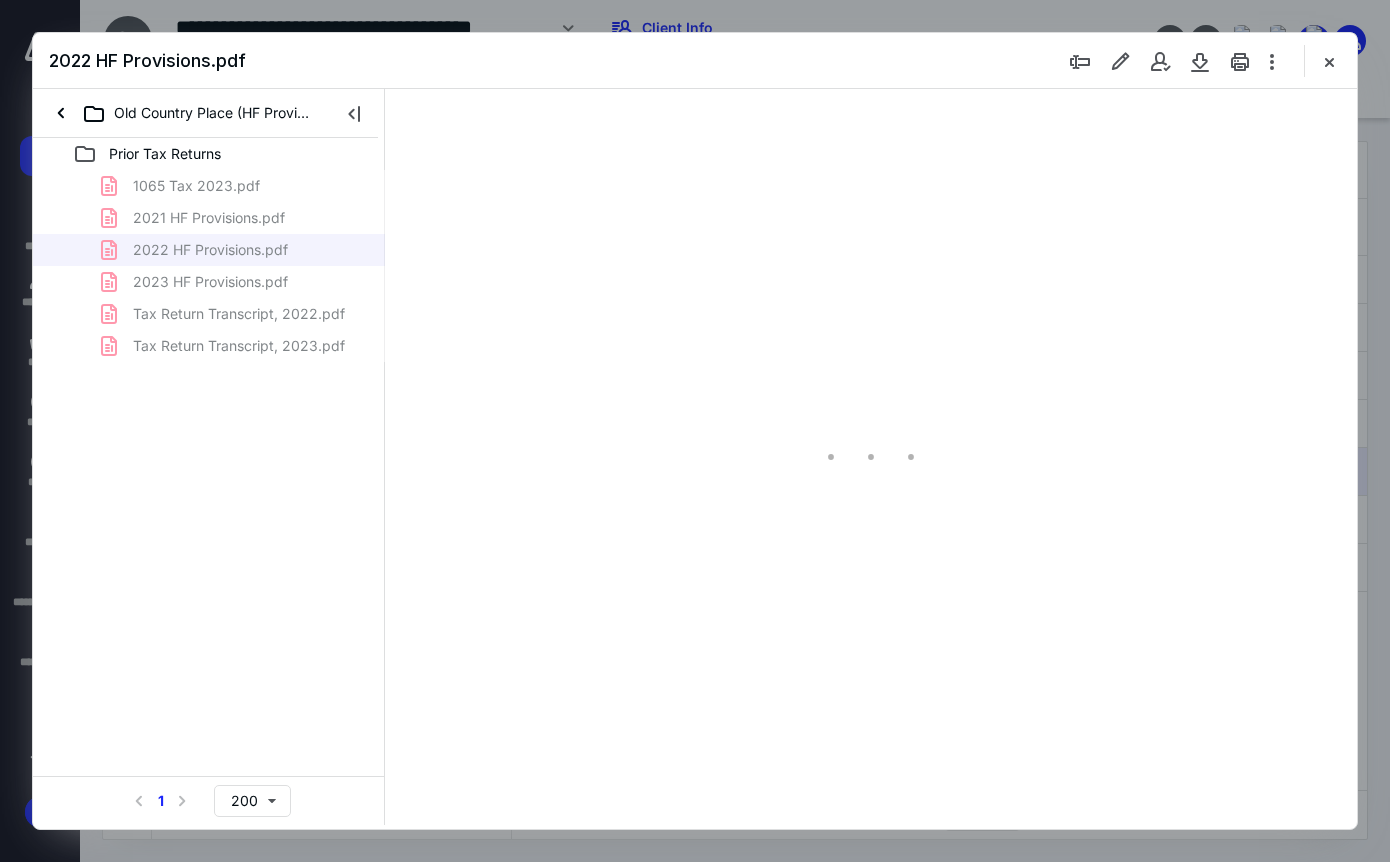 type on "156" 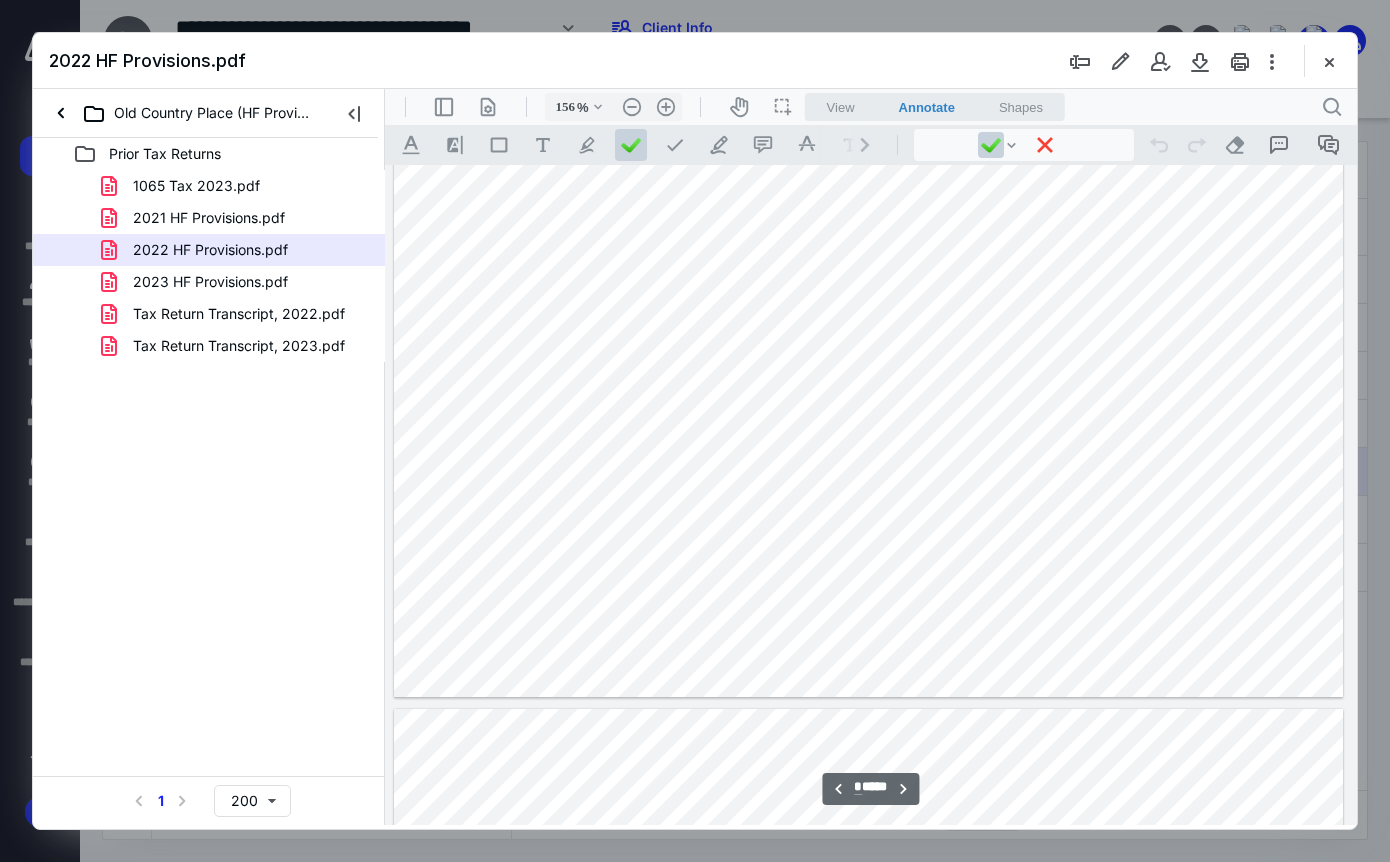 scroll, scrollTop: 4582, scrollLeft: 137, axis: both 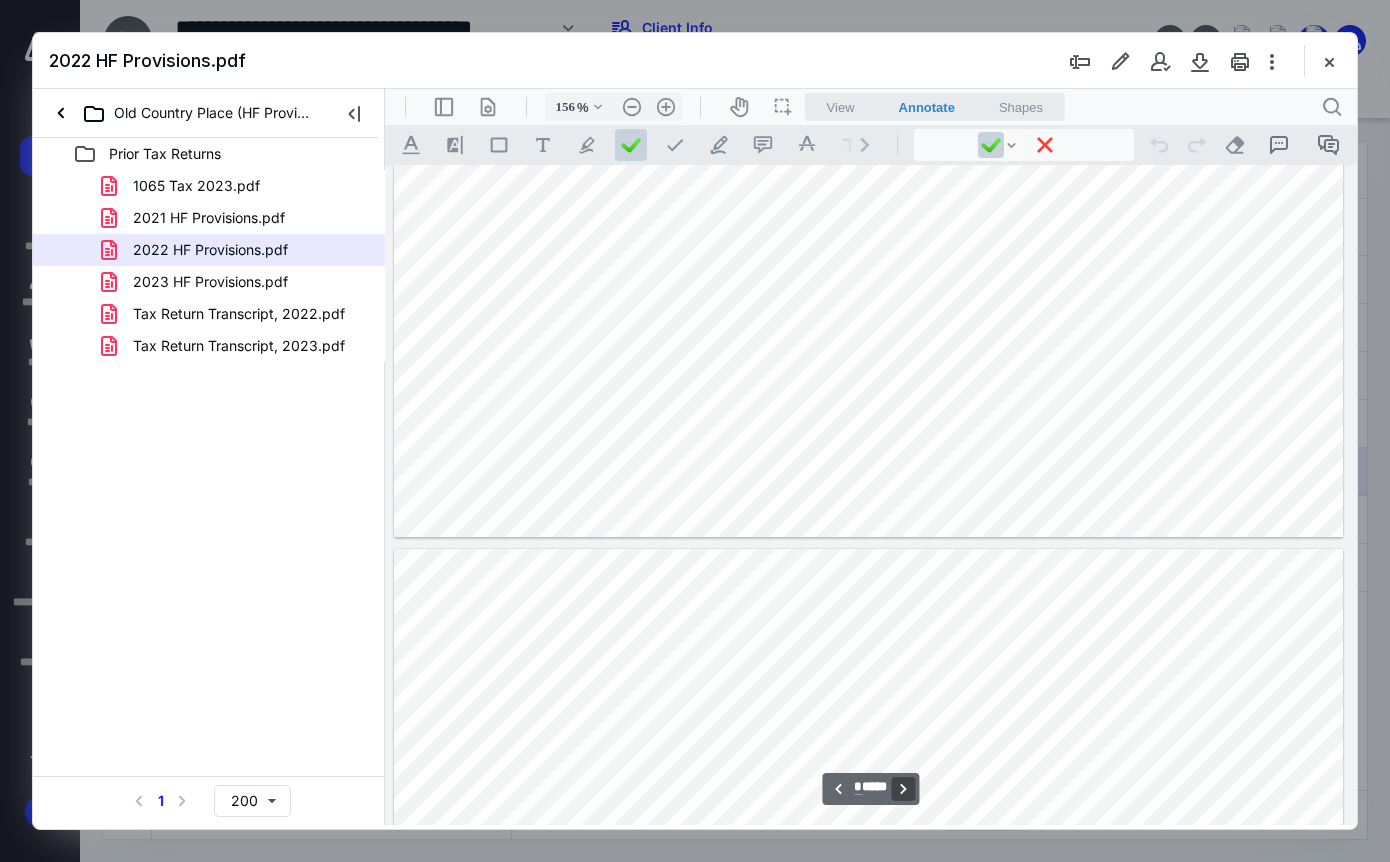 click on "**********" at bounding box center (904, 789) 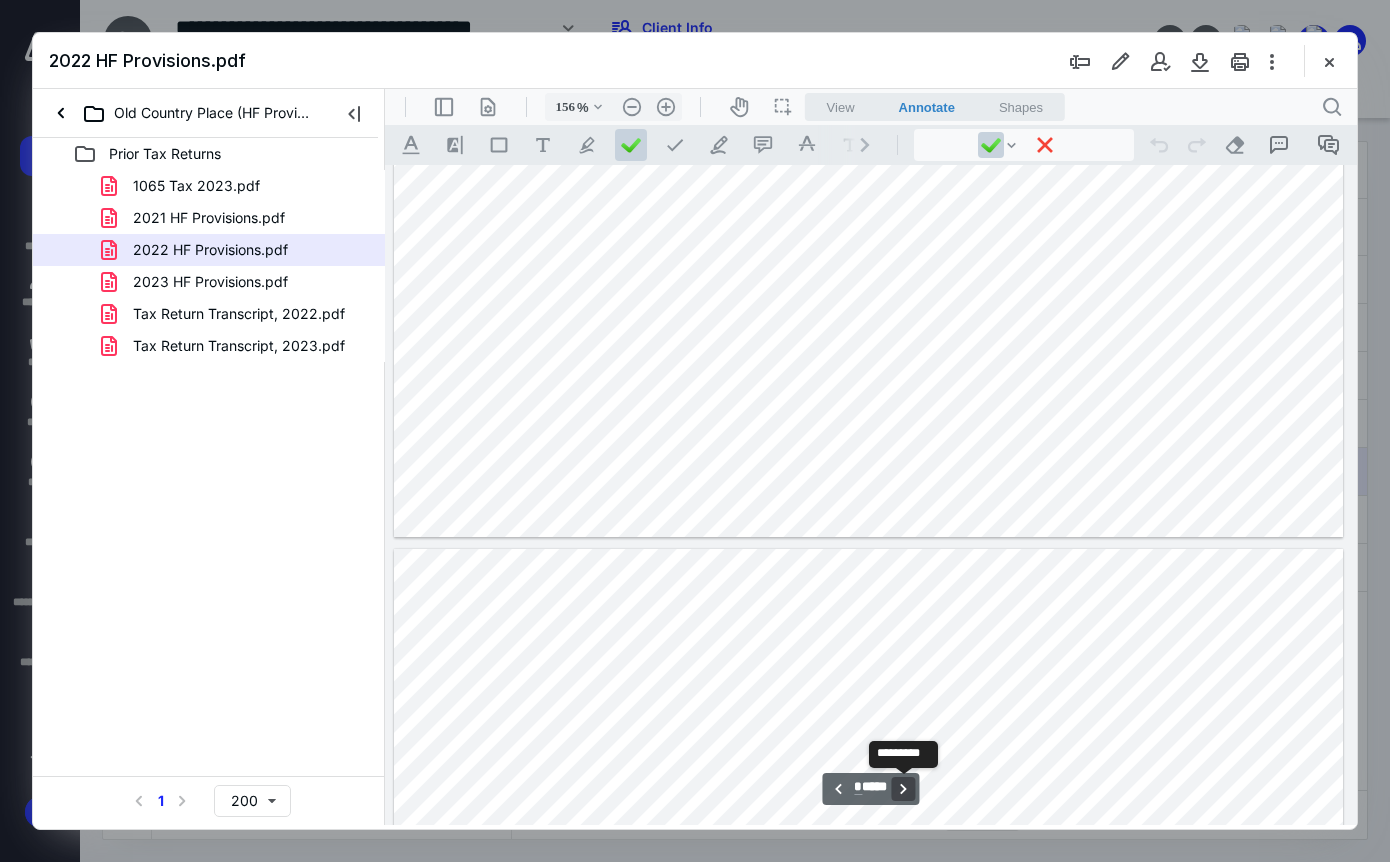 scroll, scrollTop: 4960, scrollLeft: 146, axis: both 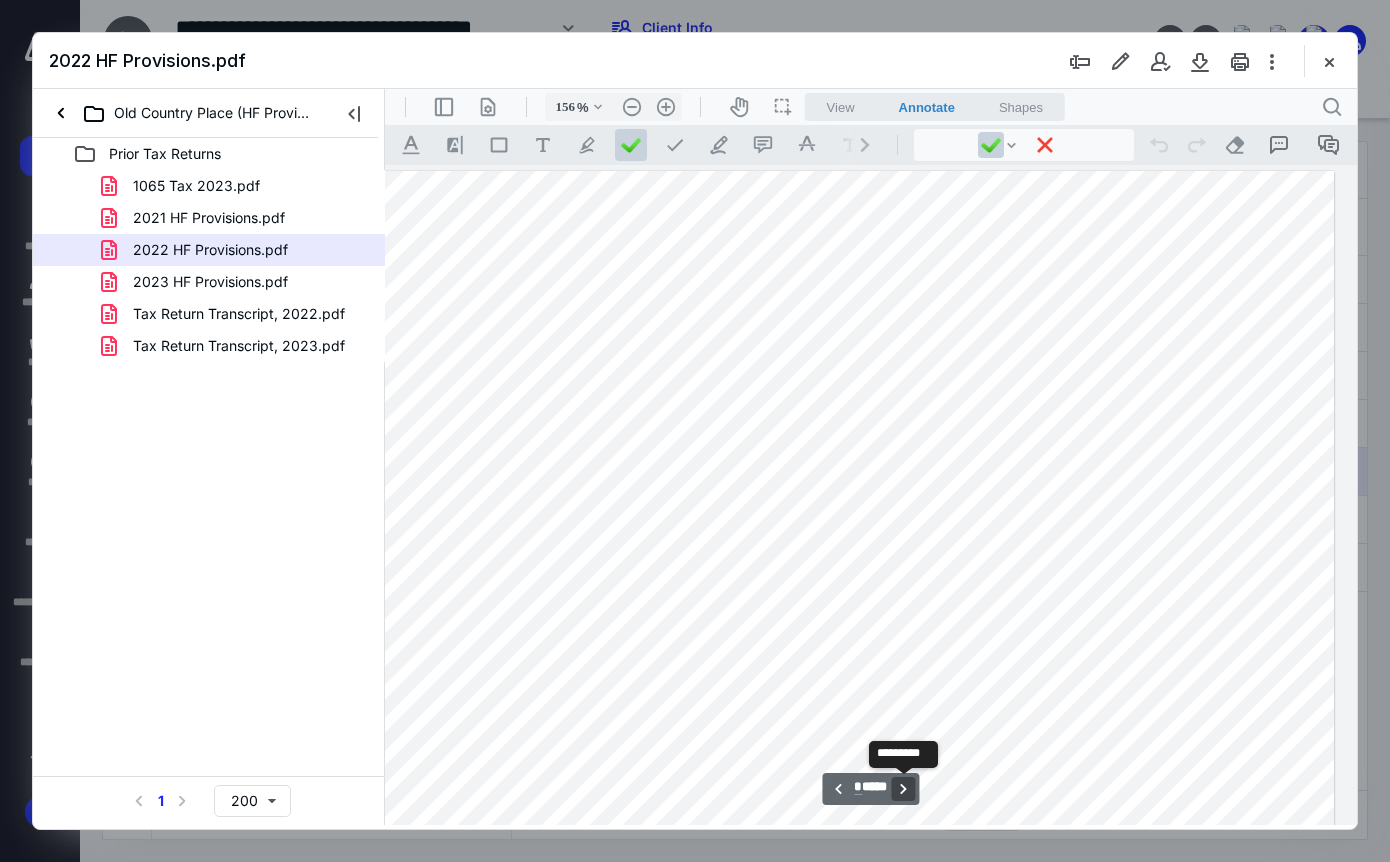 click on "**********" at bounding box center [904, 789] 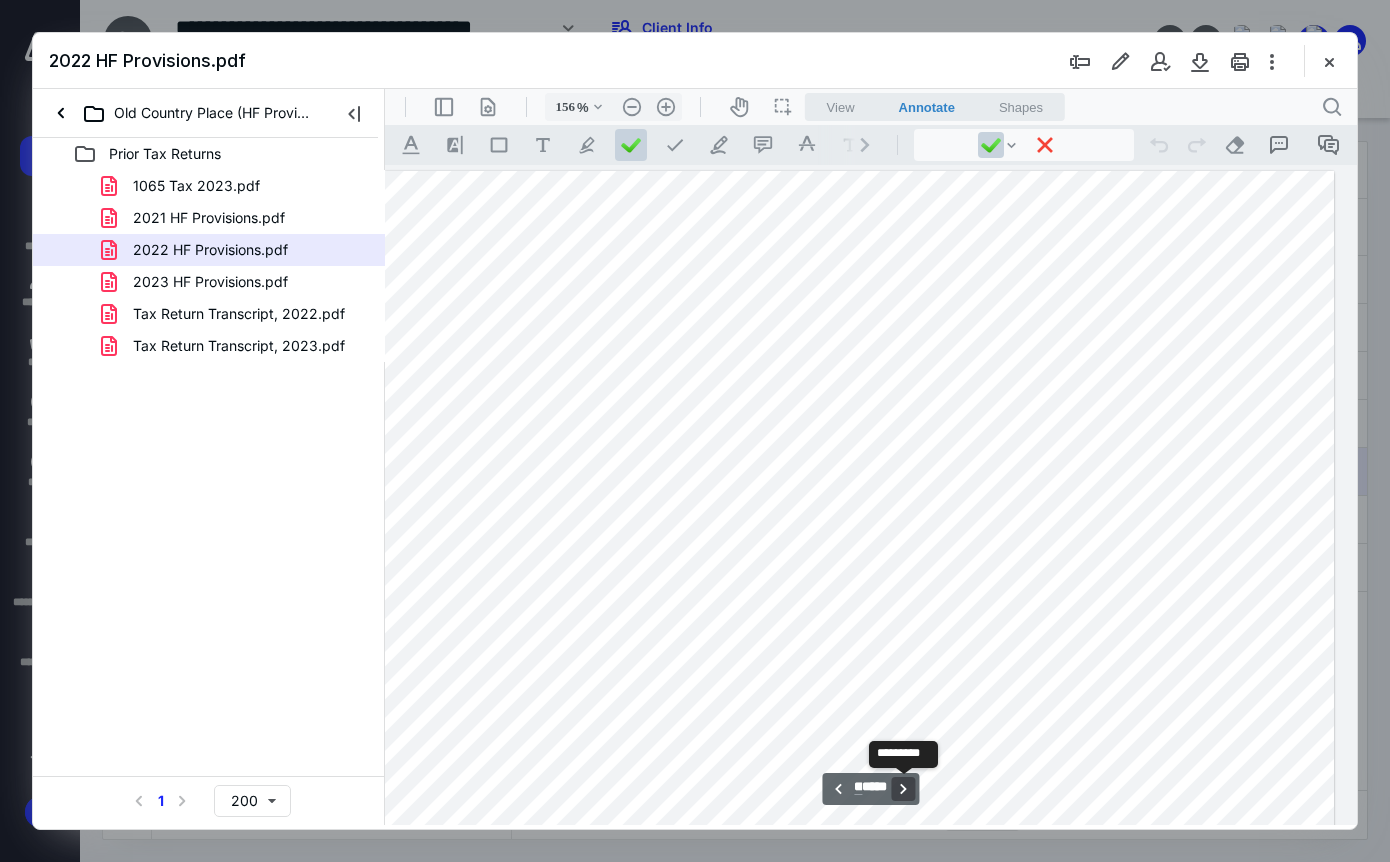 click on "**********" at bounding box center [904, 789] 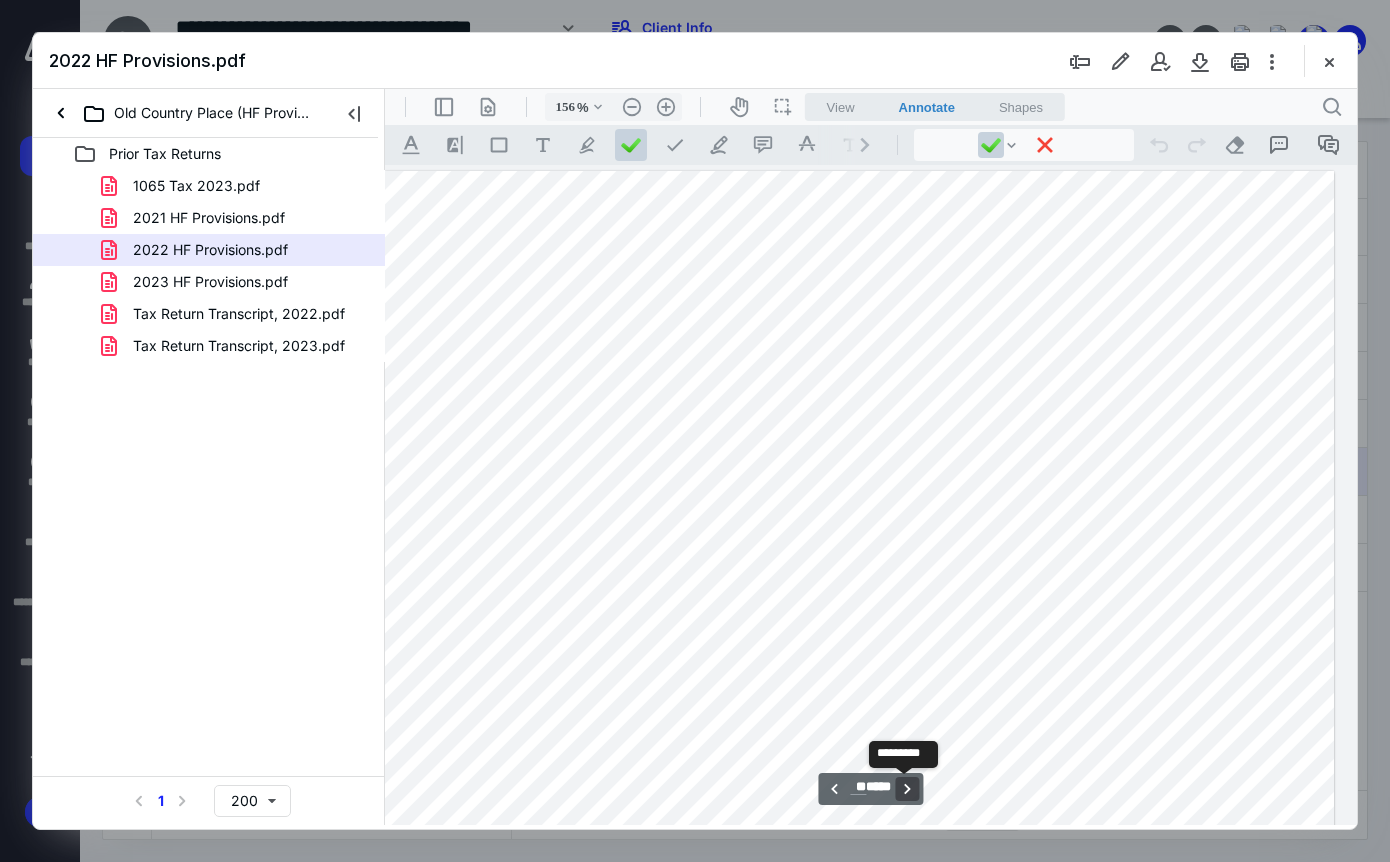 click on "**********" at bounding box center (908, 789) 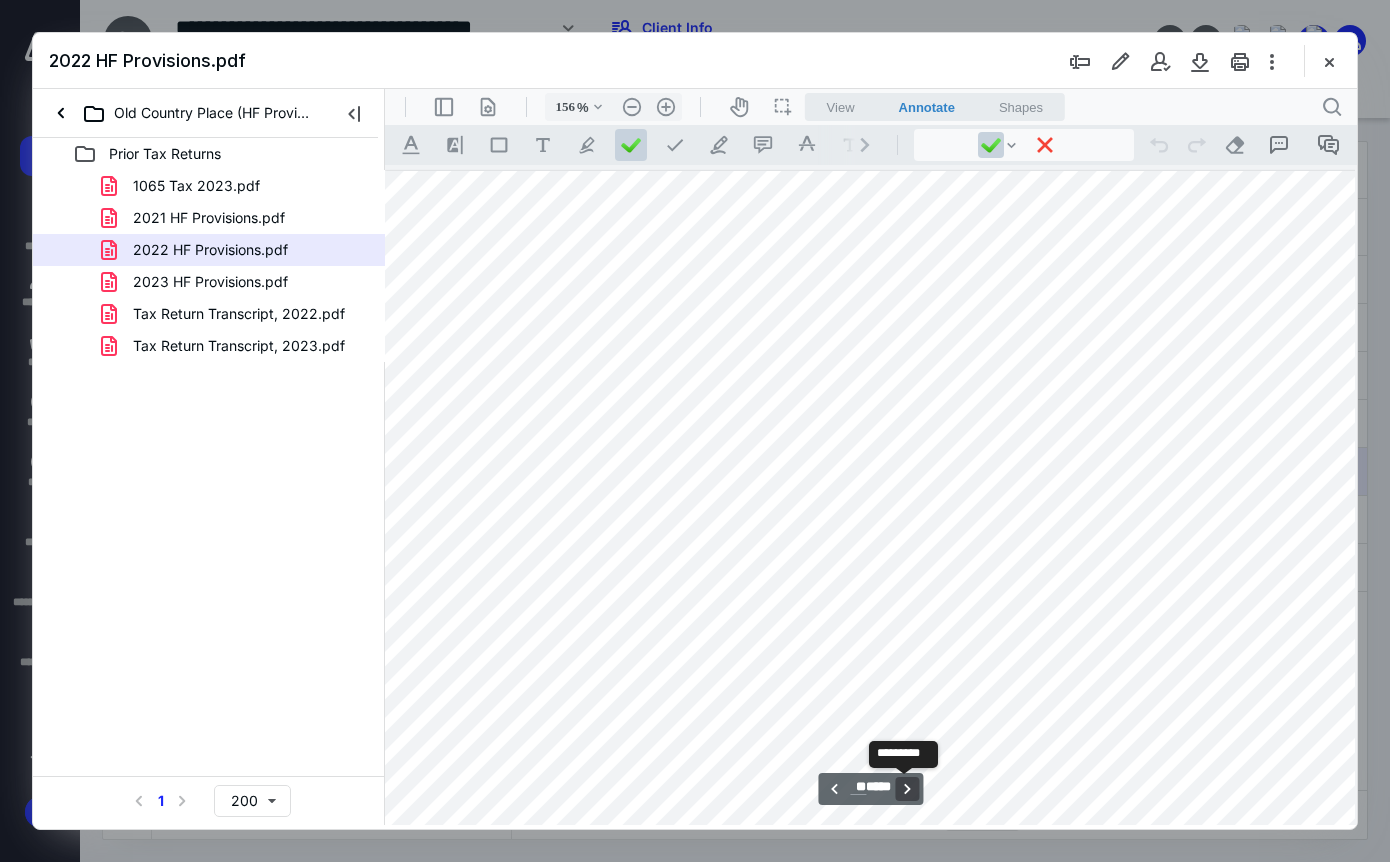 click on "**********" at bounding box center (908, 789) 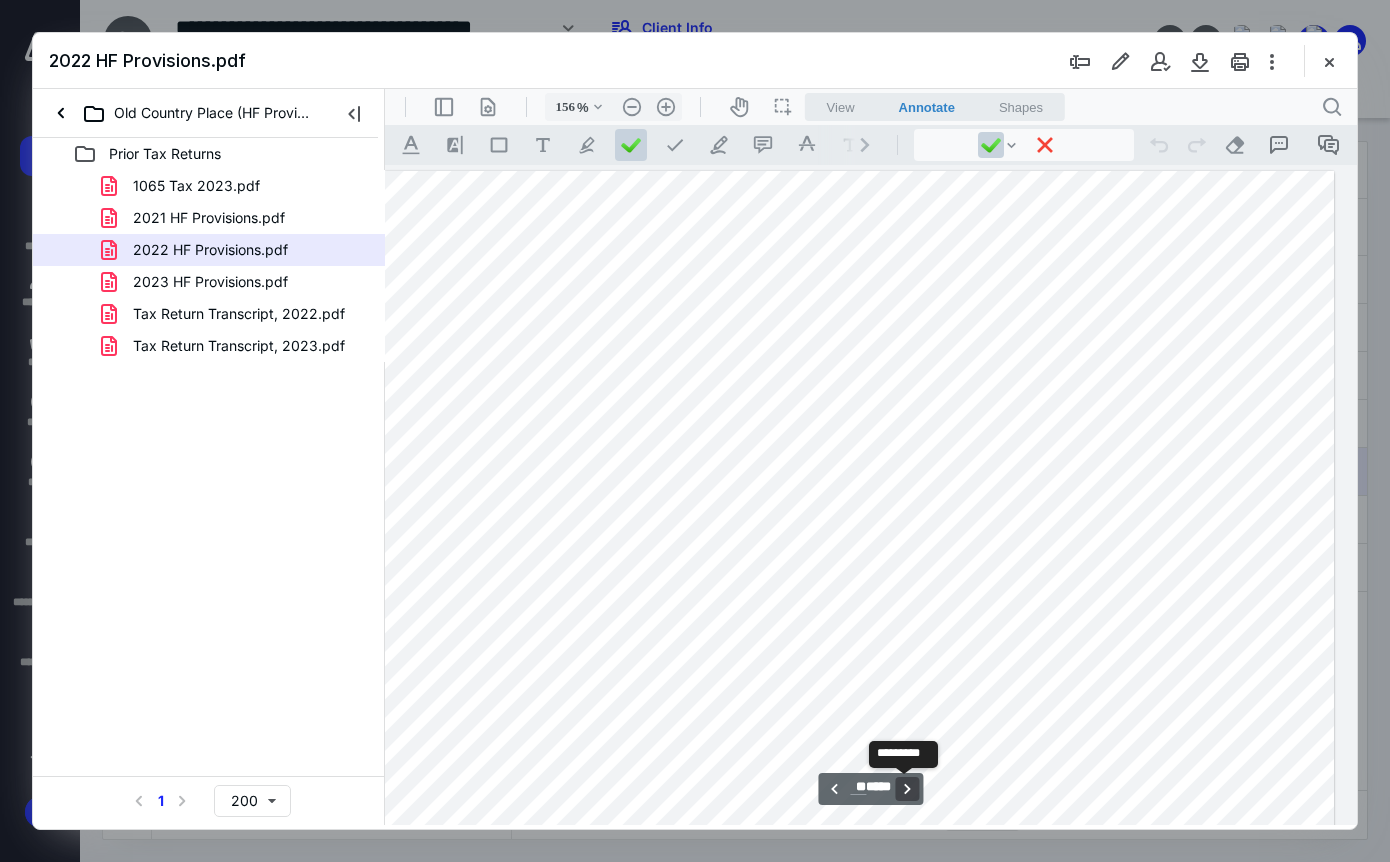 click on "**********" at bounding box center [908, 789] 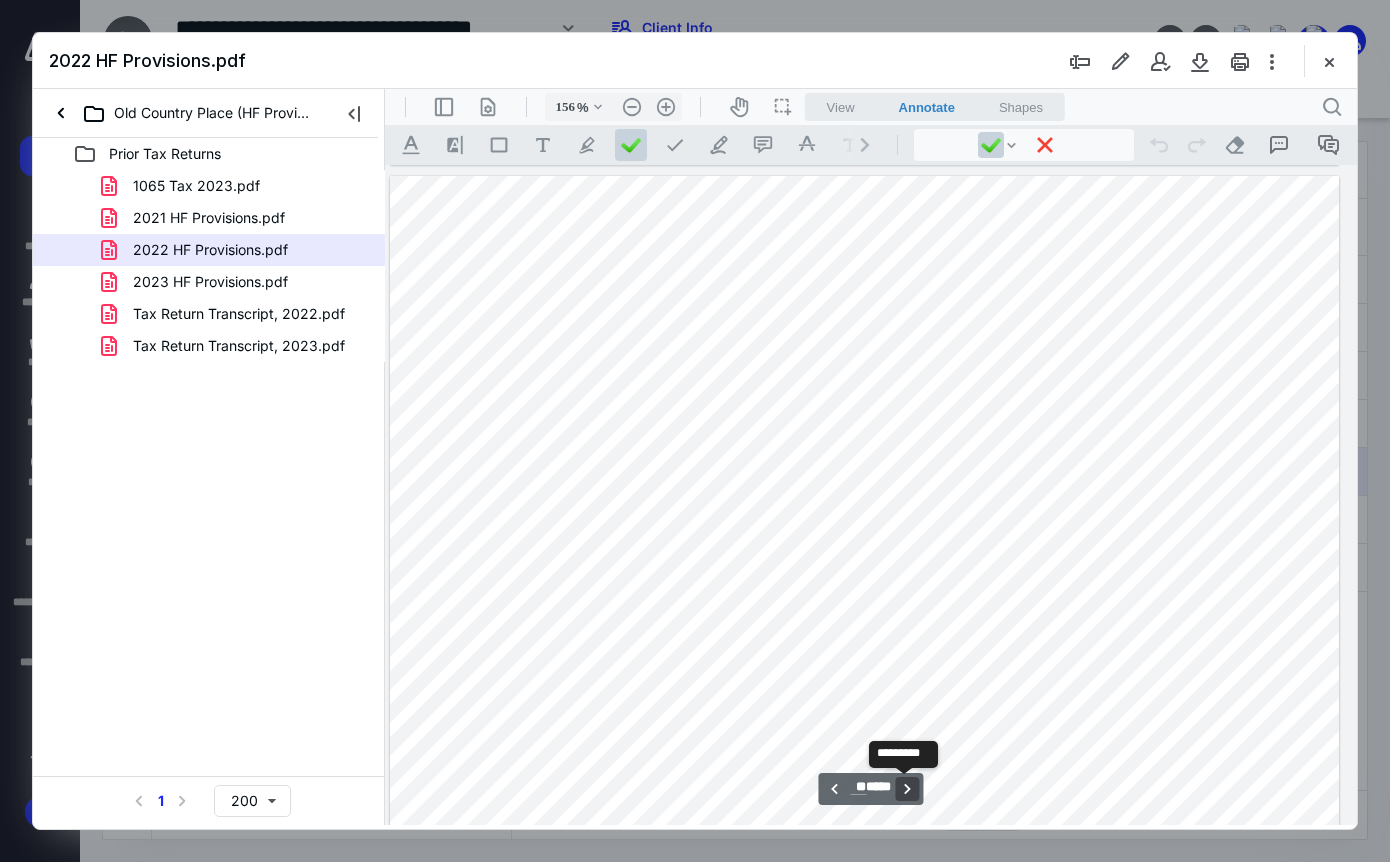 click on "**********" at bounding box center [908, 789] 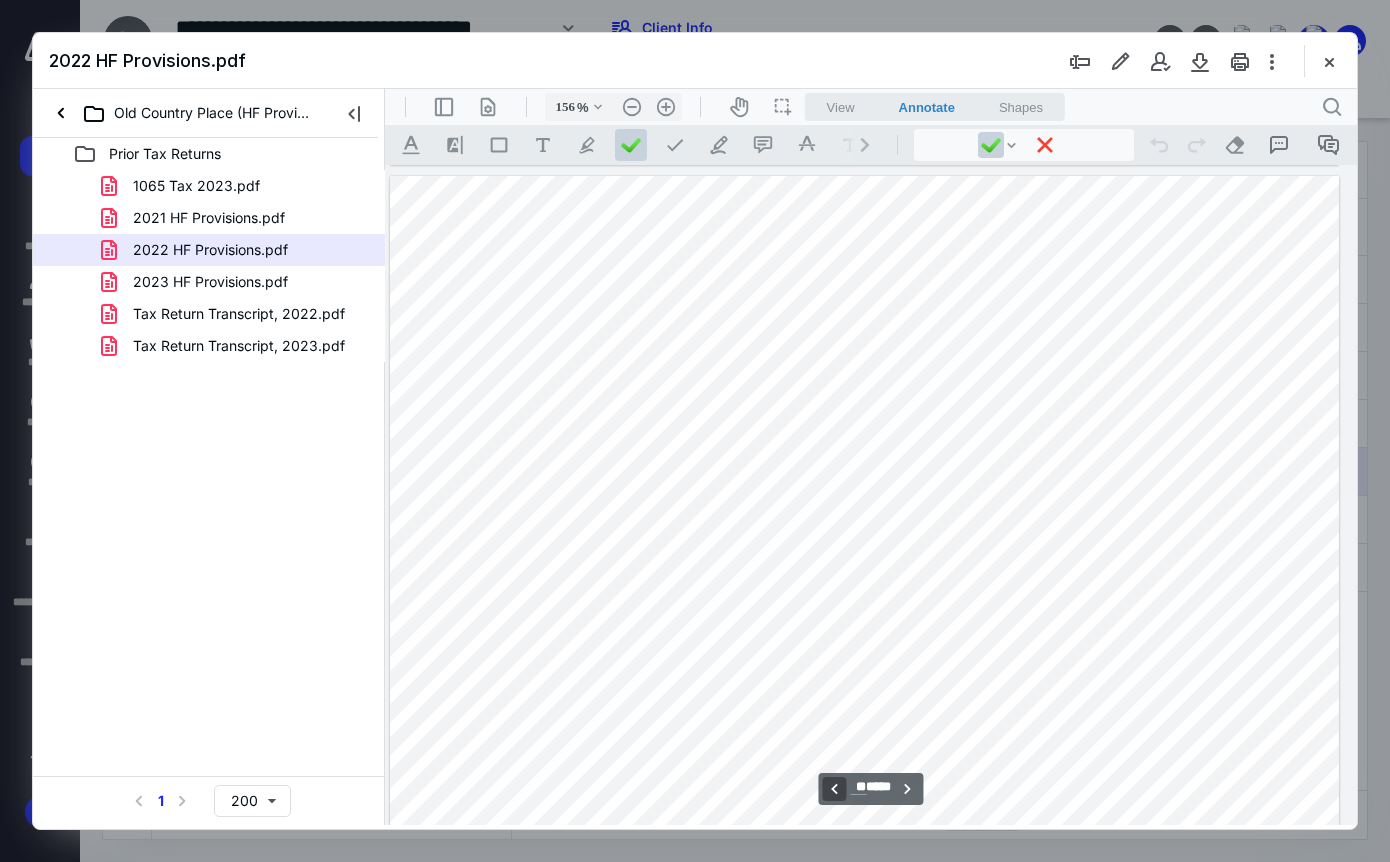 click on "**********" at bounding box center (834, 789) 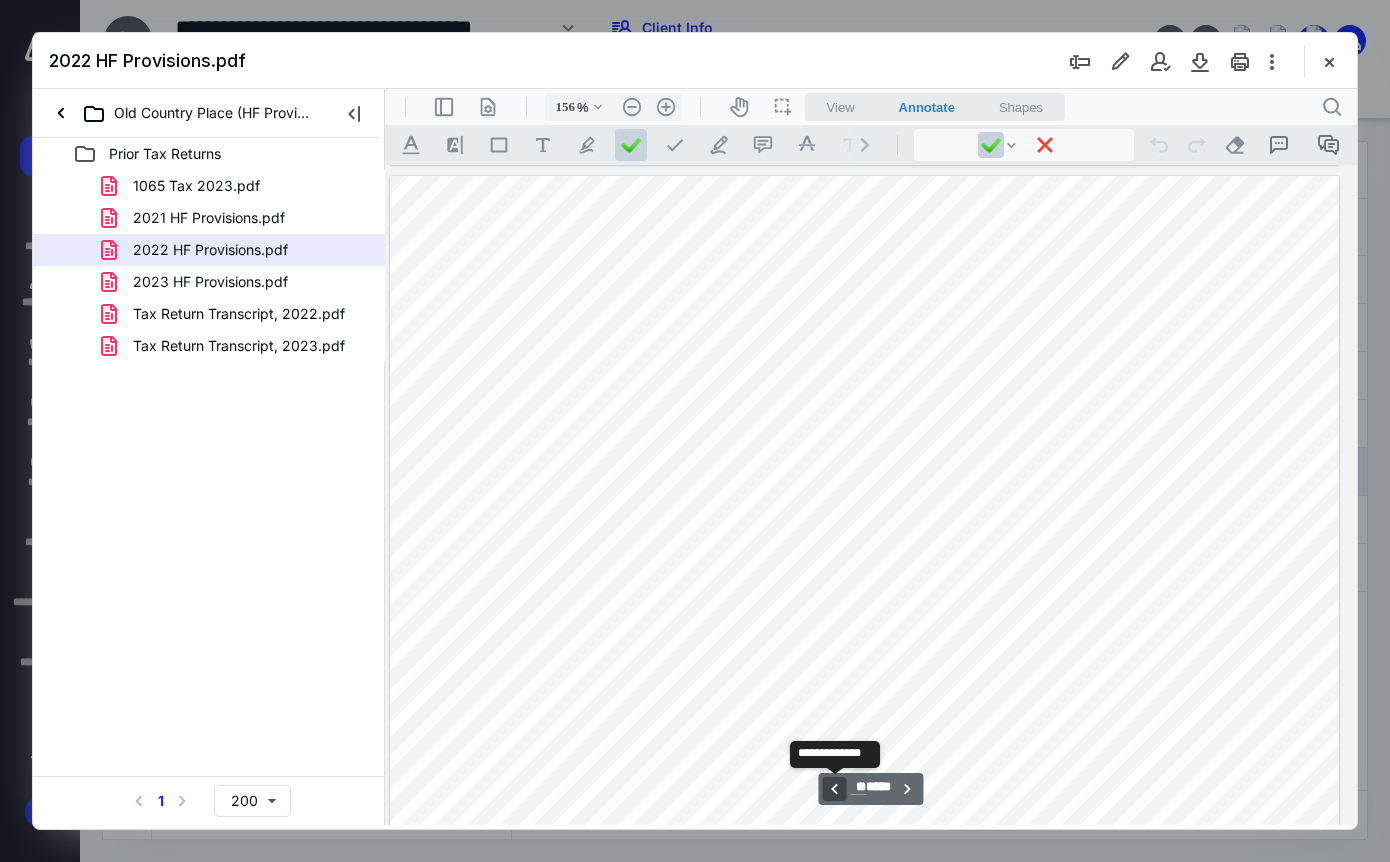 click on "**********" at bounding box center (834, 789) 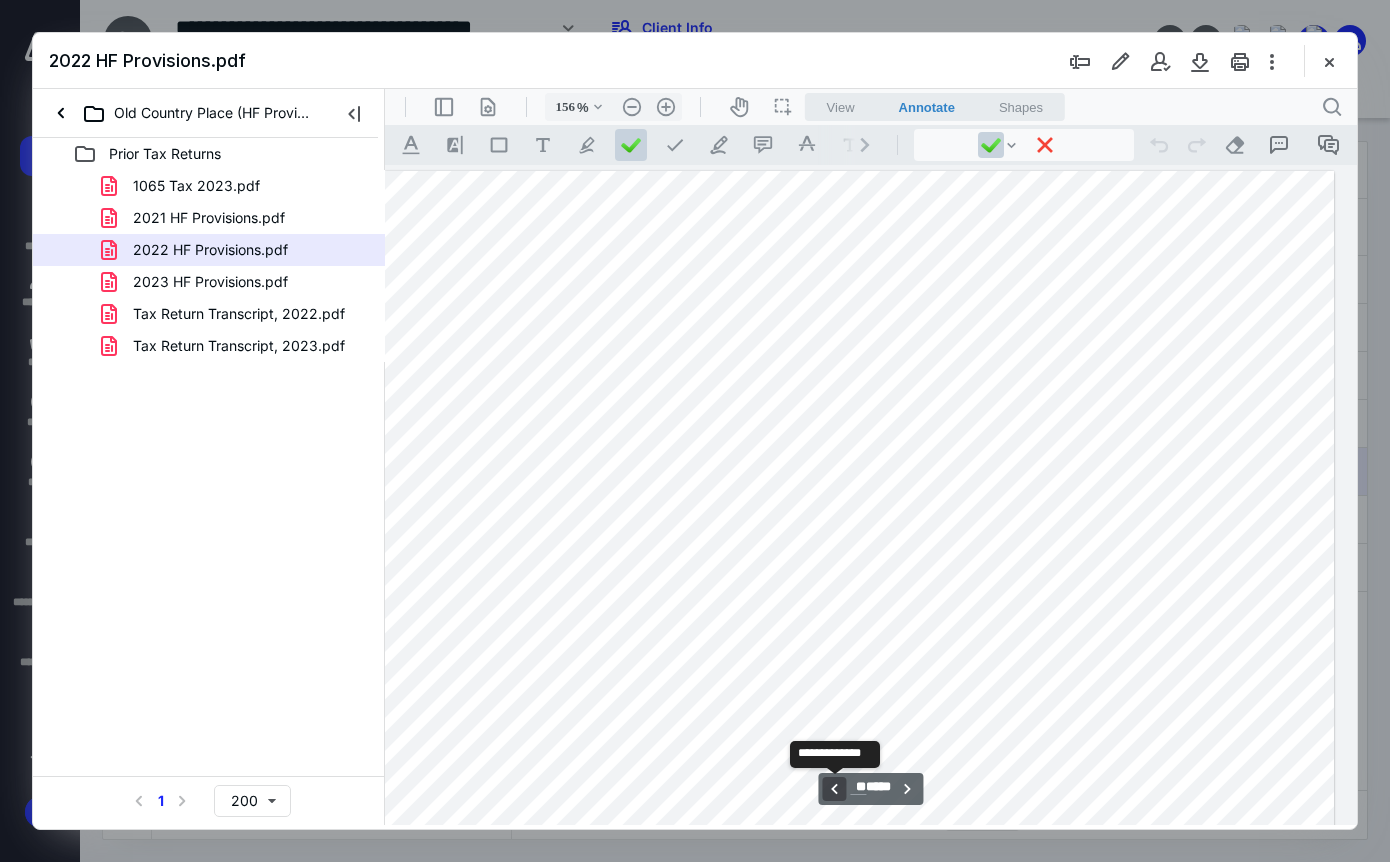click on "**********" at bounding box center (834, 789) 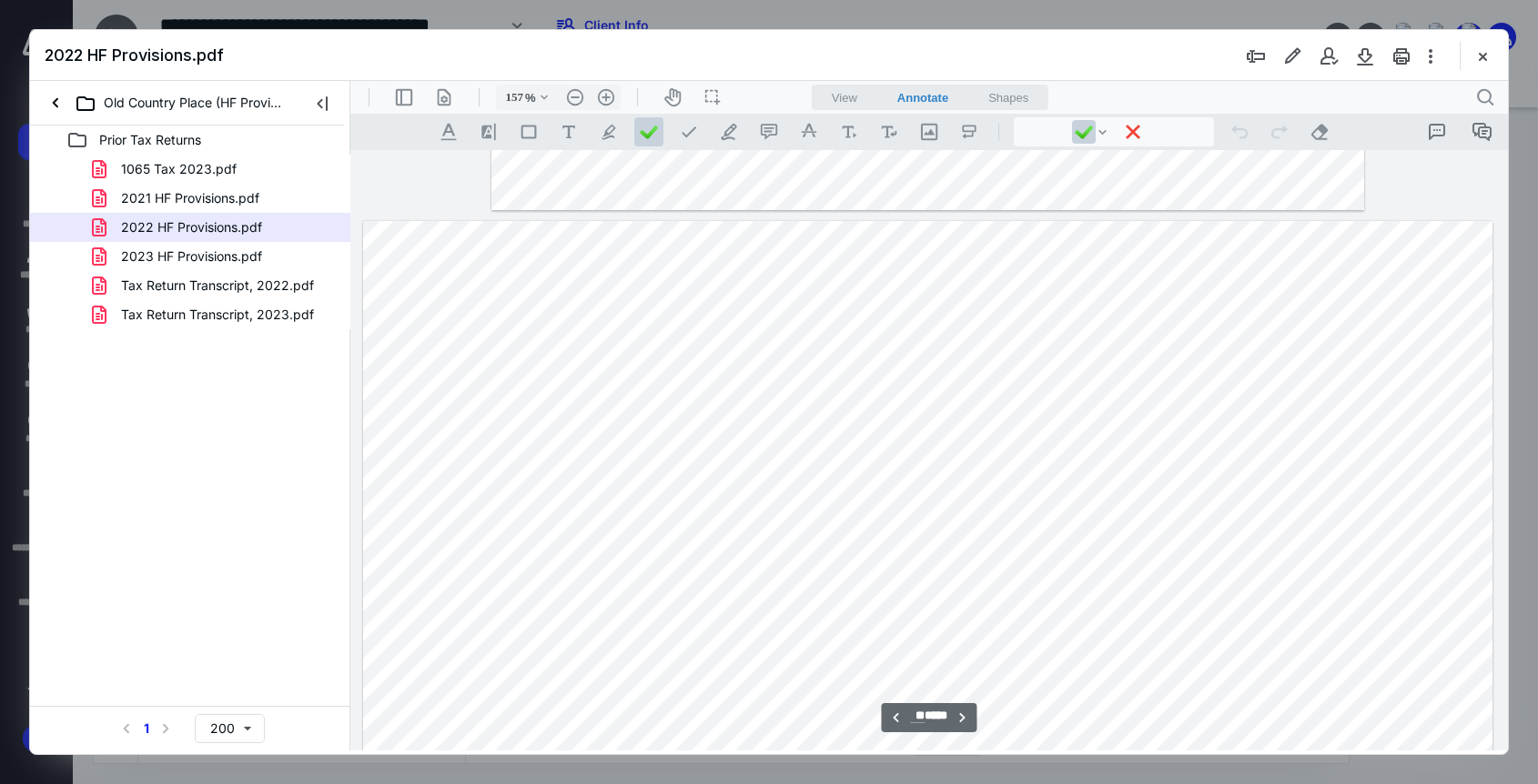 scroll, scrollTop: 20513, scrollLeft: 0, axis: vertical 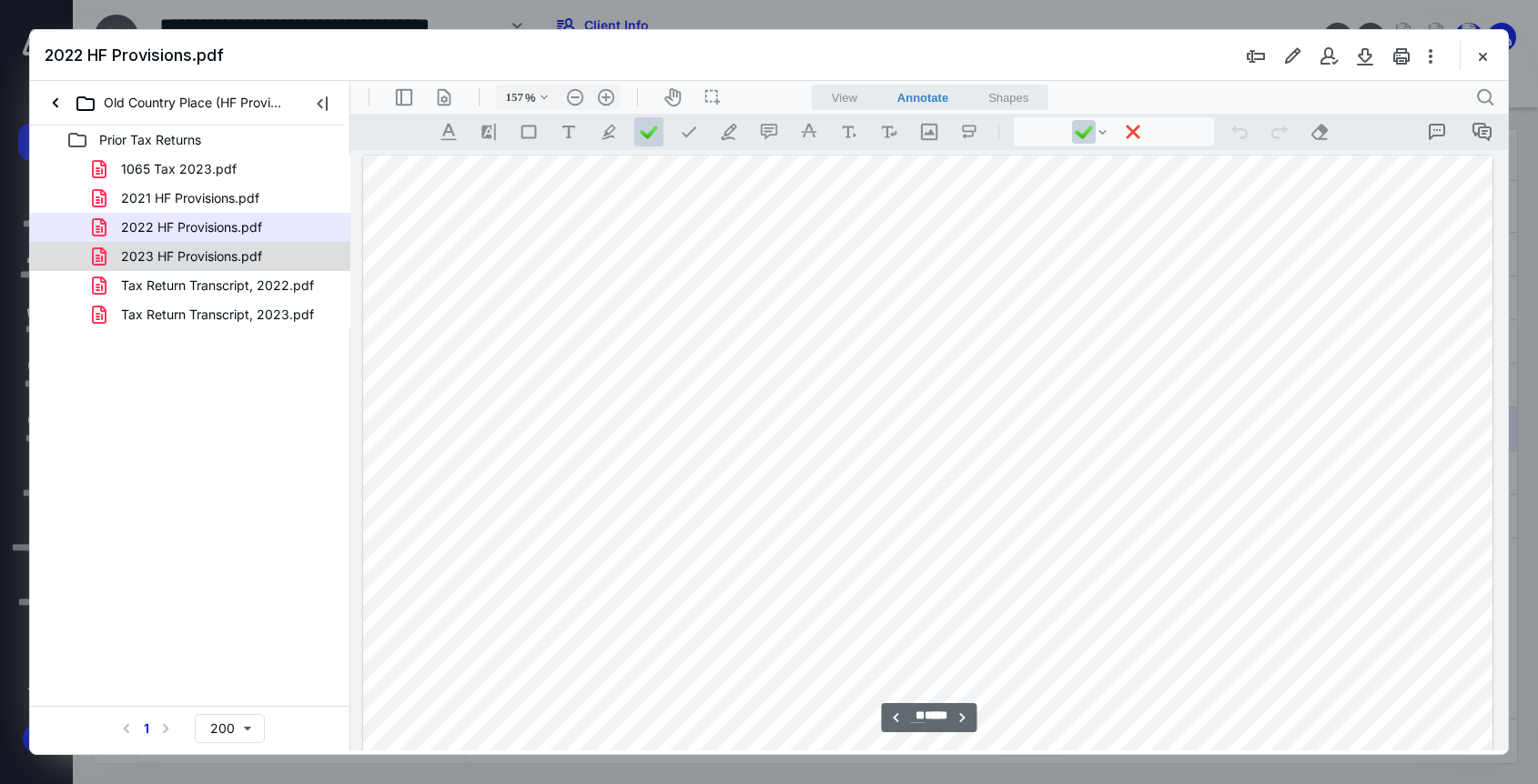 click on "2023 HF Provisions.pdf" at bounding box center (191, 256) 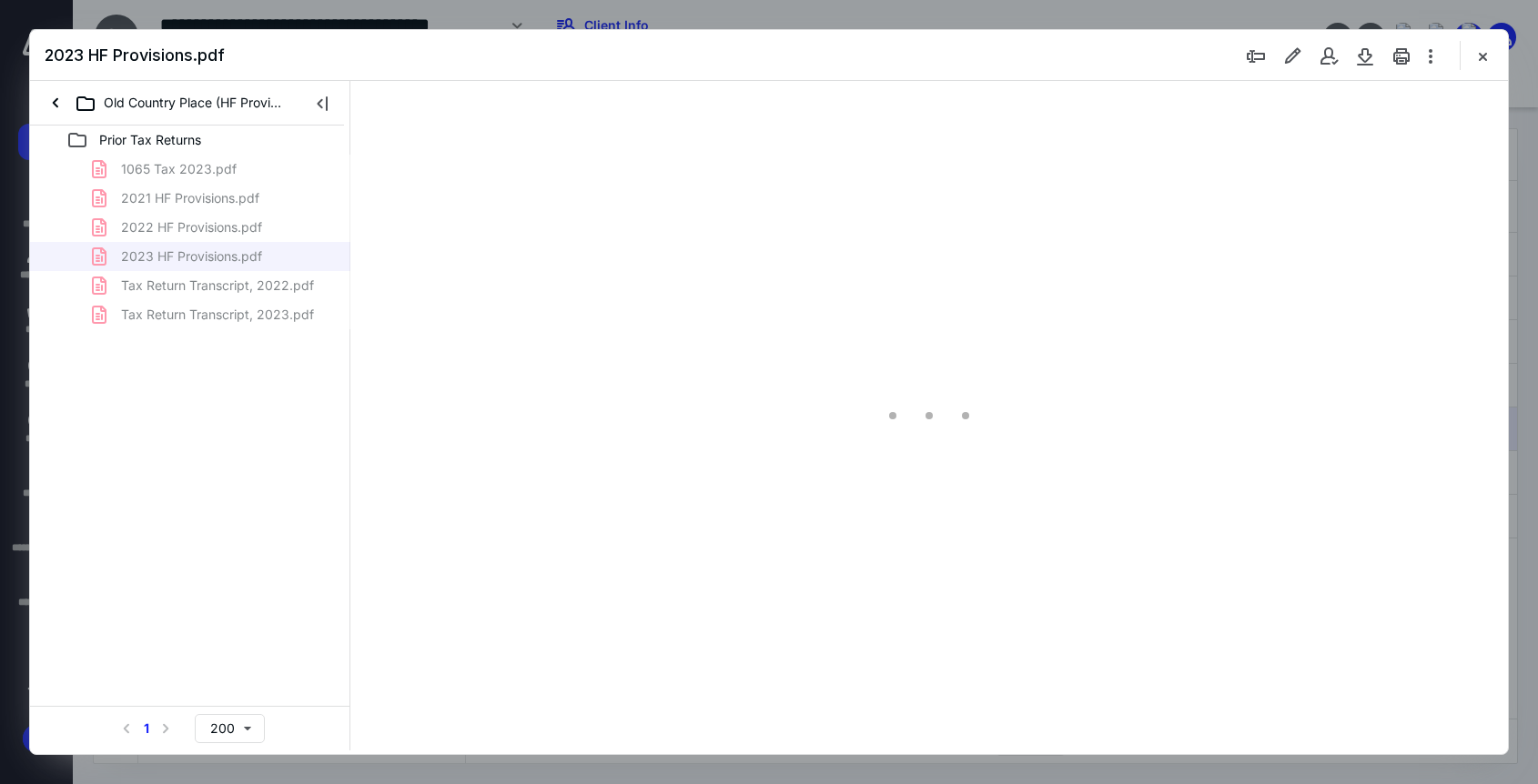 type on "204" 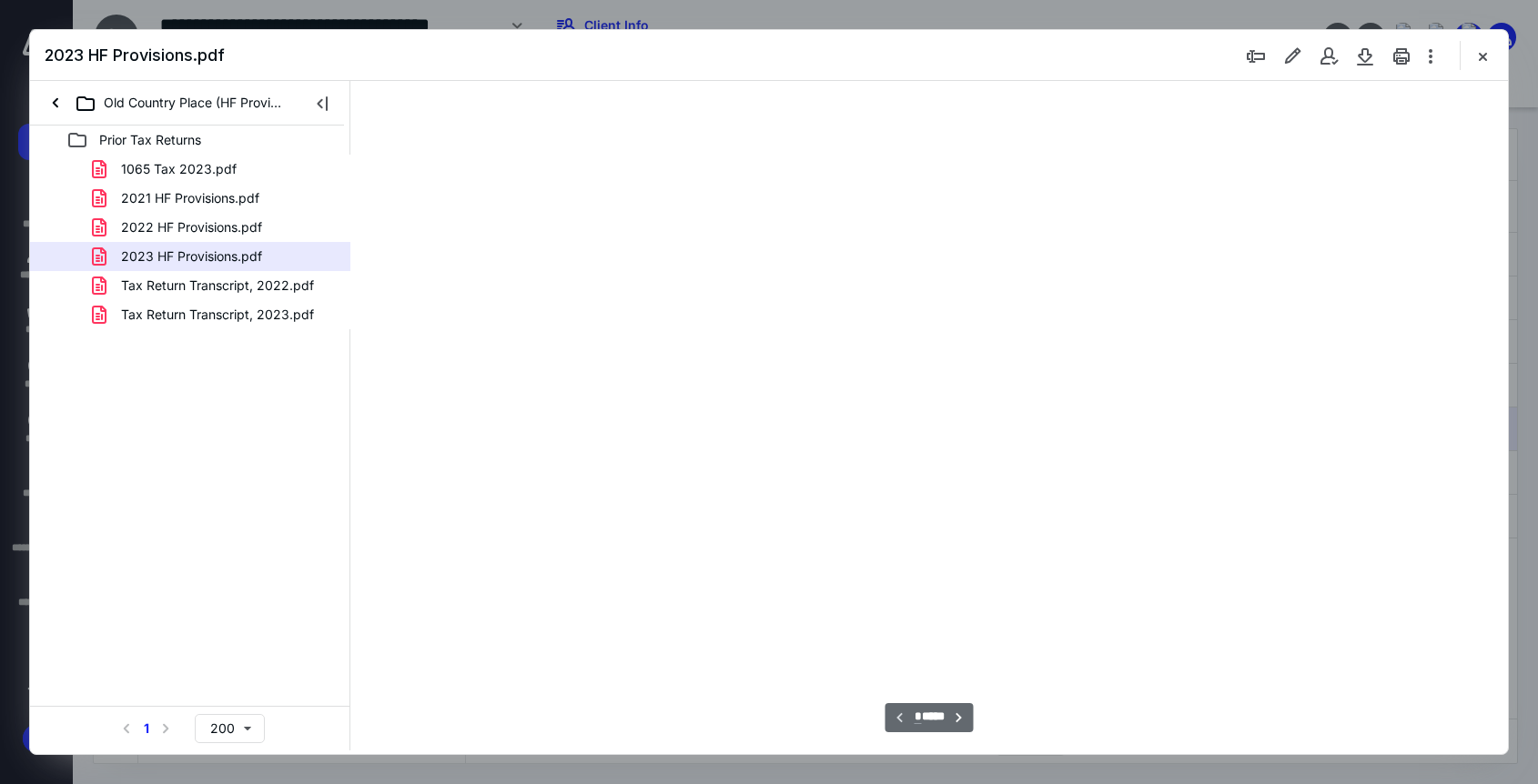 scroll, scrollTop: 76, scrollLeft: 0, axis: vertical 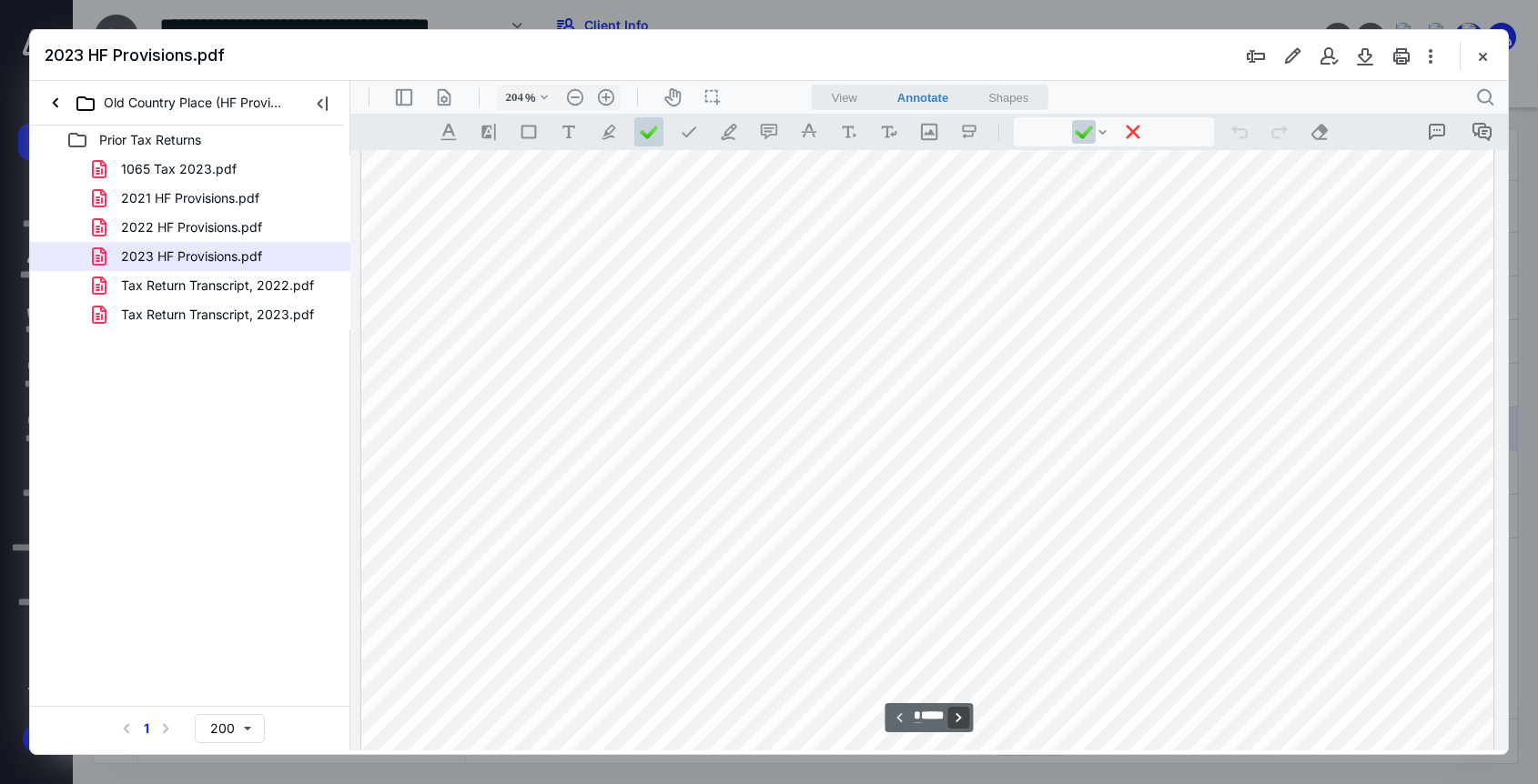 click on "**********" at bounding box center [959, 718] 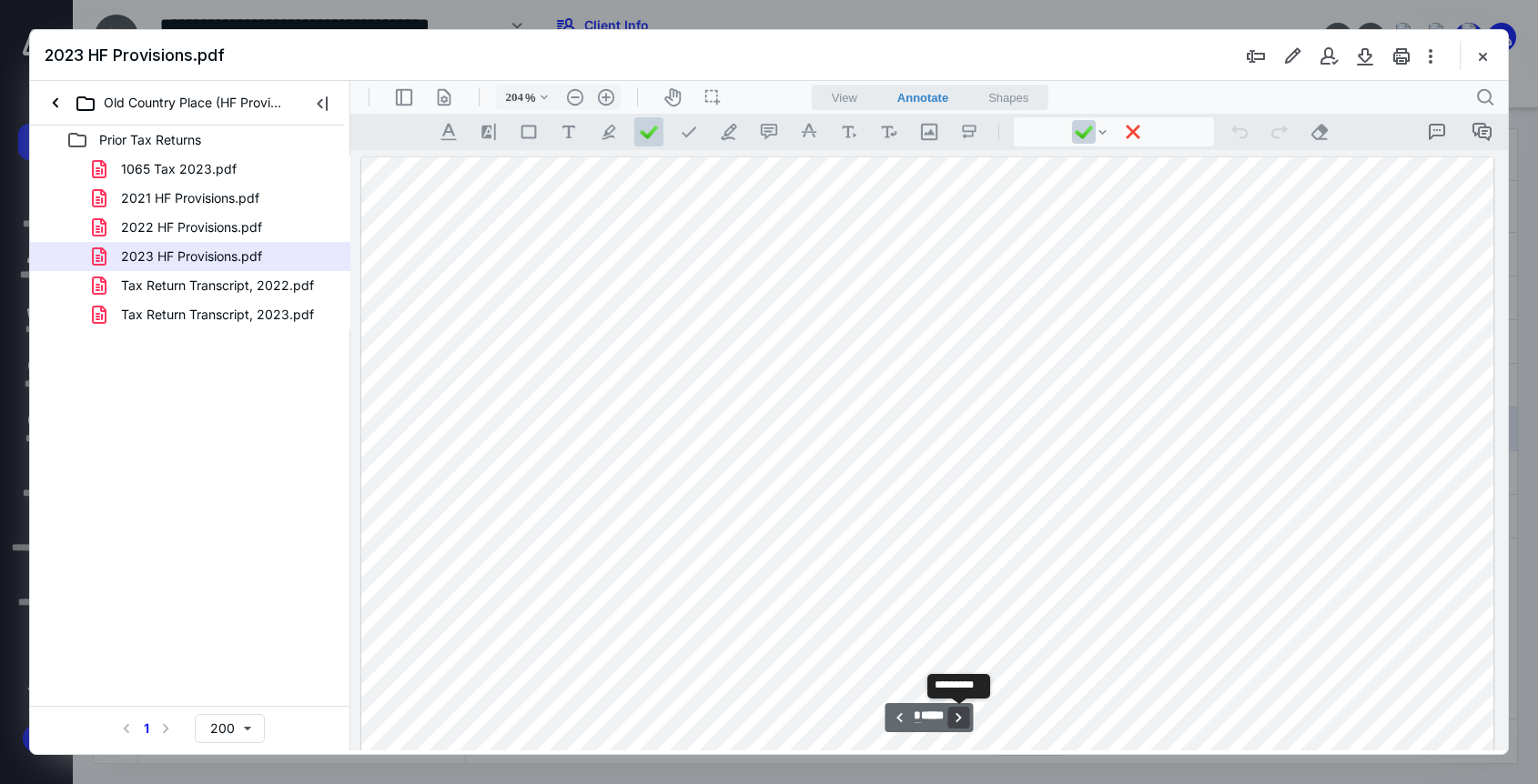click on "**********" at bounding box center [959, 718] 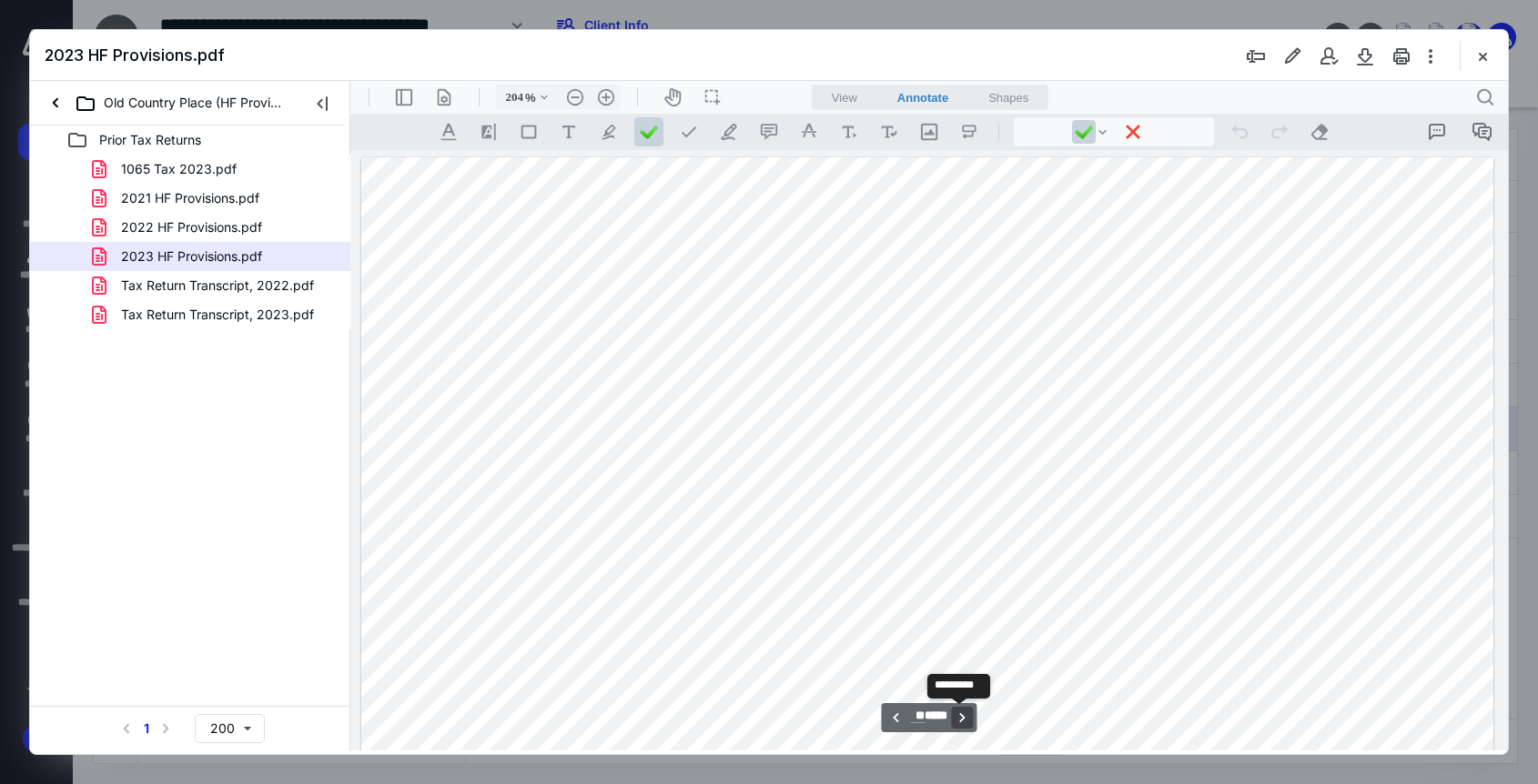 click on "**********" at bounding box center [963, 718] 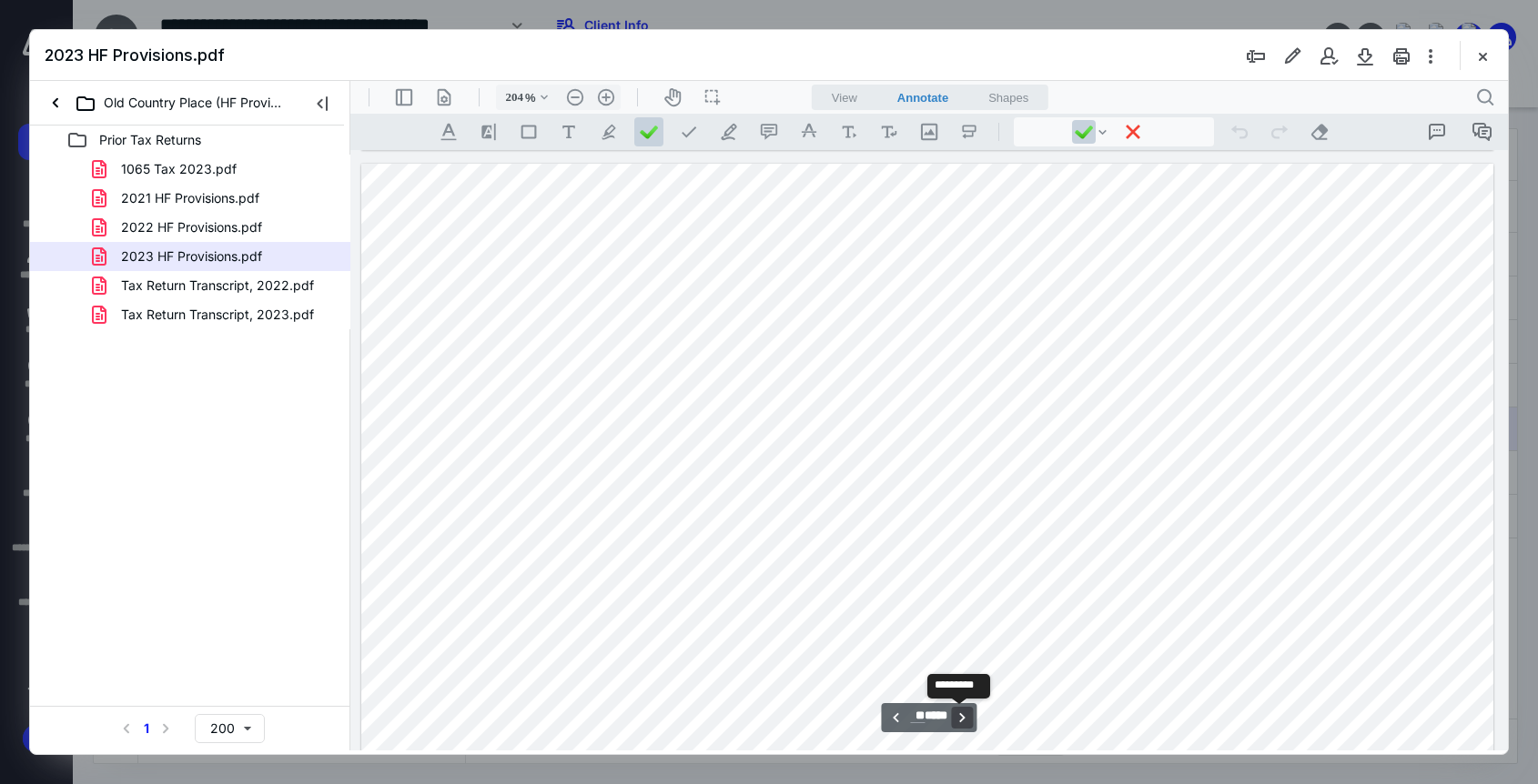 click on "**********" at bounding box center [963, 718] 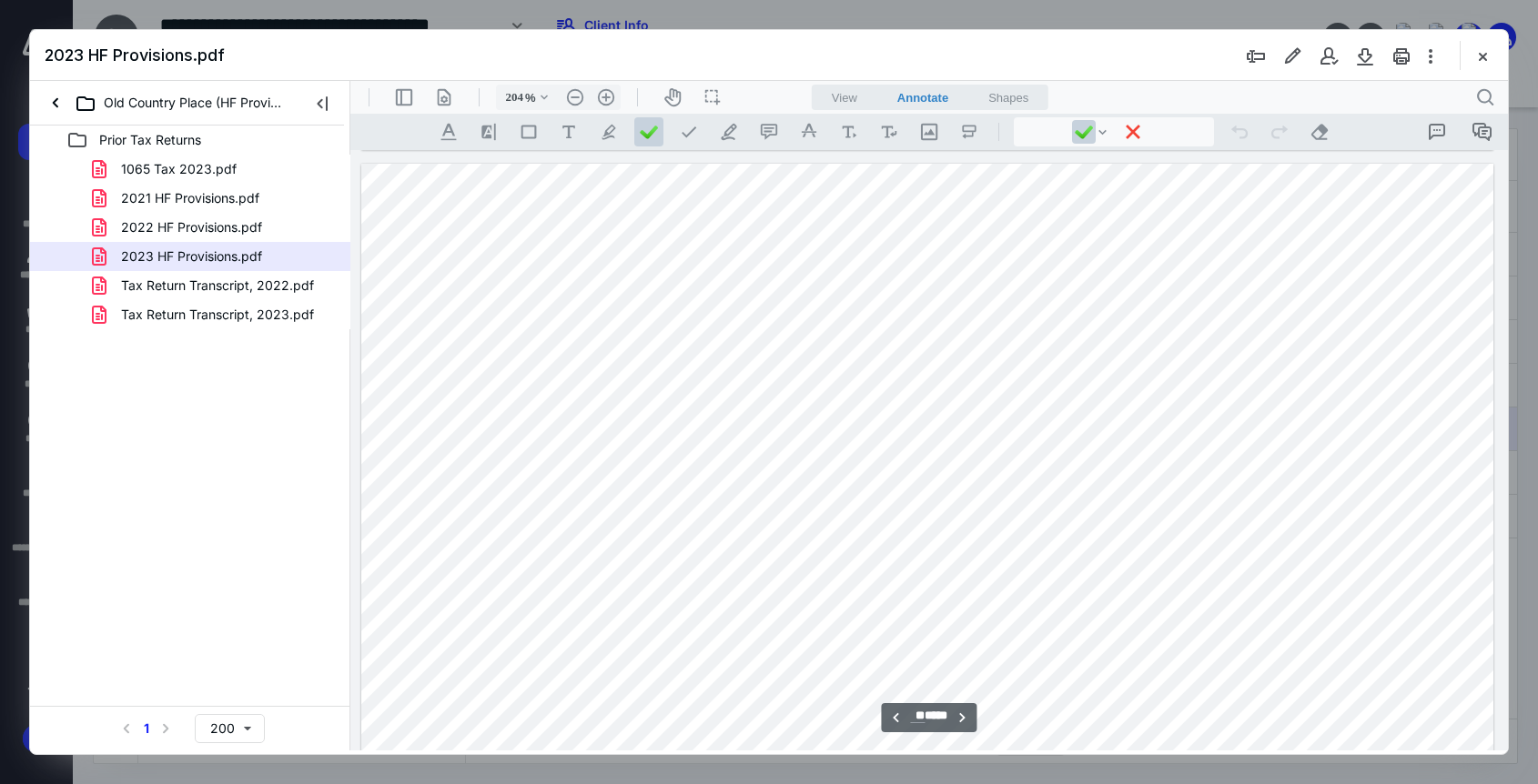 click on "**********" at bounding box center [928, 718] 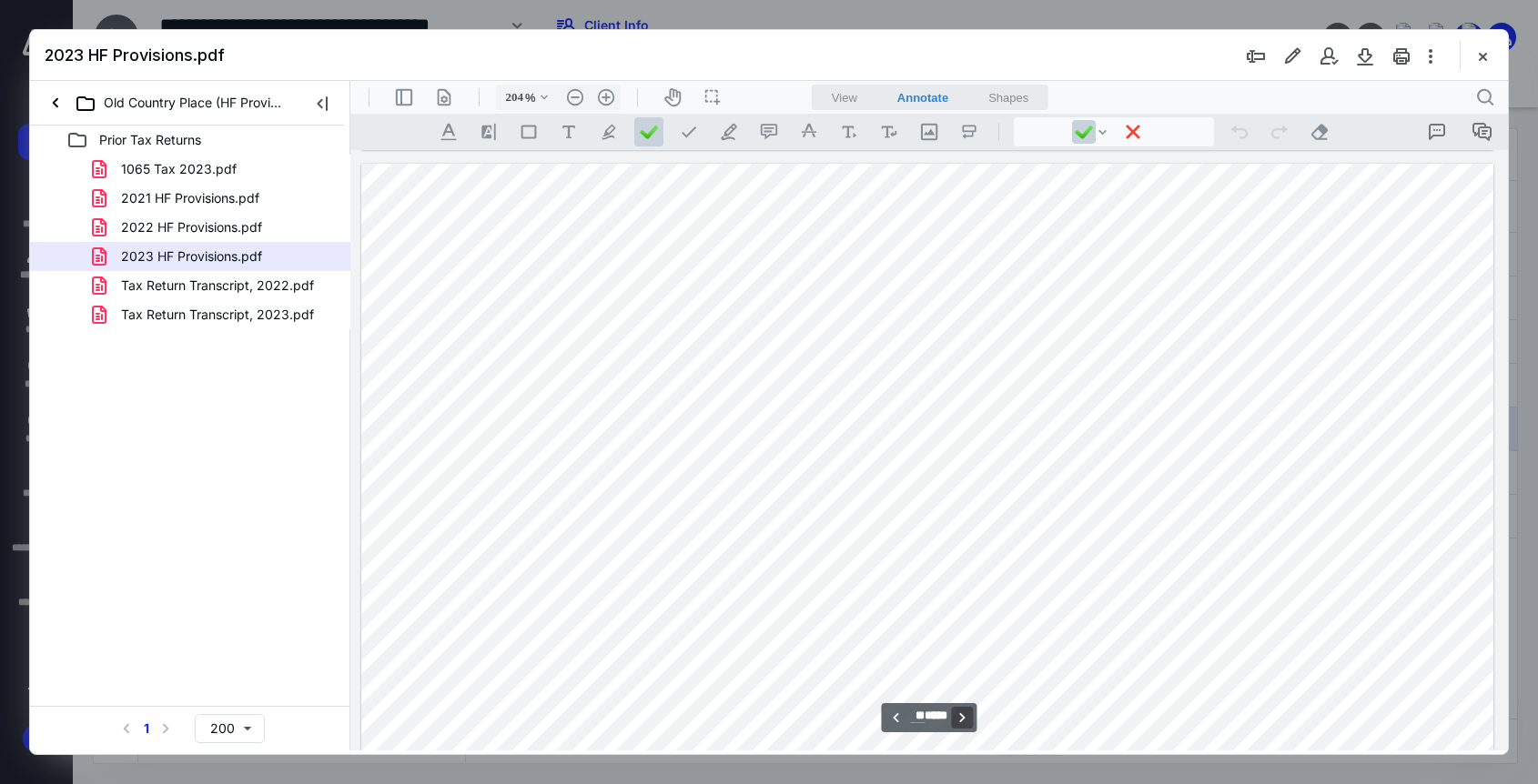 click on "**********" at bounding box center (963, 718) 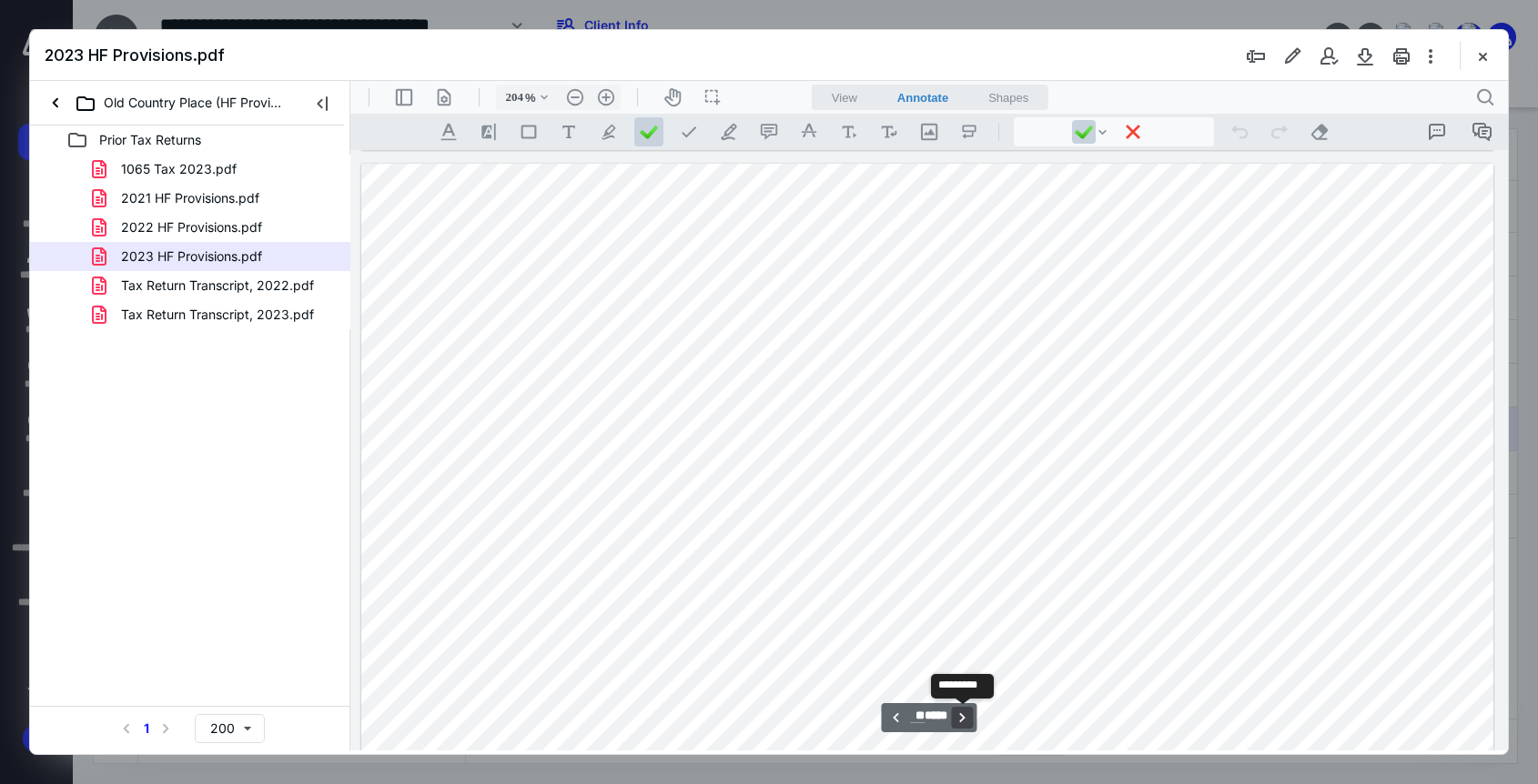 click on "**********" at bounding box center [963, 718] 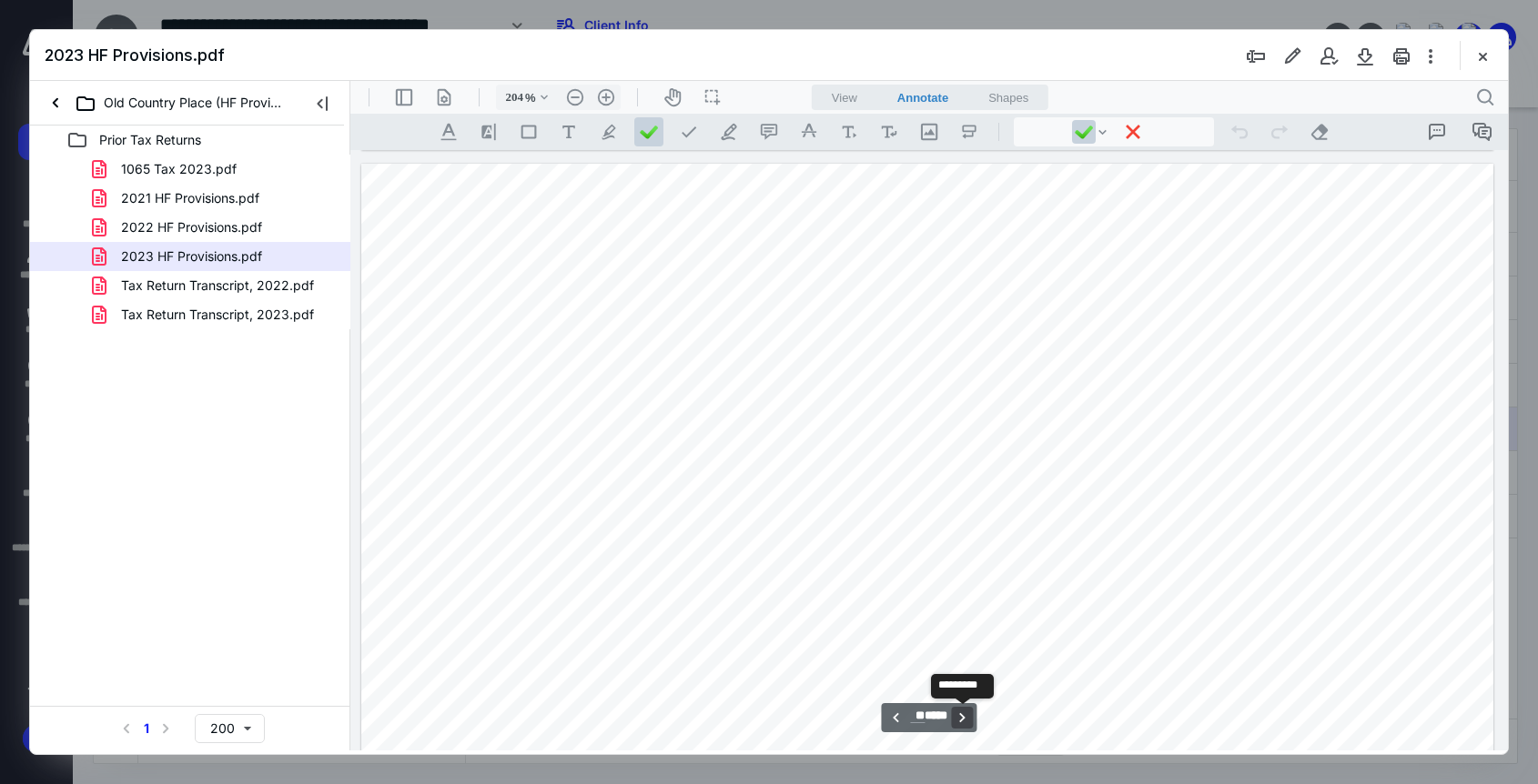 click on "**********" at bounding box center [963, 718] 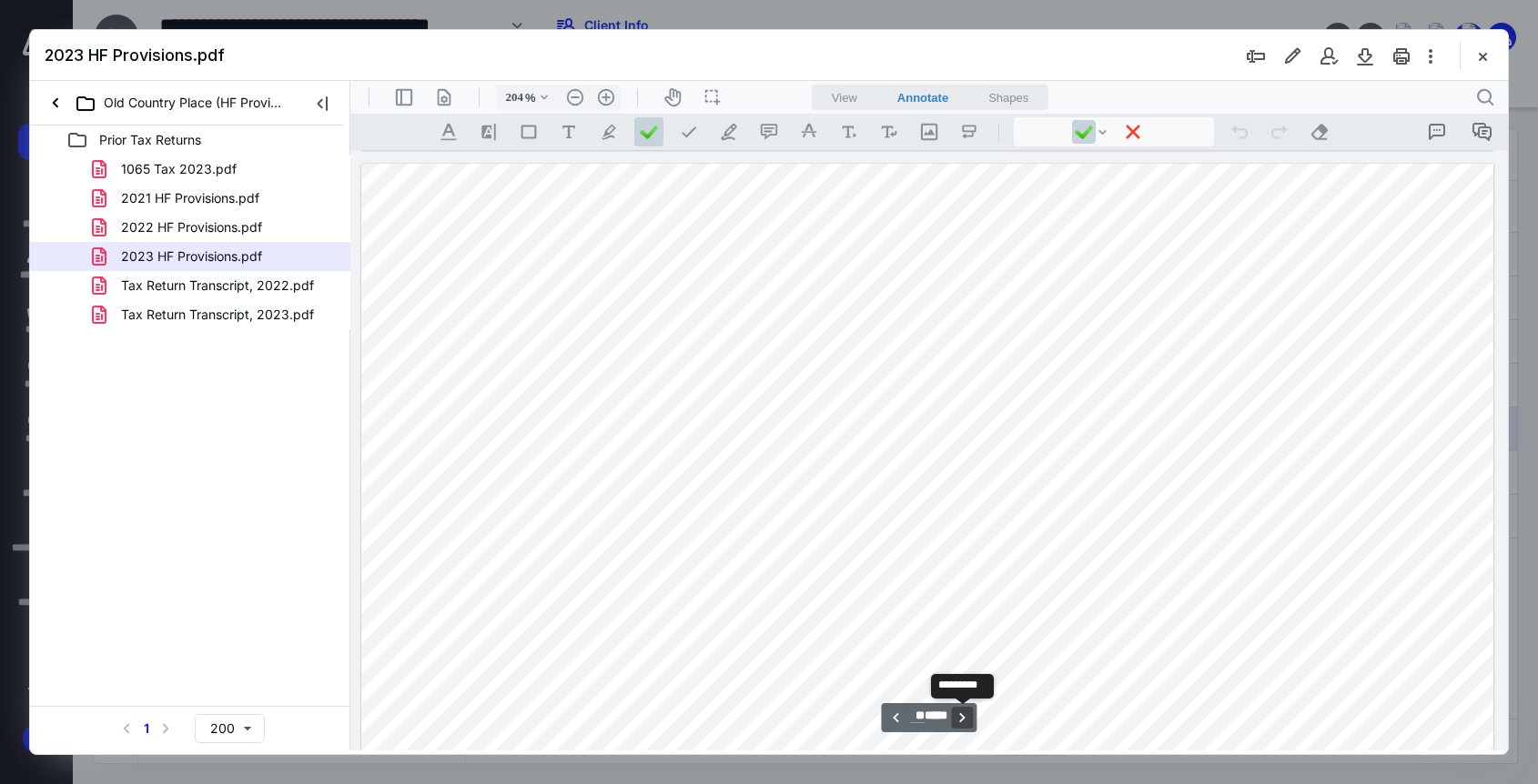 click on "**********" at bounding box center (963, 718) 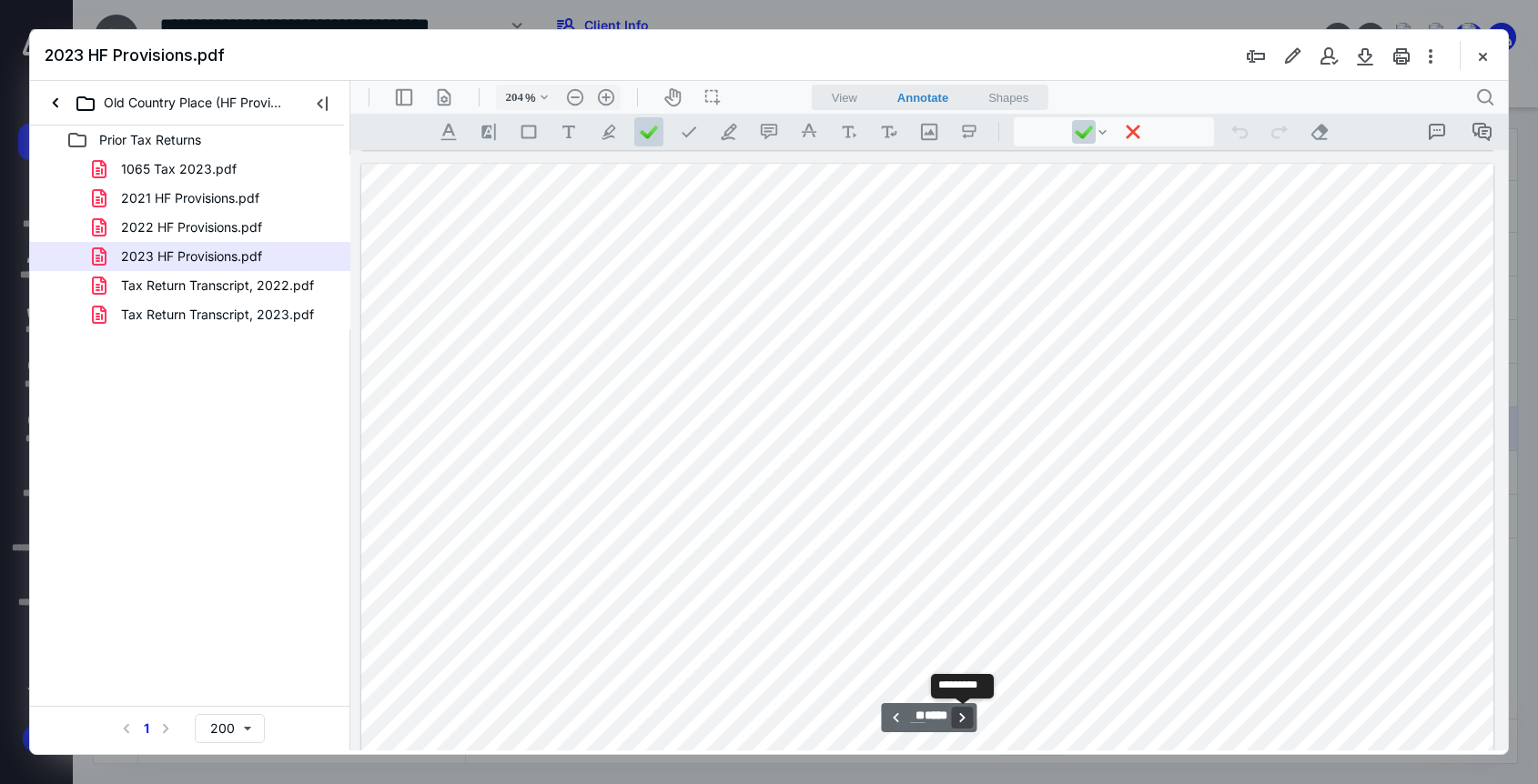 click on "**********" at bounding box center (963, 718) 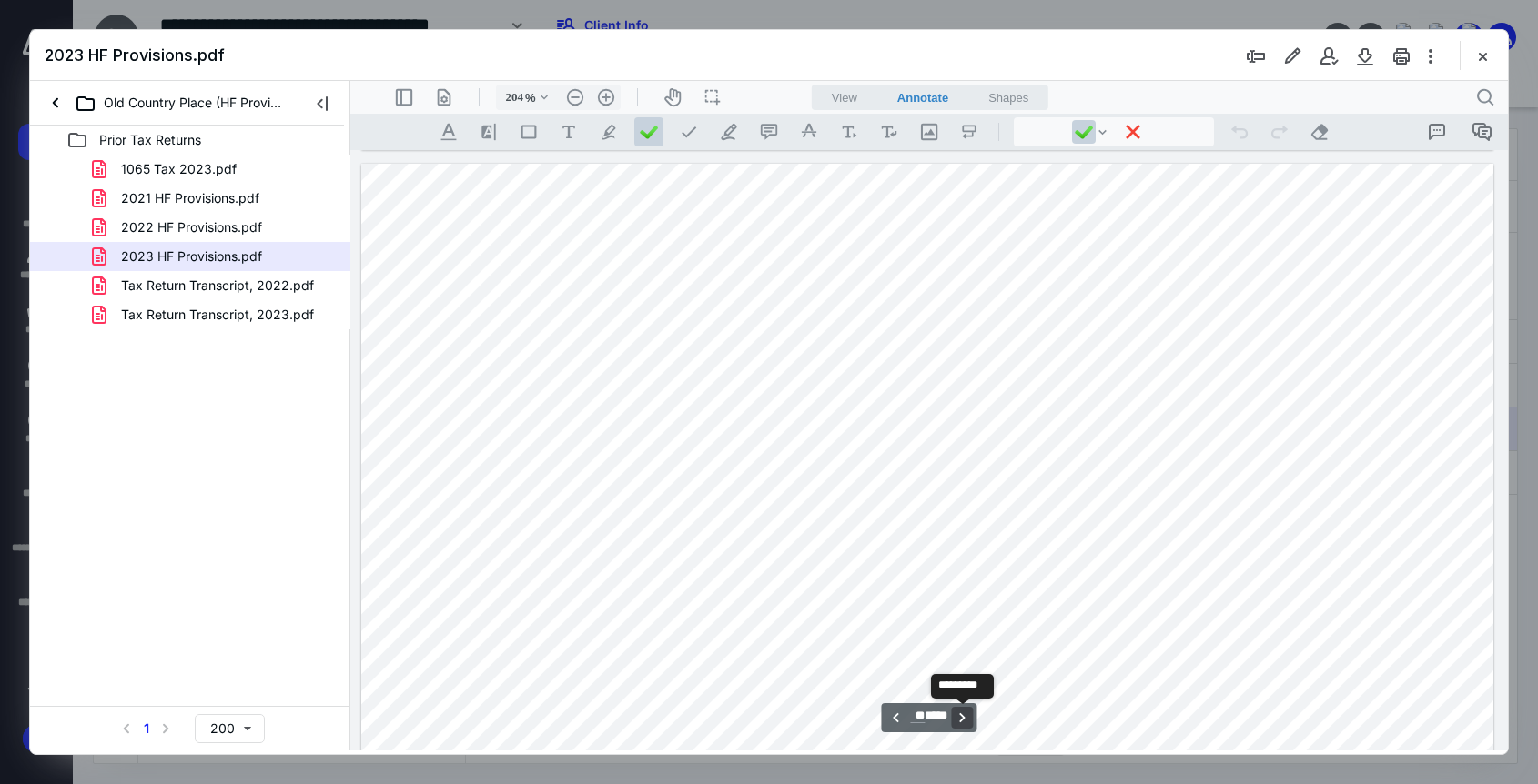 click on "**********" at bounding box center (963, 718) 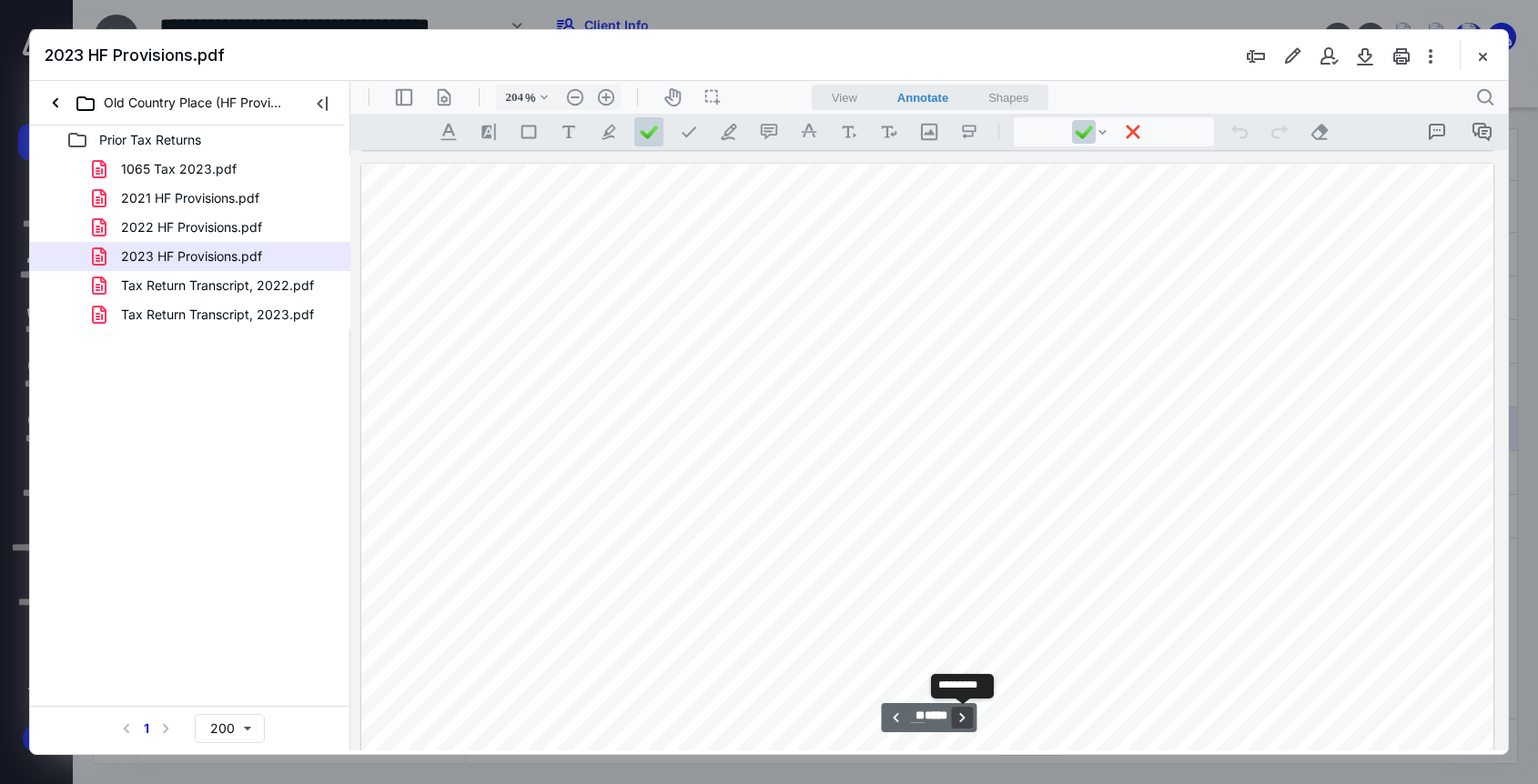 click on "**********" at bounding box center [963, 718] 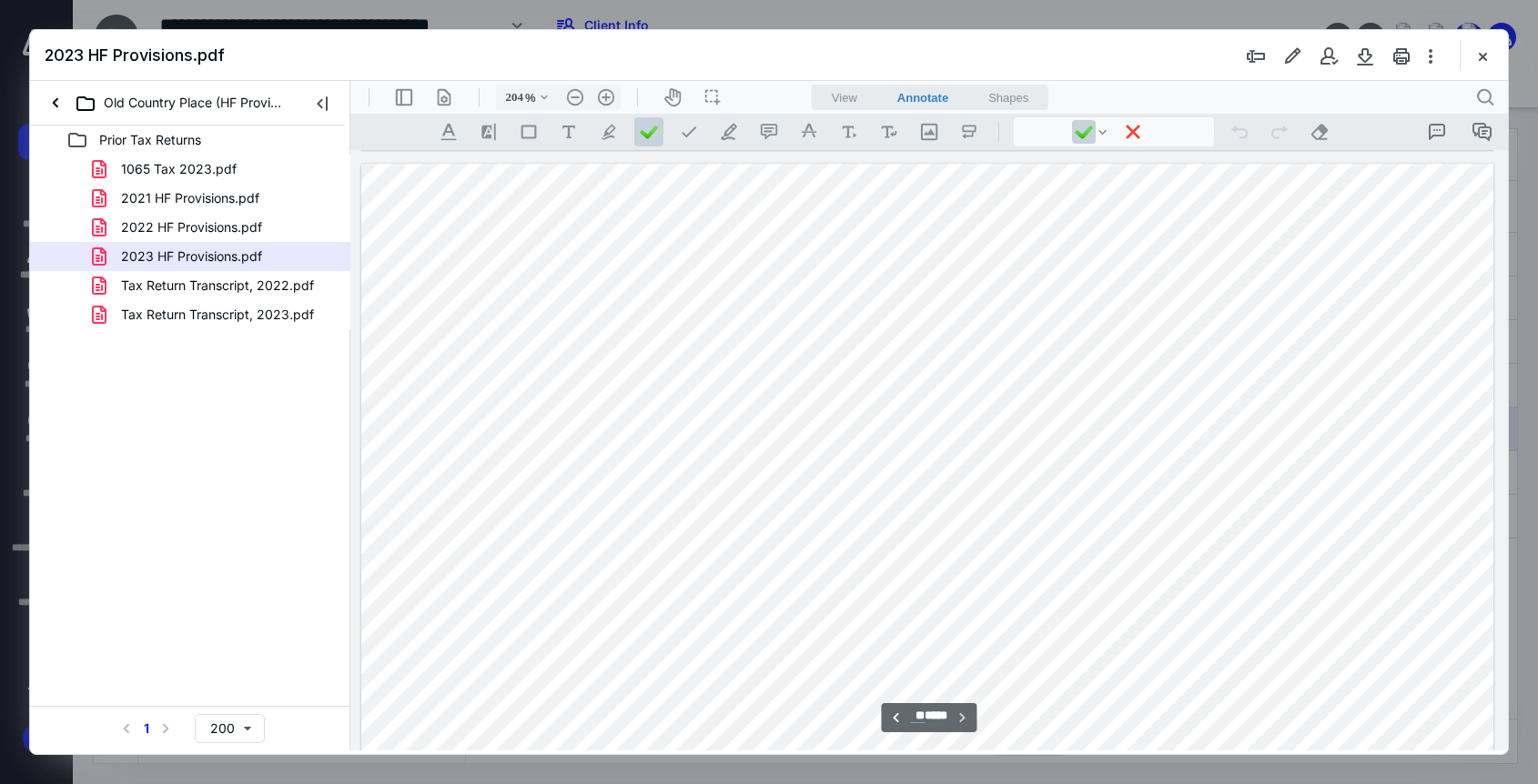 scroll, scrollTop: 50275, scrollLeft: 0, axis: vertical 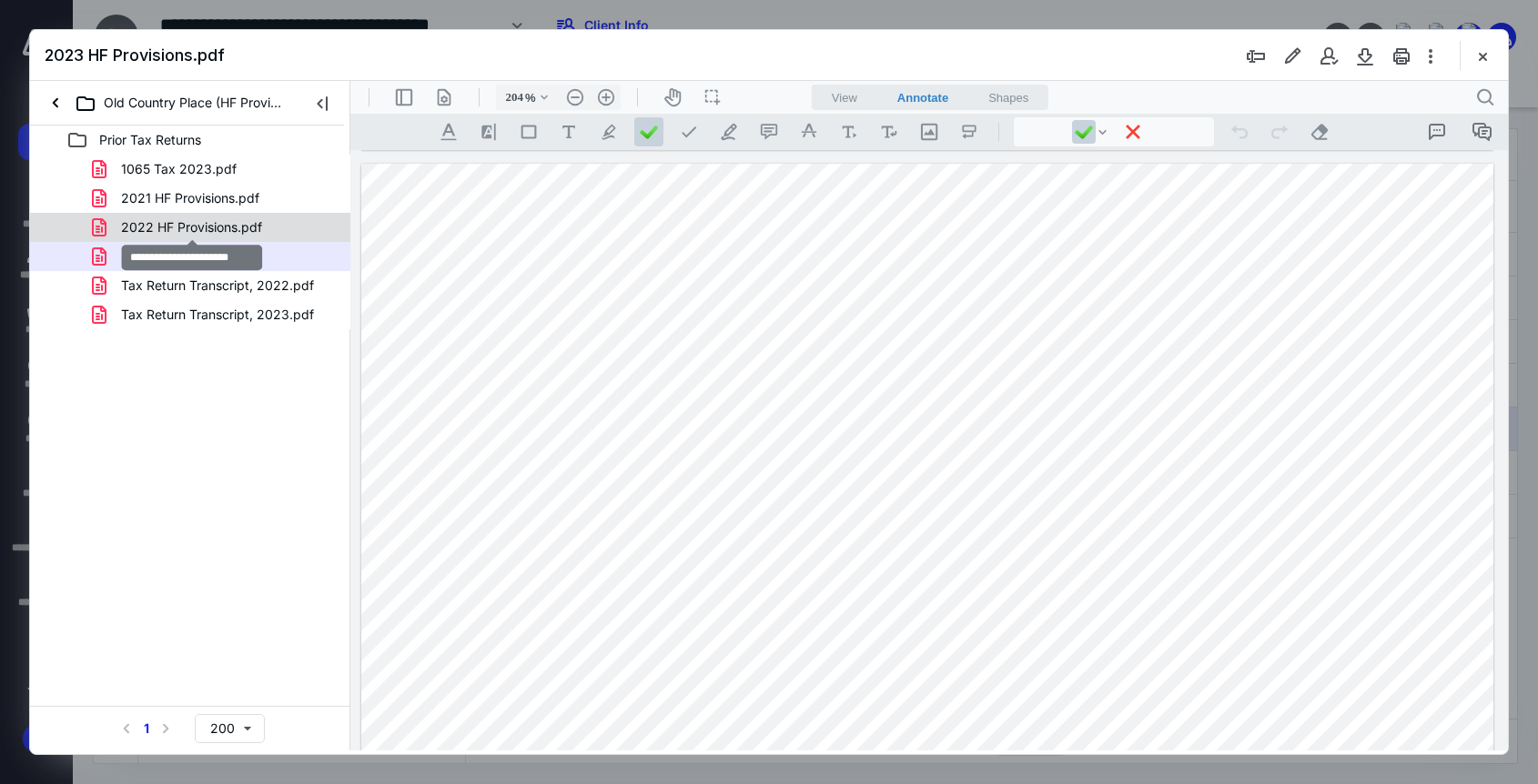 click on "2022 HF Provisions.pdf" at bounding box center [191, 227] 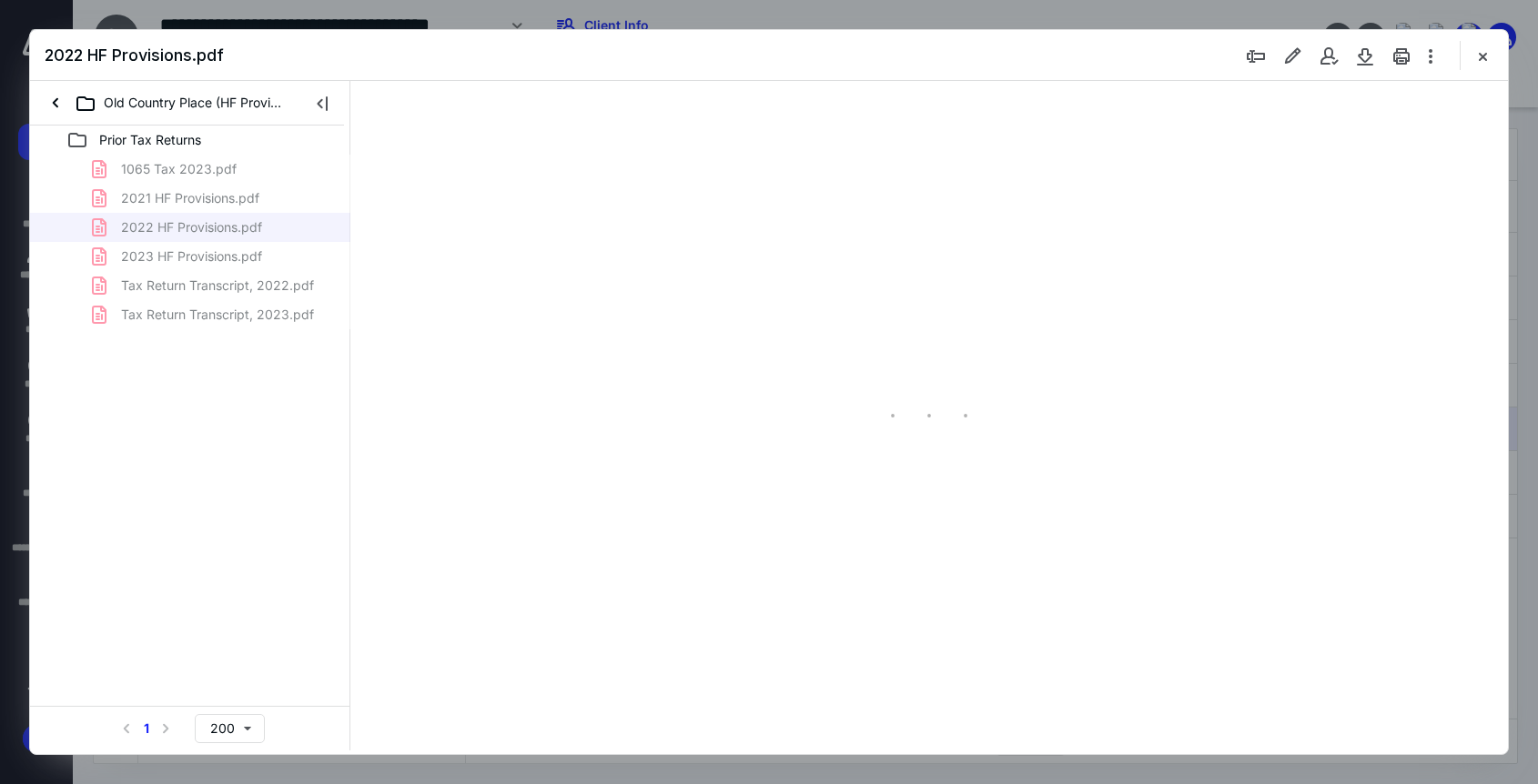 type on "204" 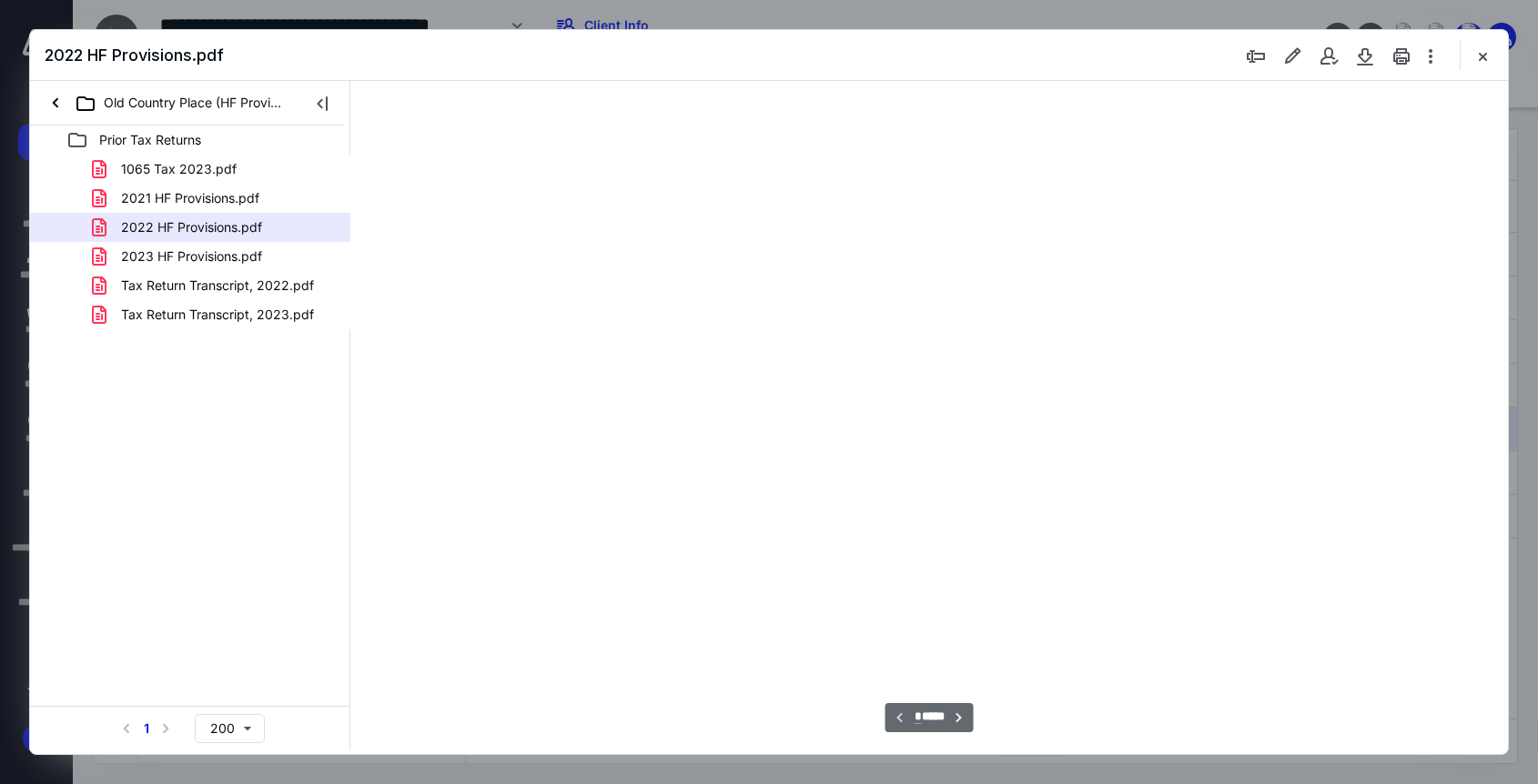 scroll, scrollTop: 76, scrollLeft: 164, axis: both 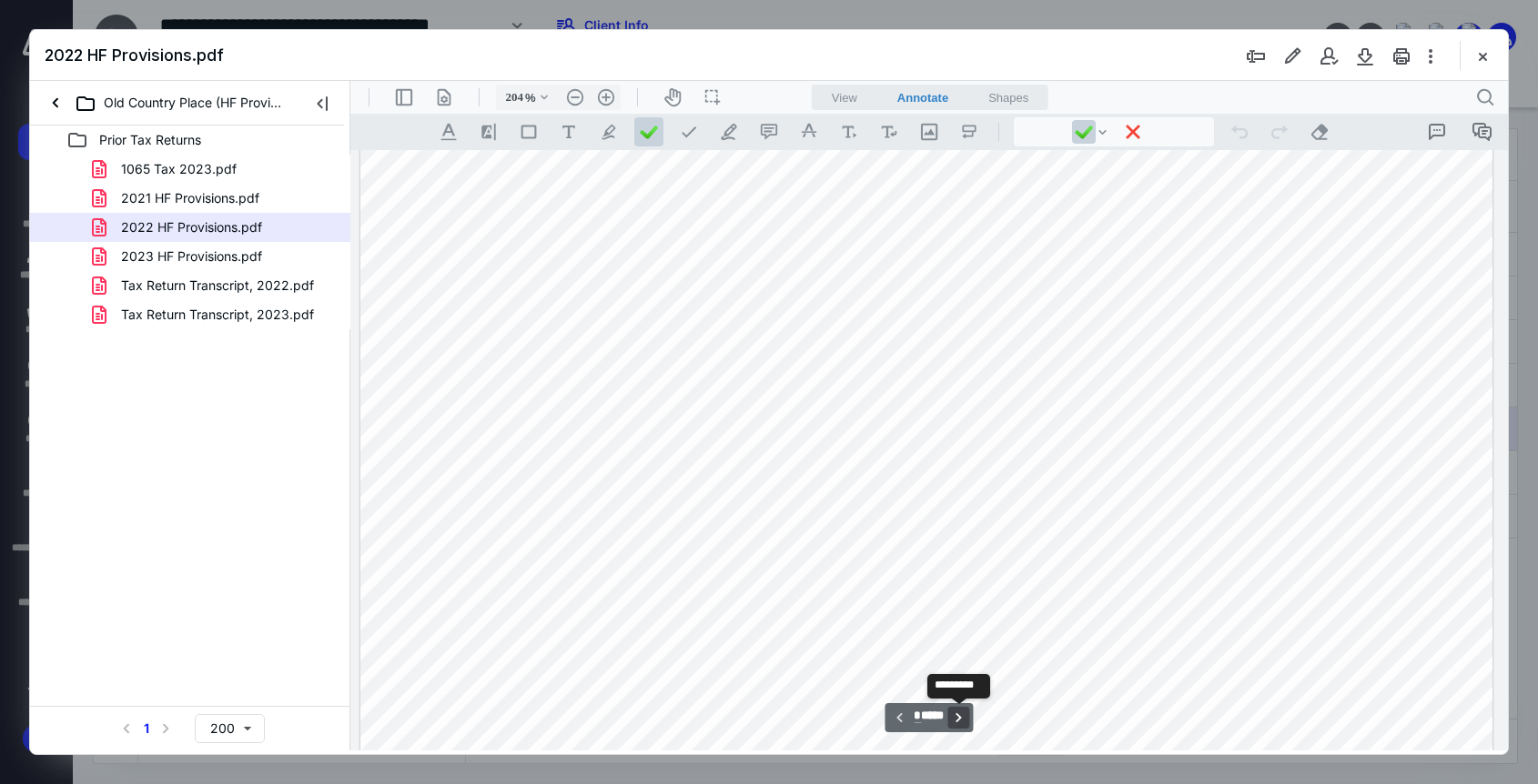 click on "**********" at bounding box center [959, 718] 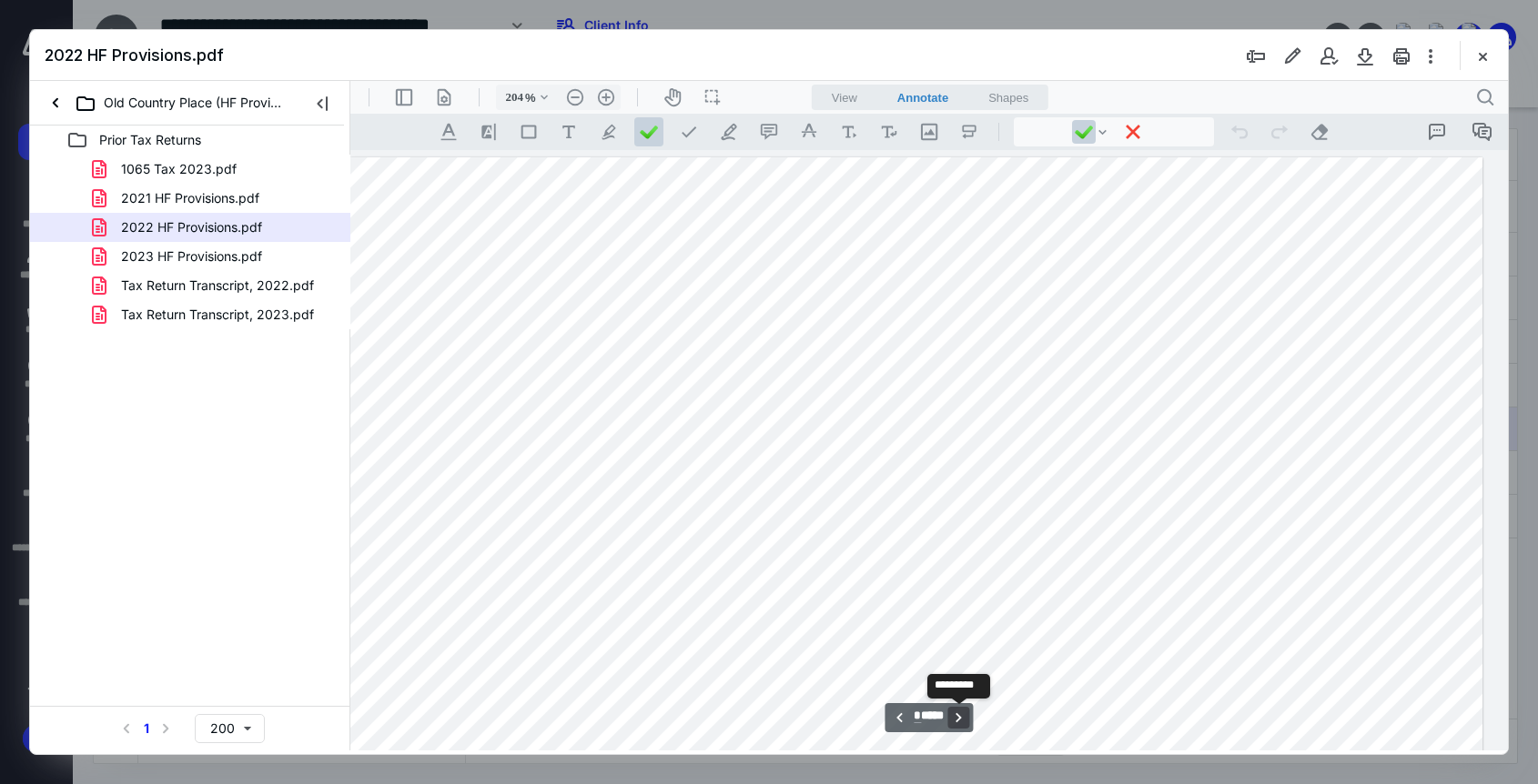 click on "**********" at bounding box center [959, 718] 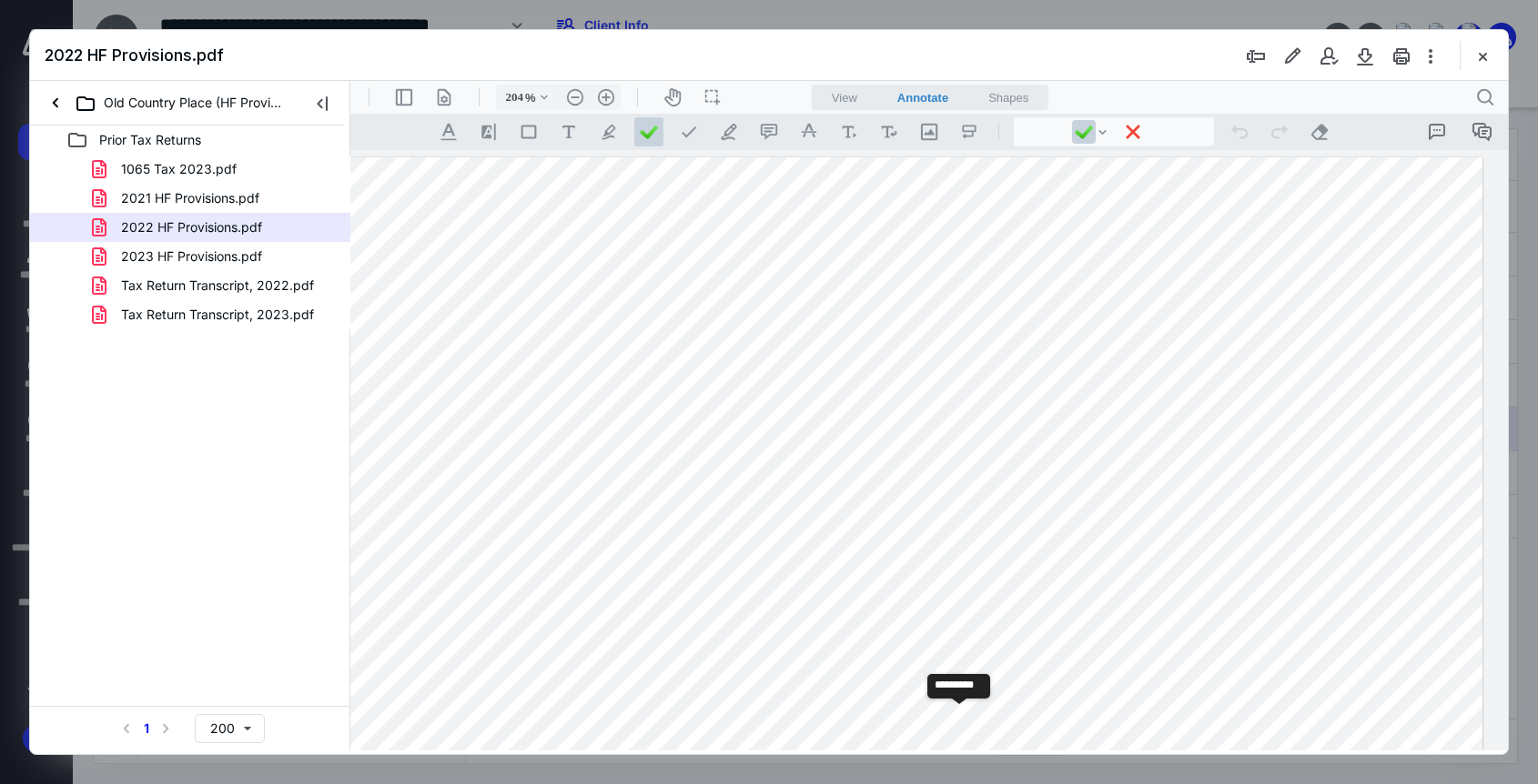 click on "**********" at bounding box center [959, 718] 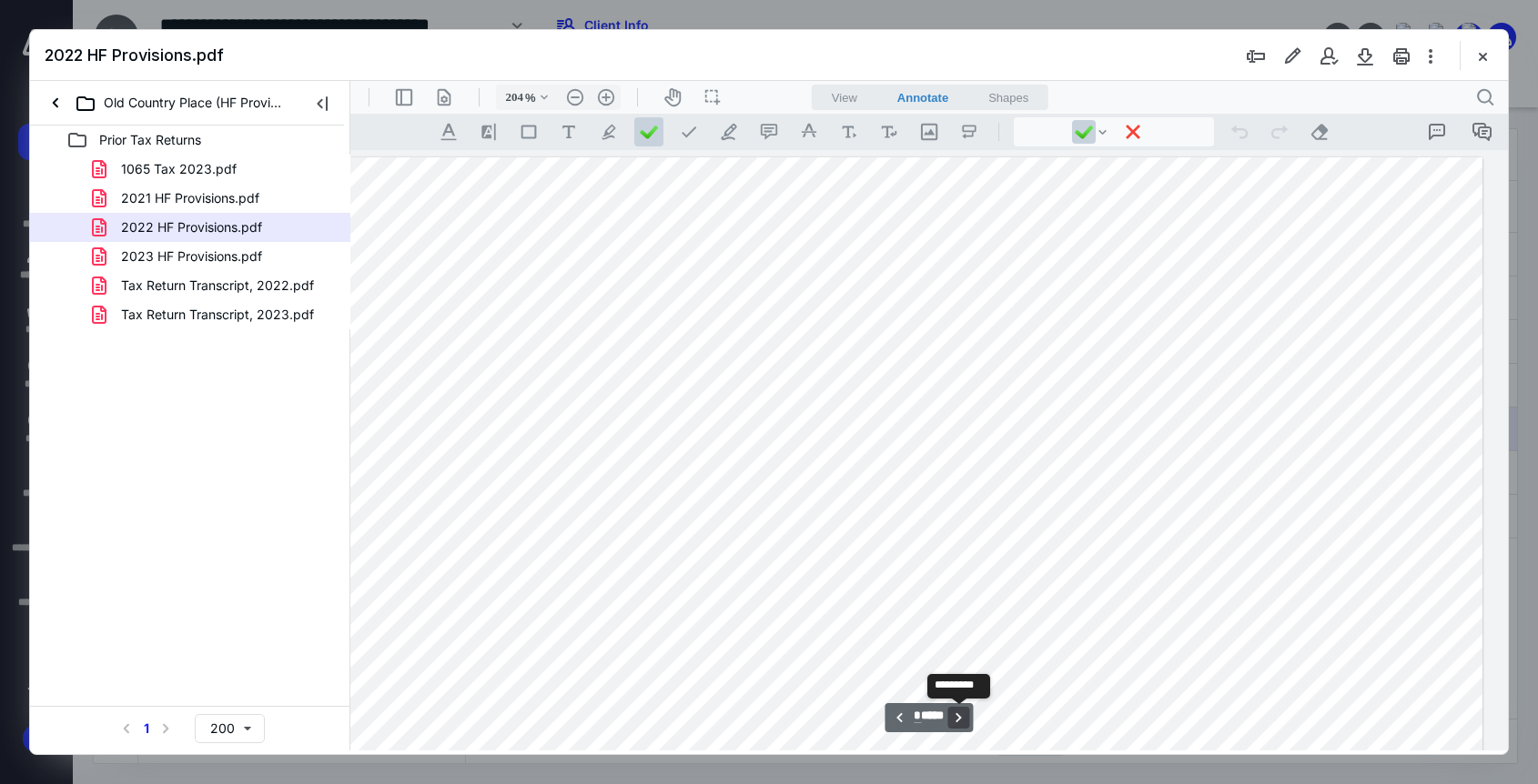 click on "**********" at bounding box center [959, 718] 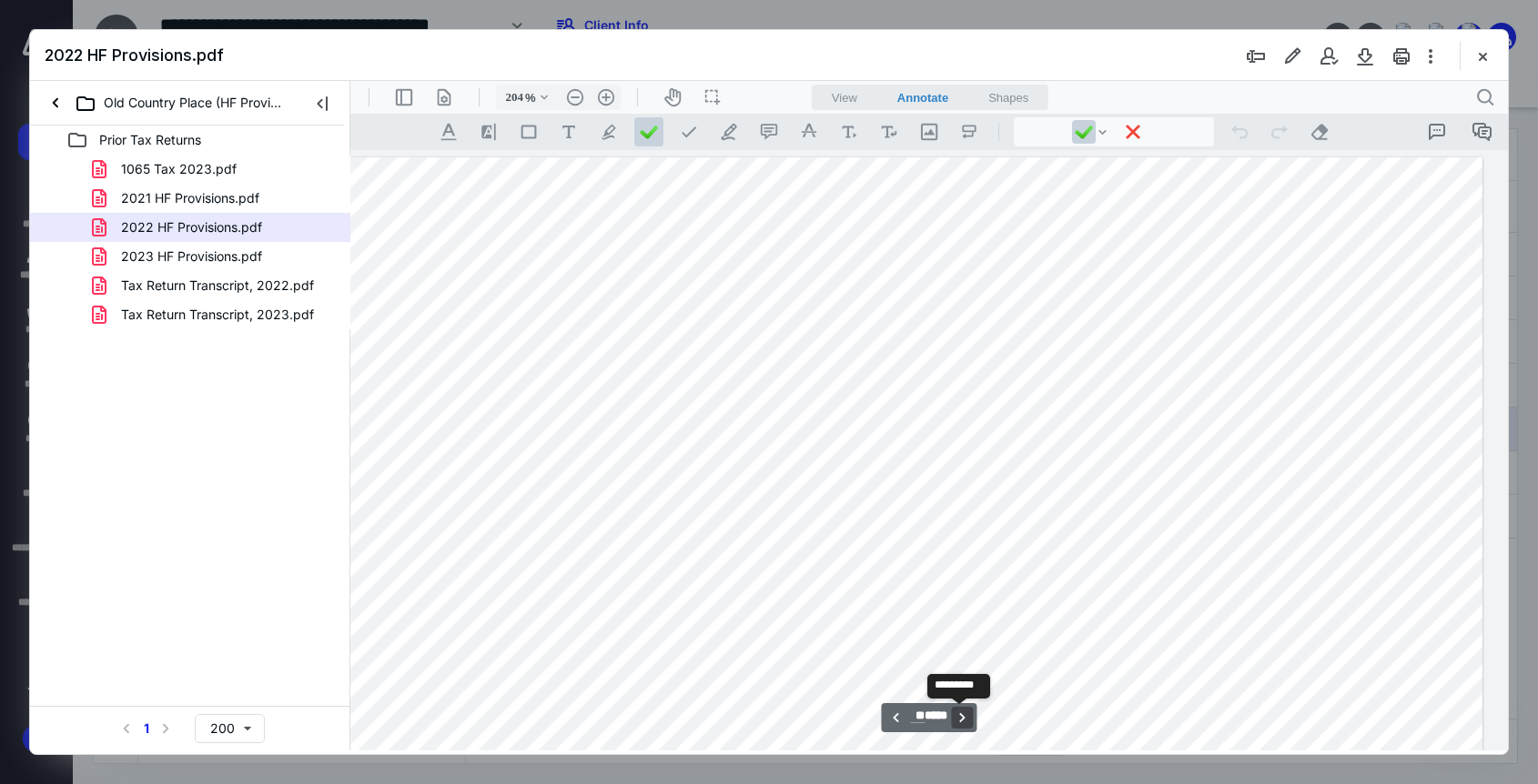 click on "**********" at bounding box center (963, 718) 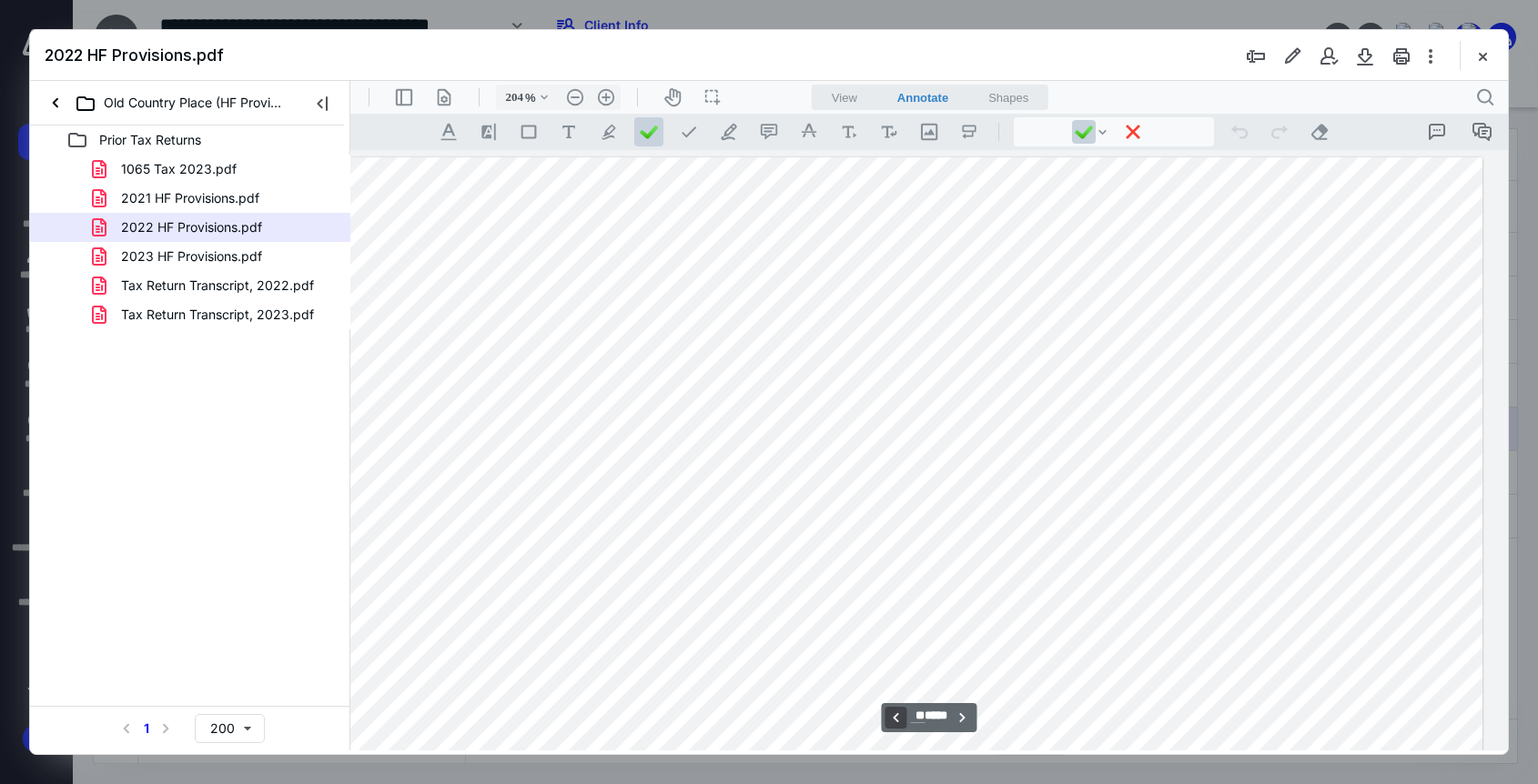 click on "**********" at bounding box center (895, 718) 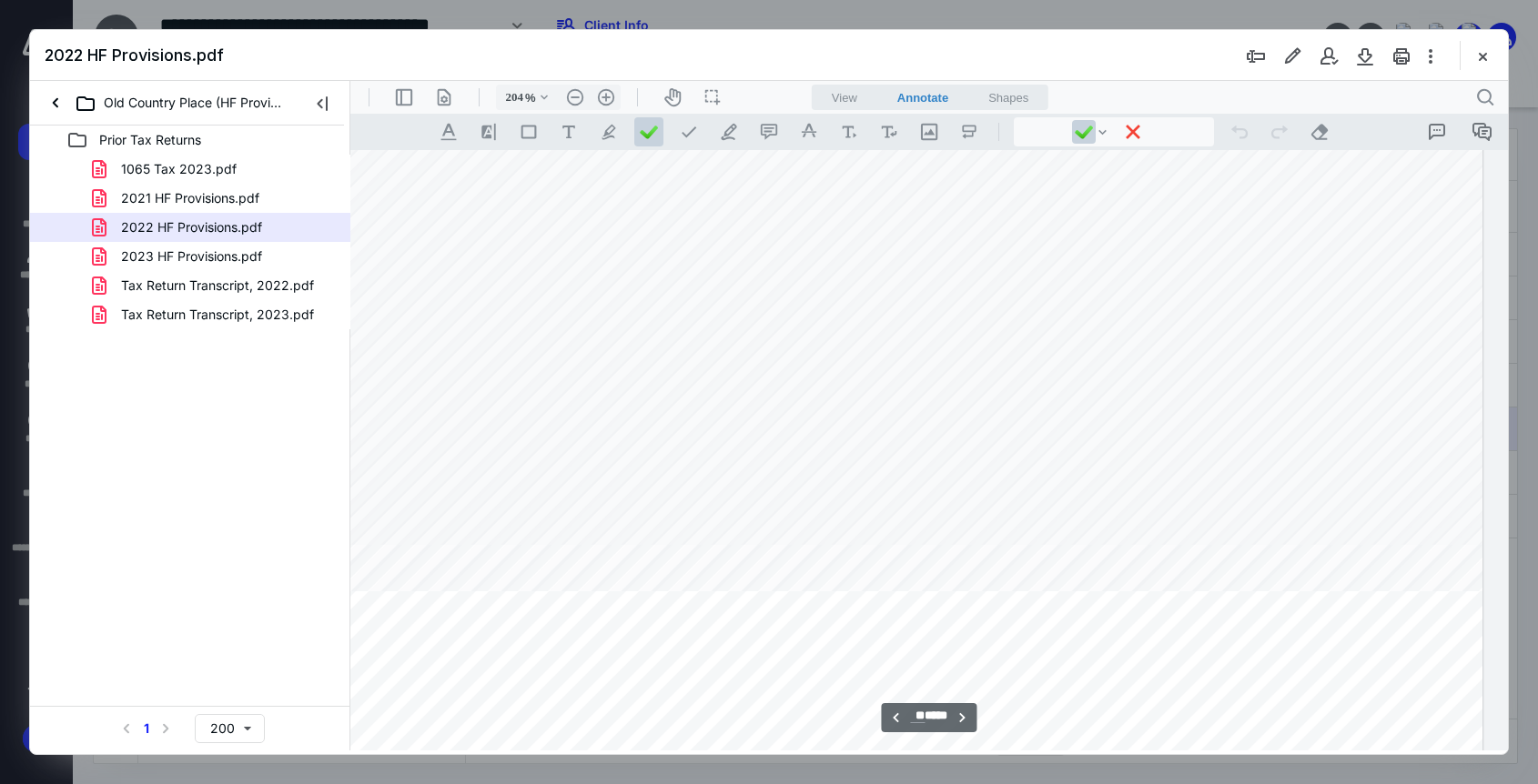 scroll, scrollTop: 13856, scrollLeft: 174, axis: both 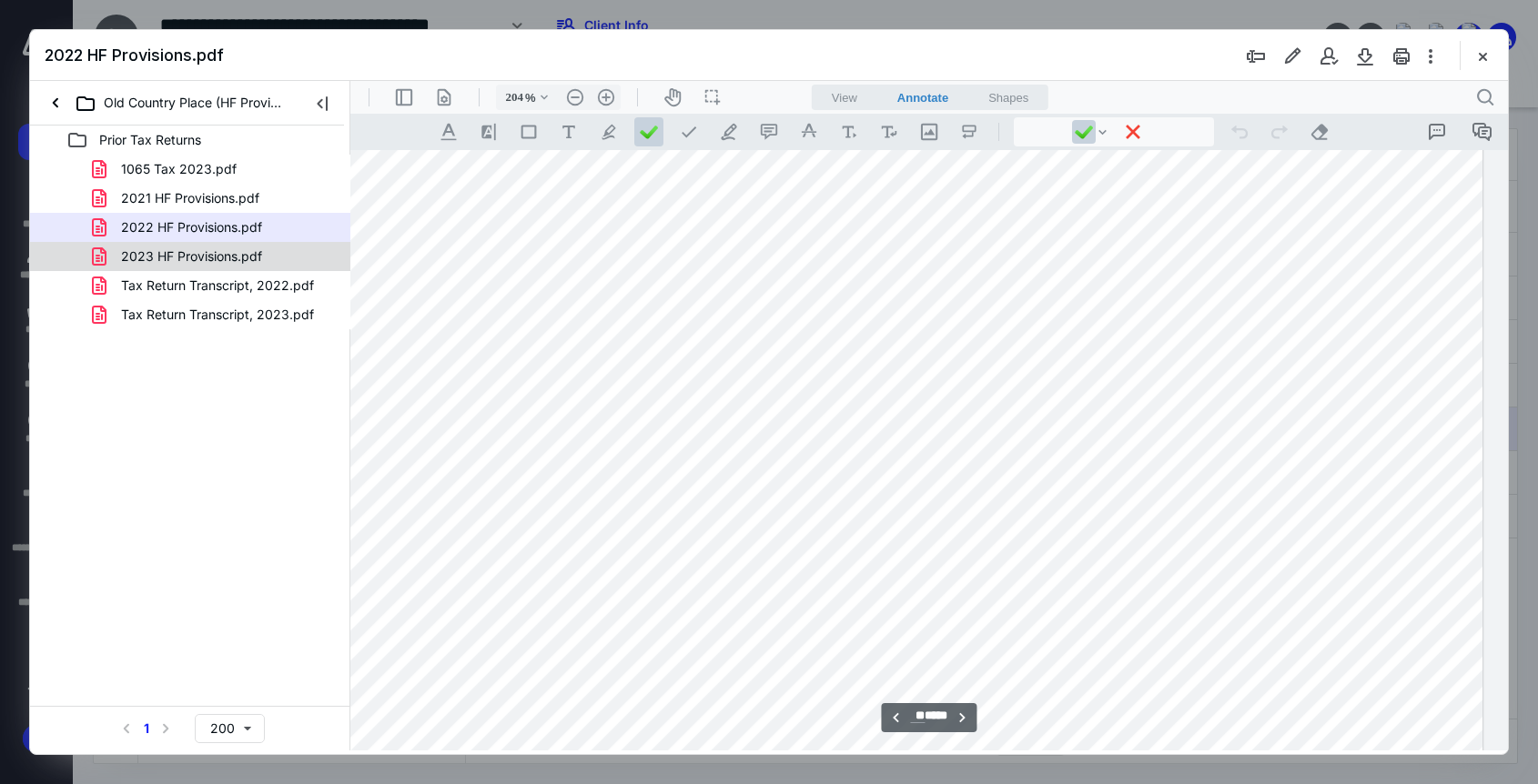 click on "2023 HF Provisions.pdf" at bounding box center (191, 256) 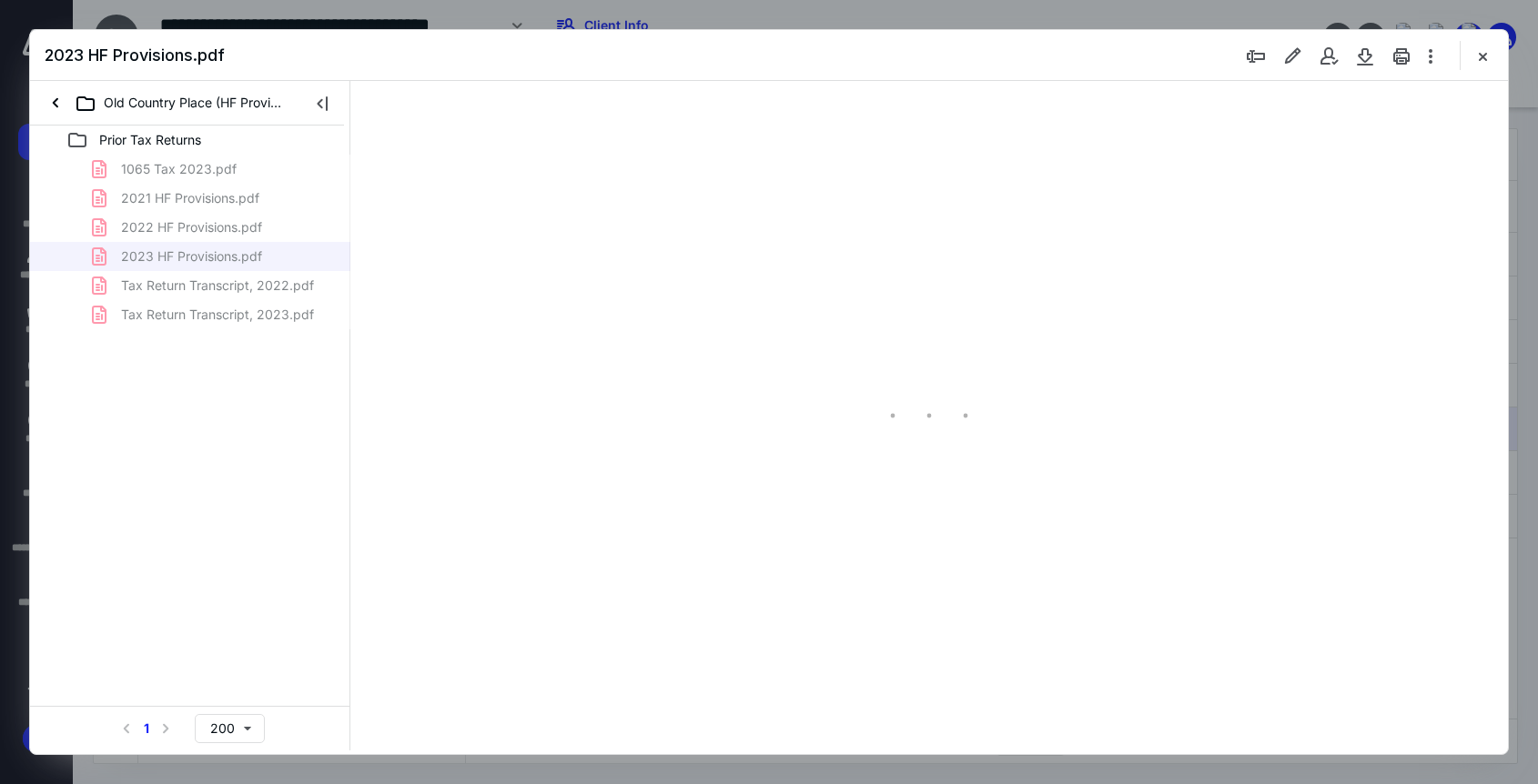 type on "204" 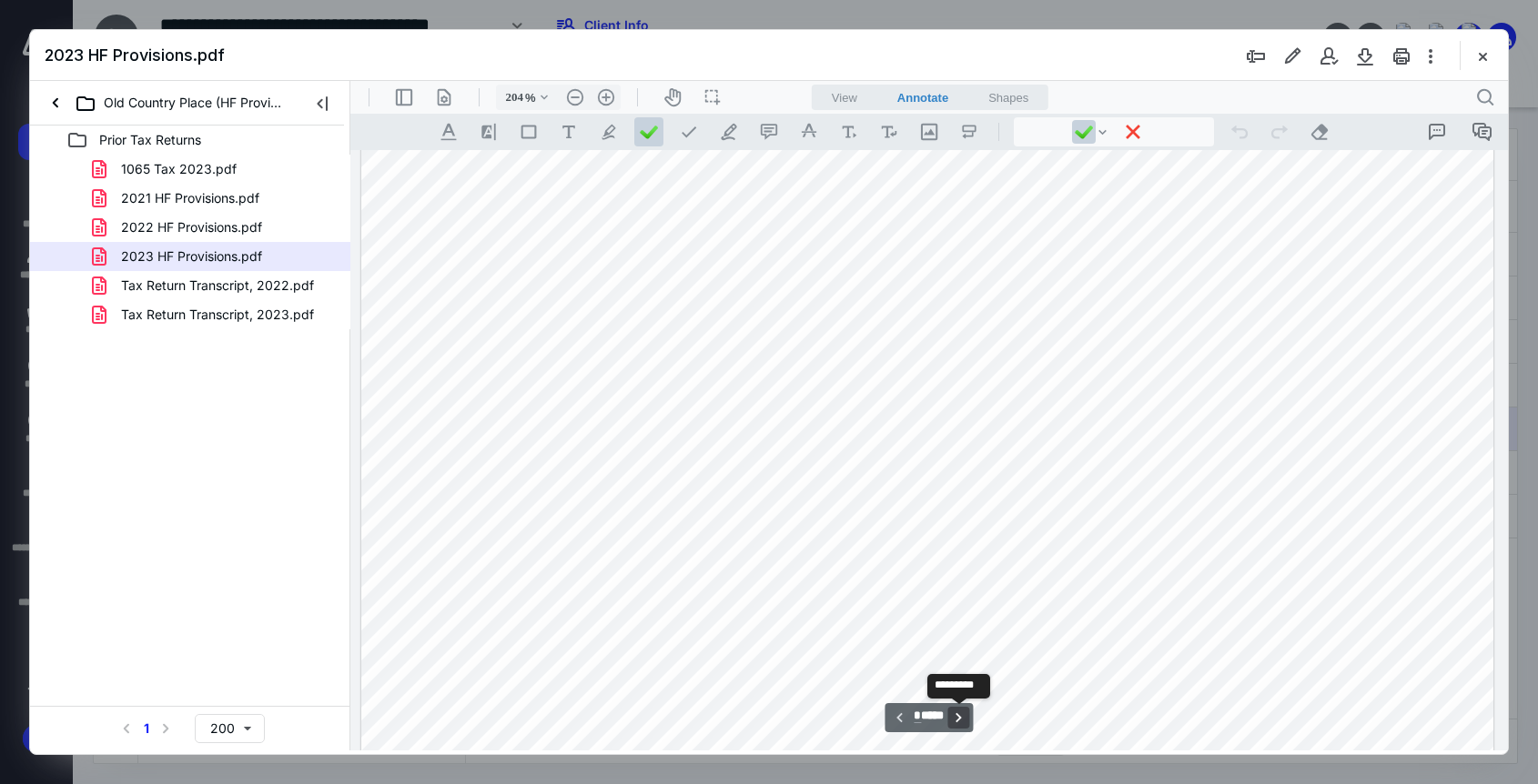 click on "**********" at bounding box center [959, 718] 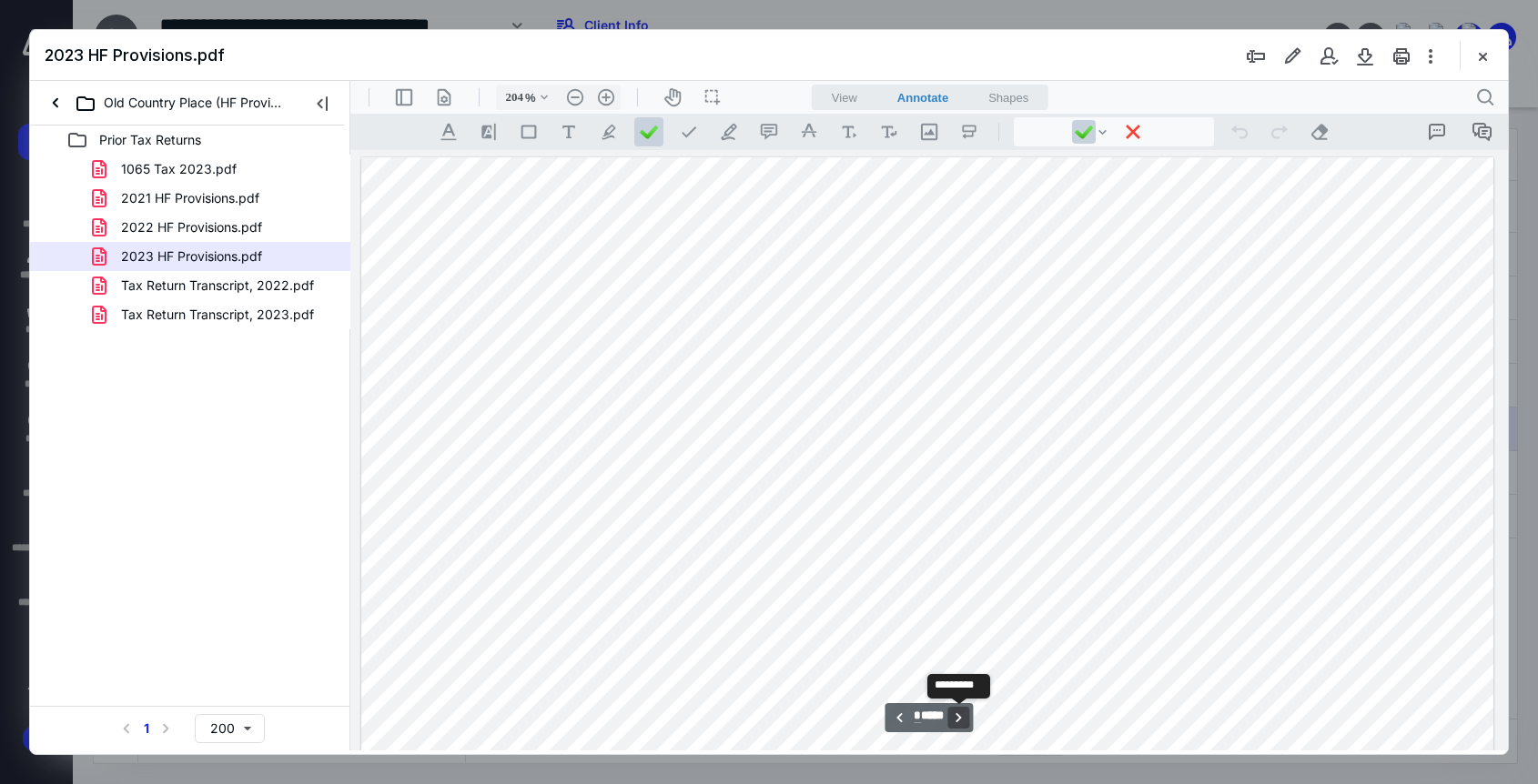 click on "**********" at bounding box center (959, 718) 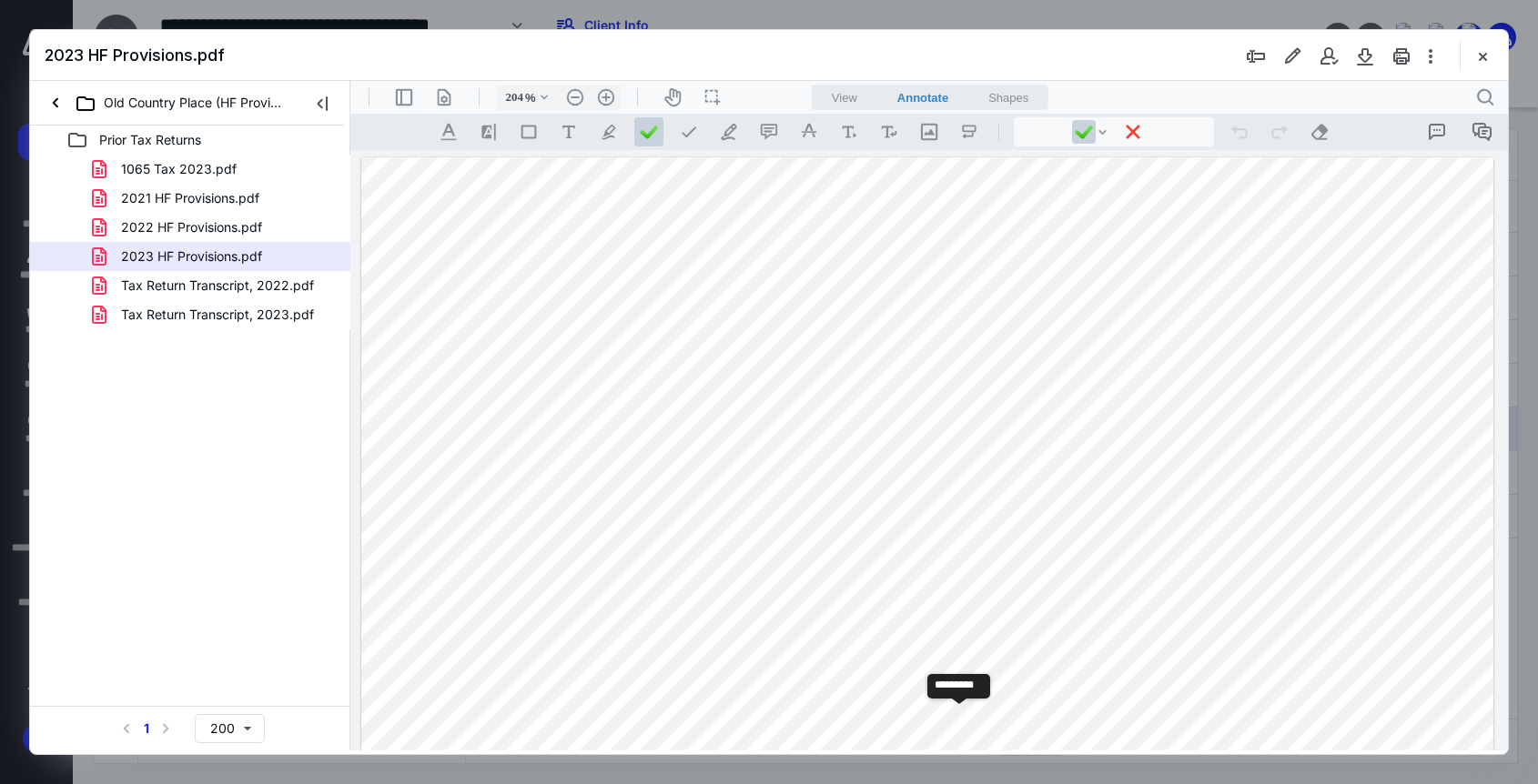 click on "**********" at bounding box center [959, 718] 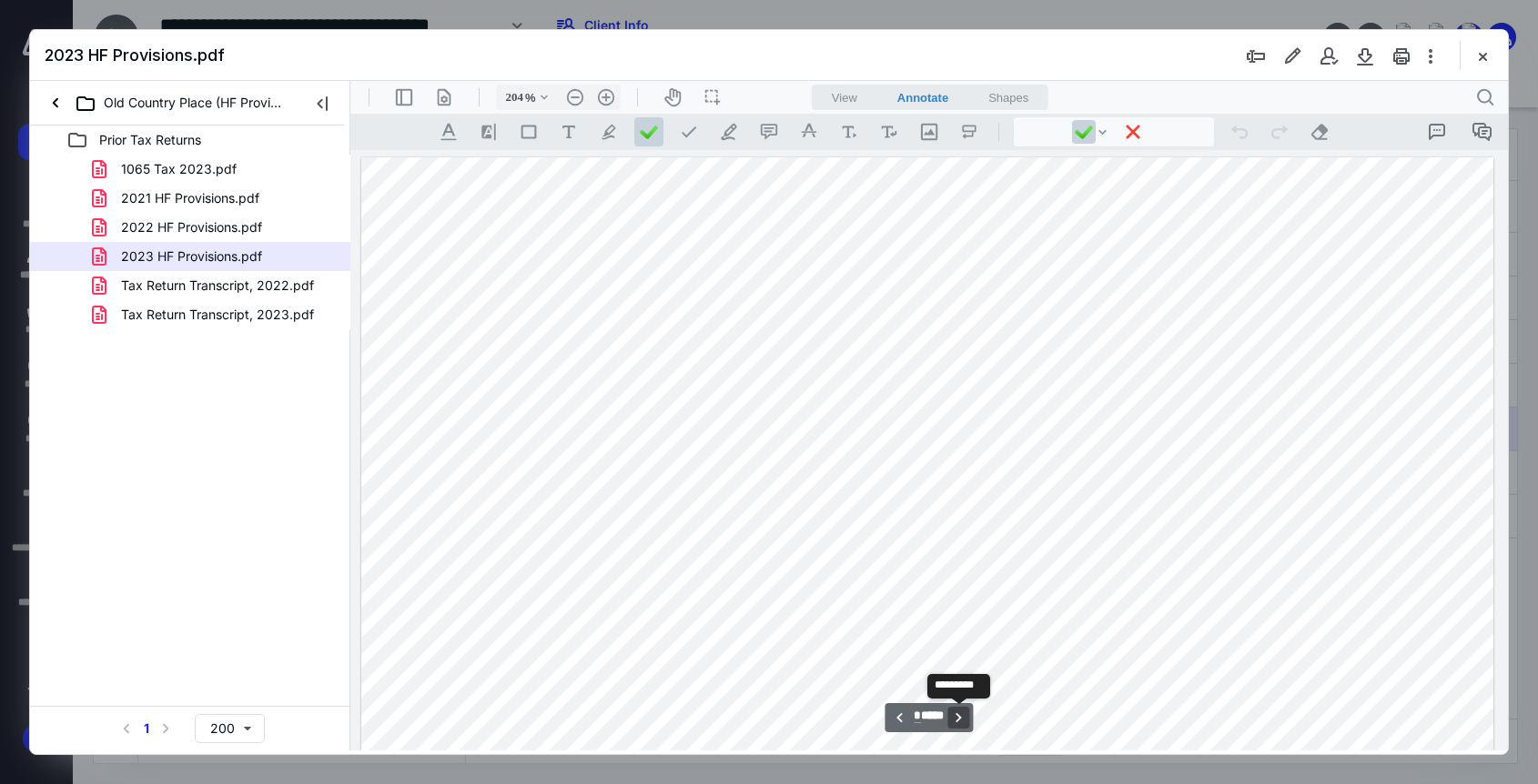 click on "**********" at bounding box center [959, 718] 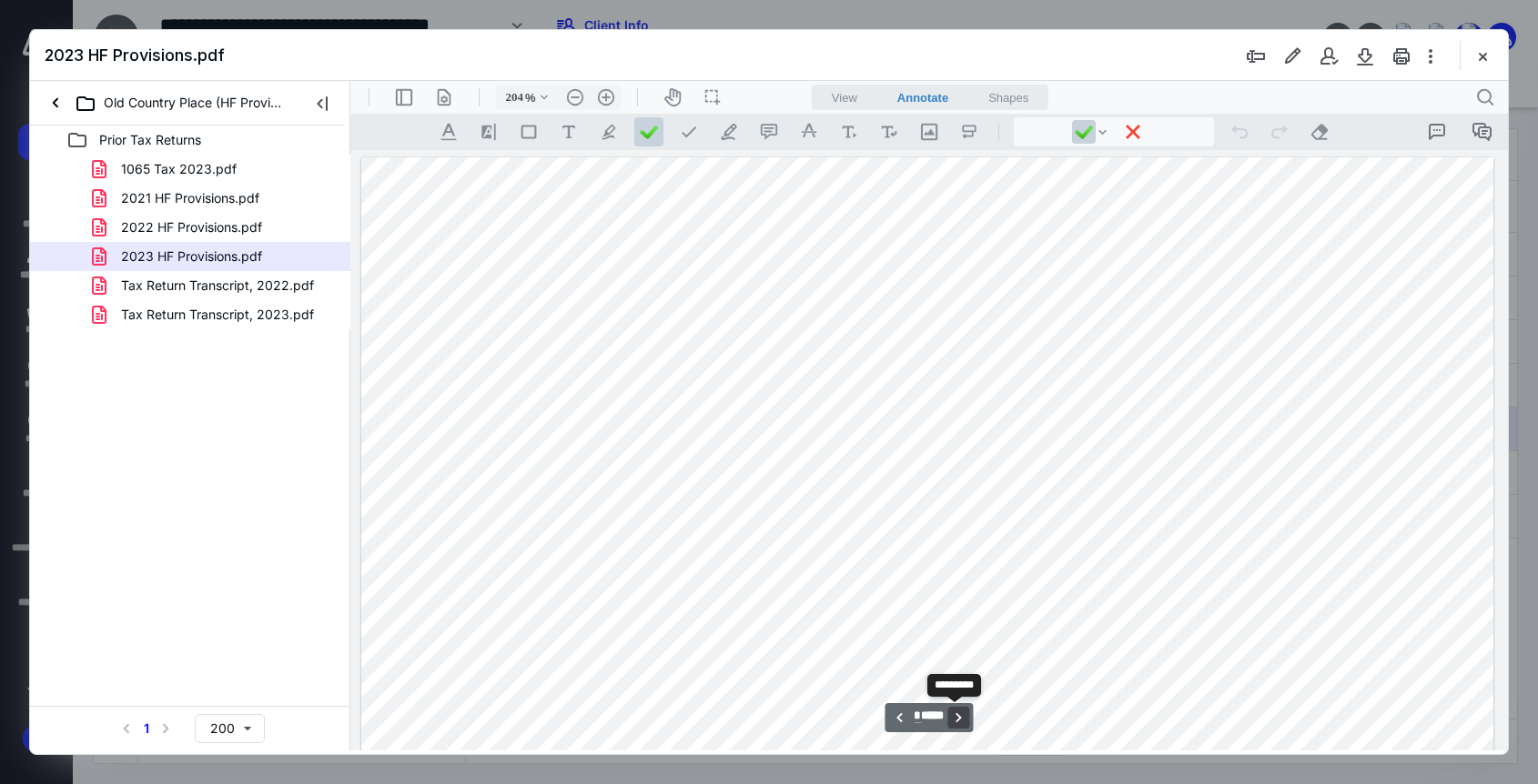 click on "**********" at bounding box center [959, 718] 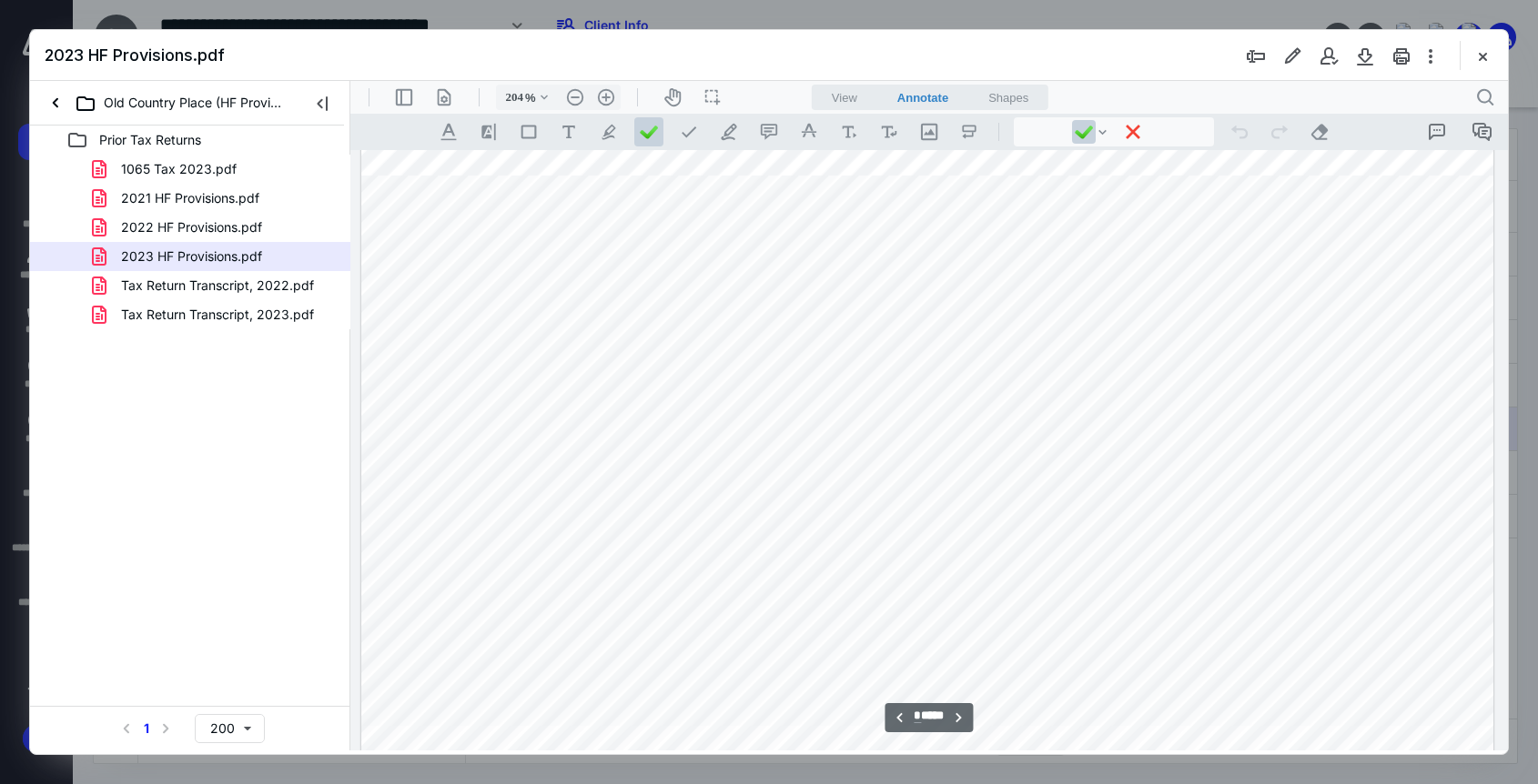 scroll, scrollTop: 9146, scrollLeft: 0, axis: vertical 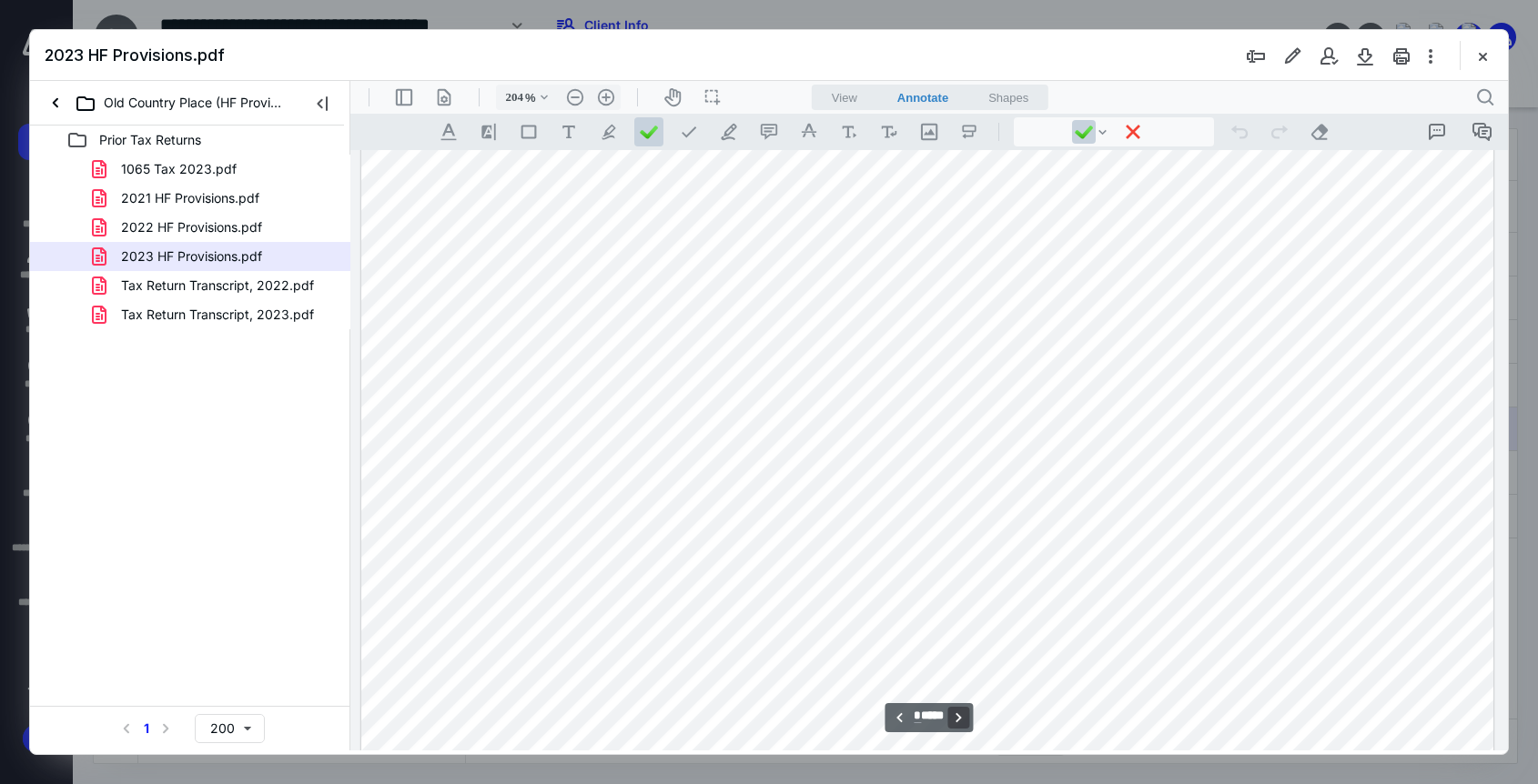 click on "**********" at bounding box center [959, 718] 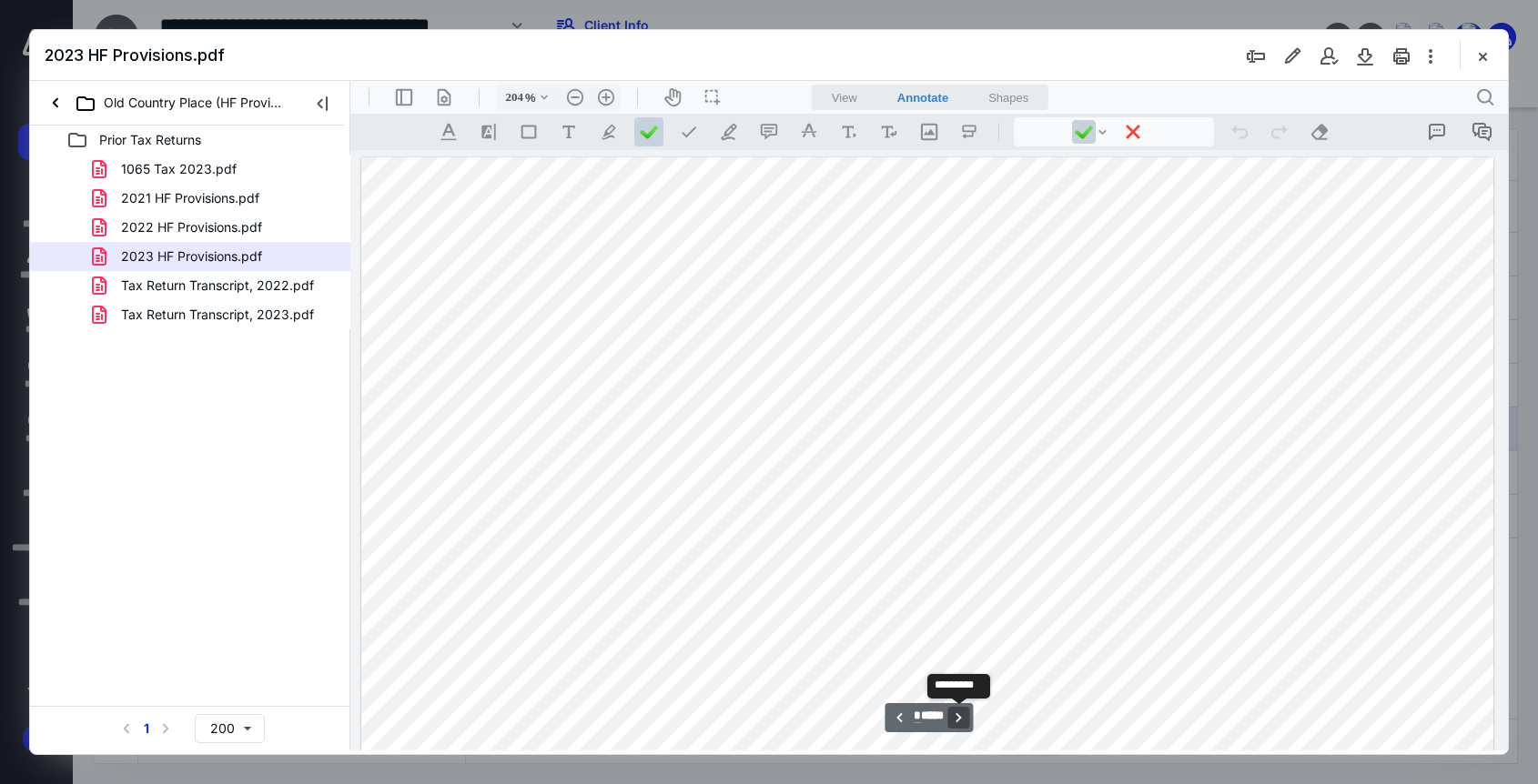 click on "**********" at bounding box center (959, 718) 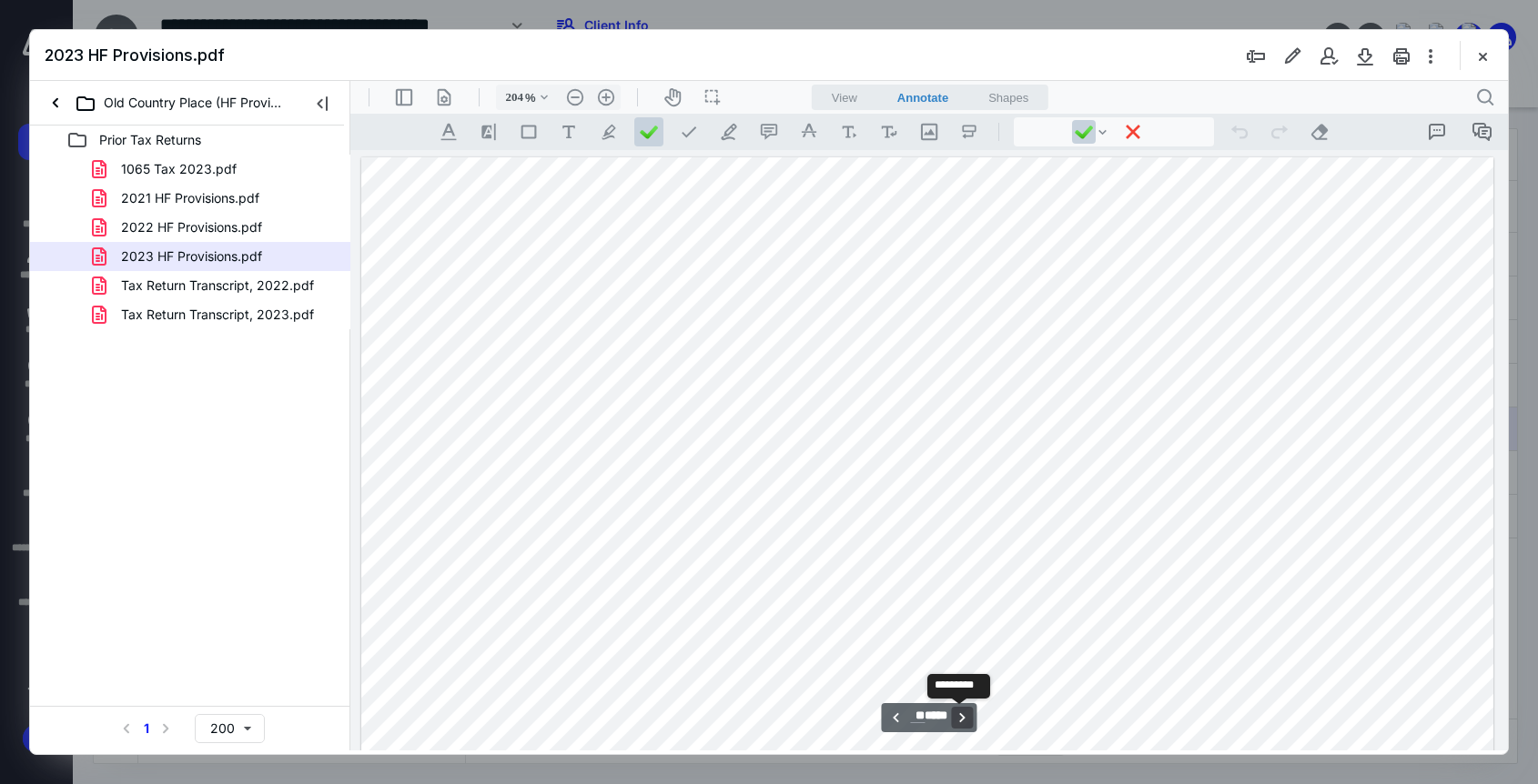 click on "**********" at bounding box center [963, 718] 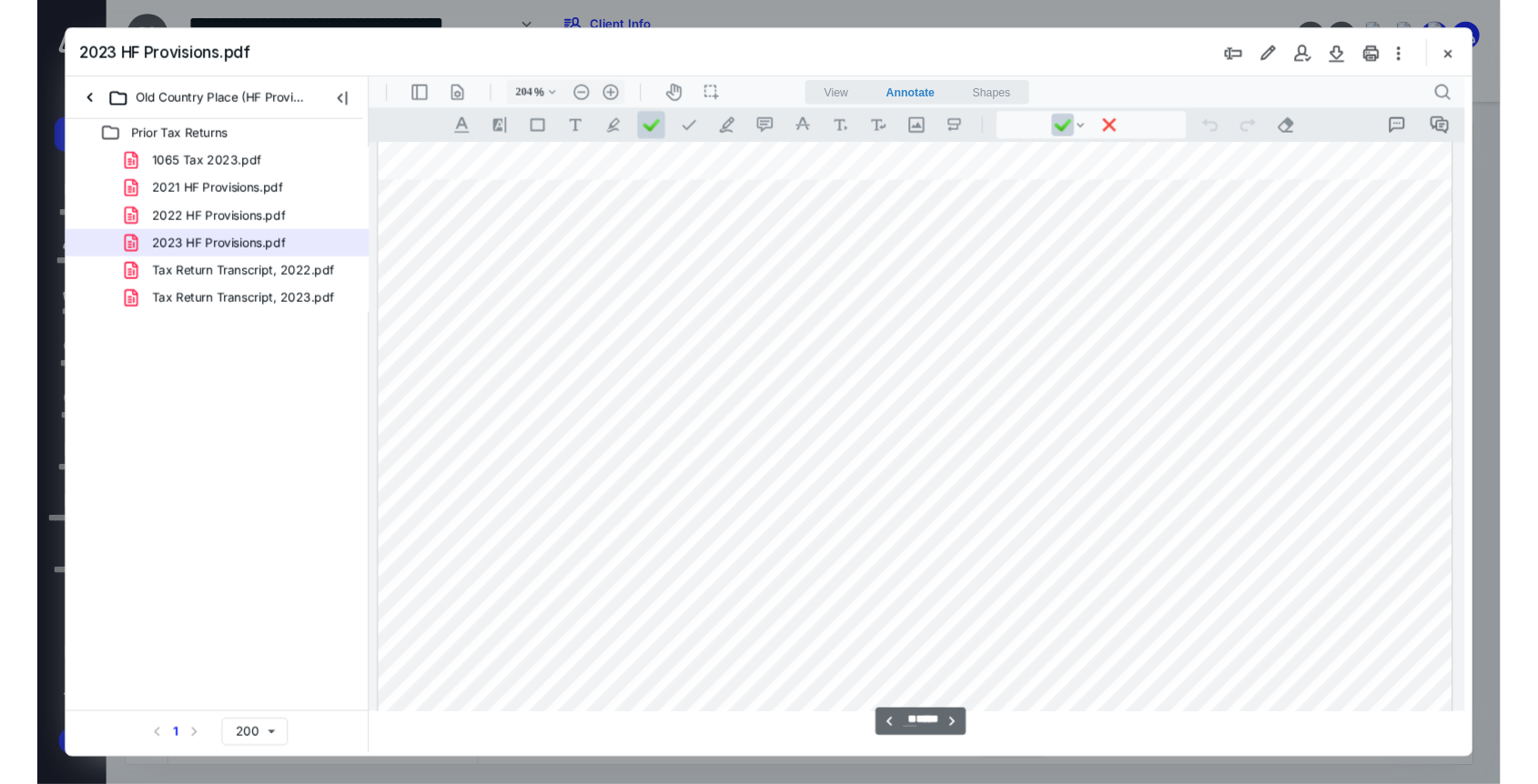 scroll, scrollTop: 16489, scrollLeft: 0, axis: vertical 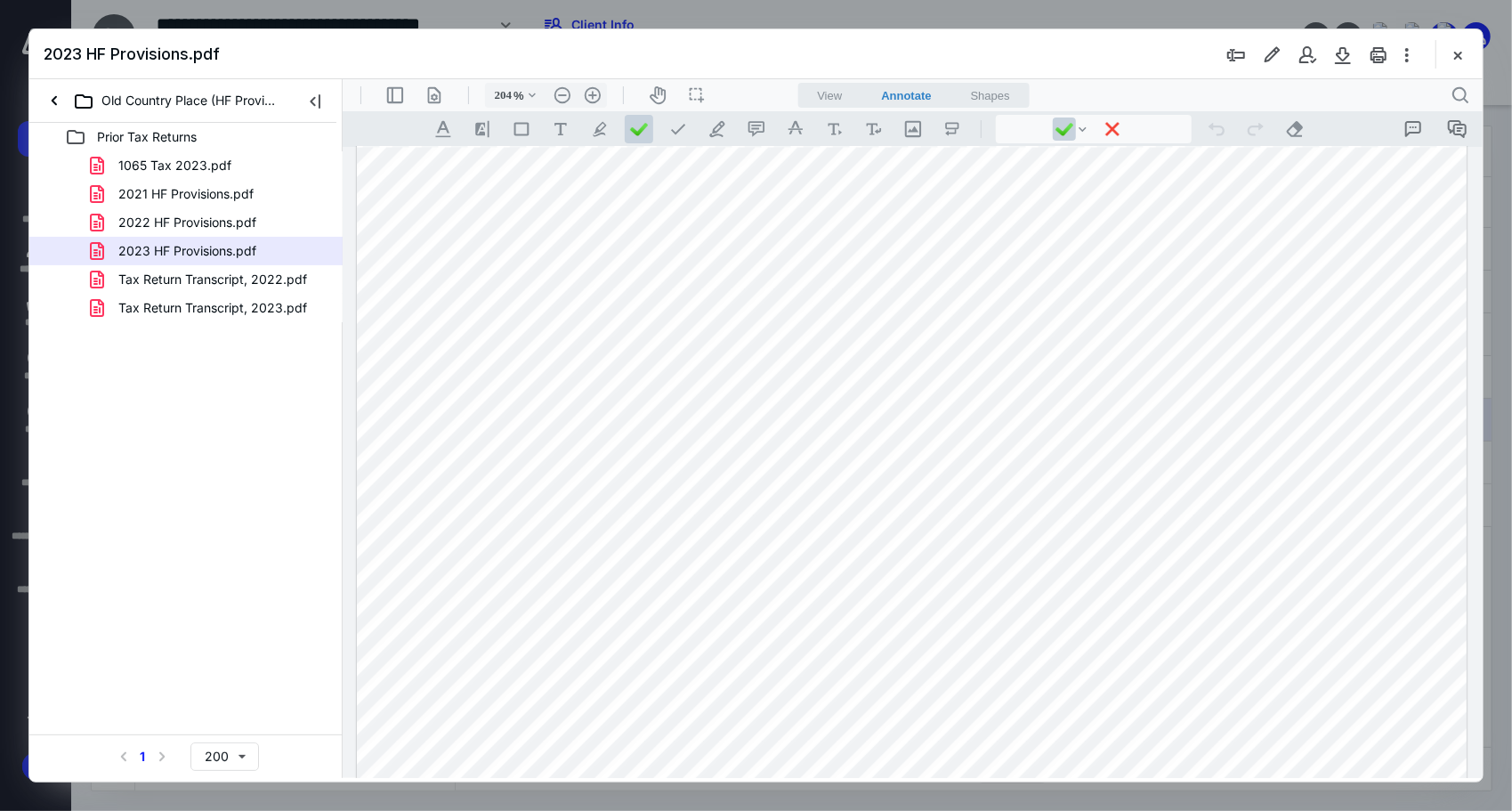 type on "203" 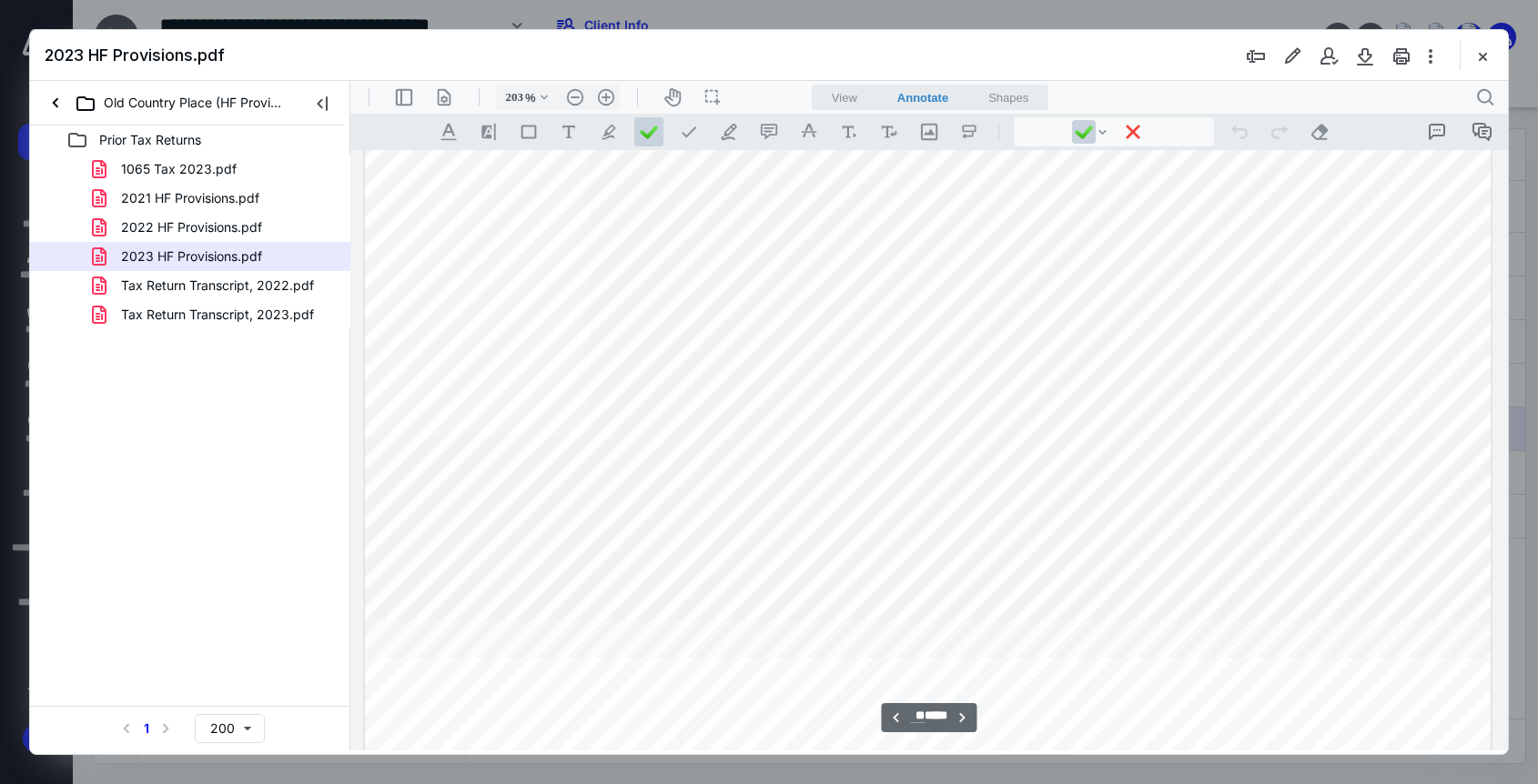 scroll, scrollTop: 16359, scrollLeft: 0, axis: vertical 